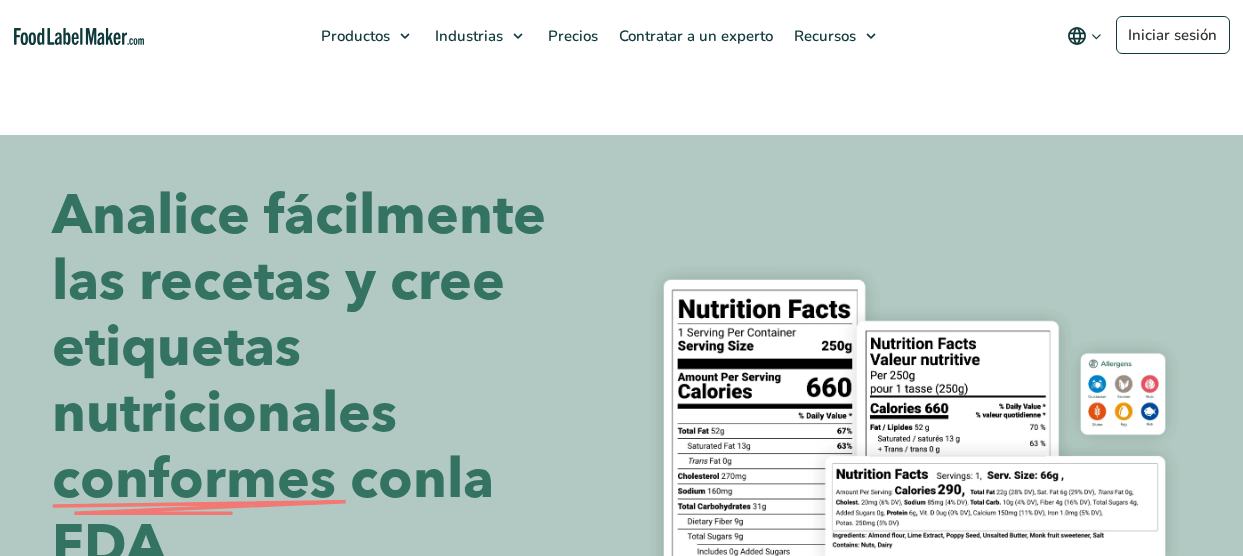 scroll, scrollTop: 100, scrollLeft: 0, axis: vertical 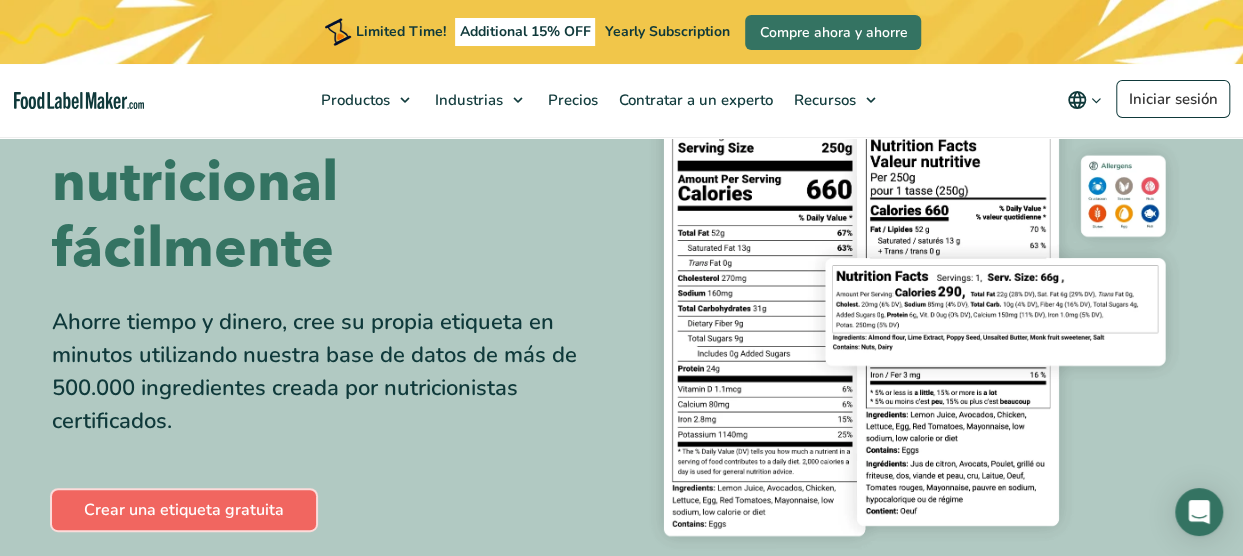 click on "Crear una etiqueta gratuita" at bounding box center [184, 510] 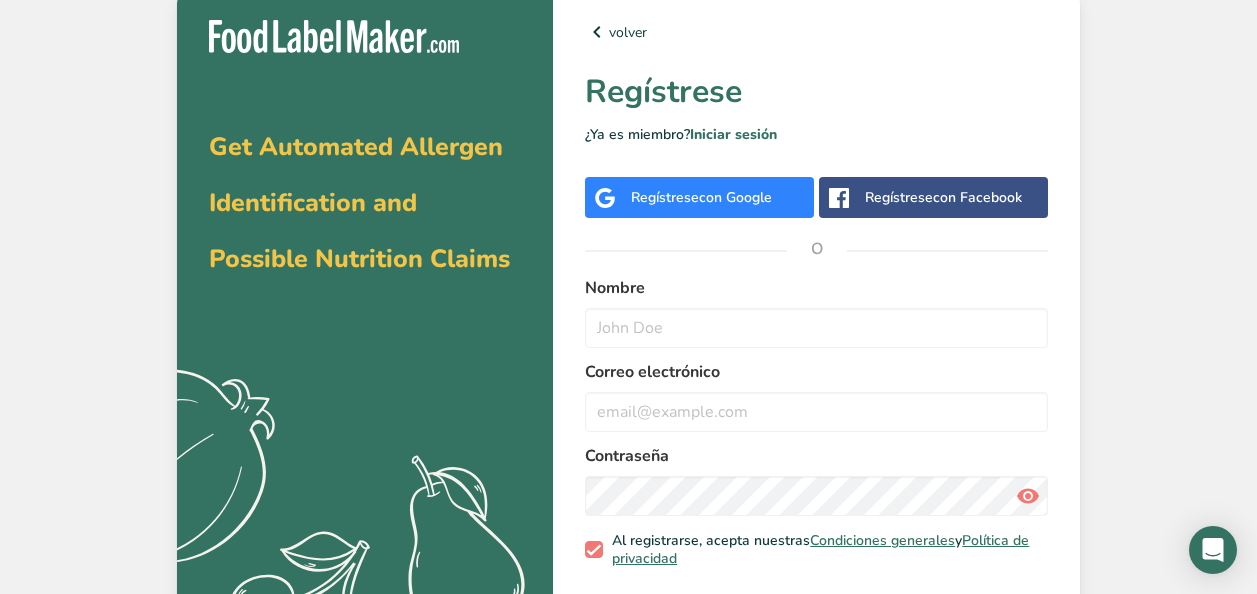scroll, scrollTop: 0, scrollLeft: 0, axis: both 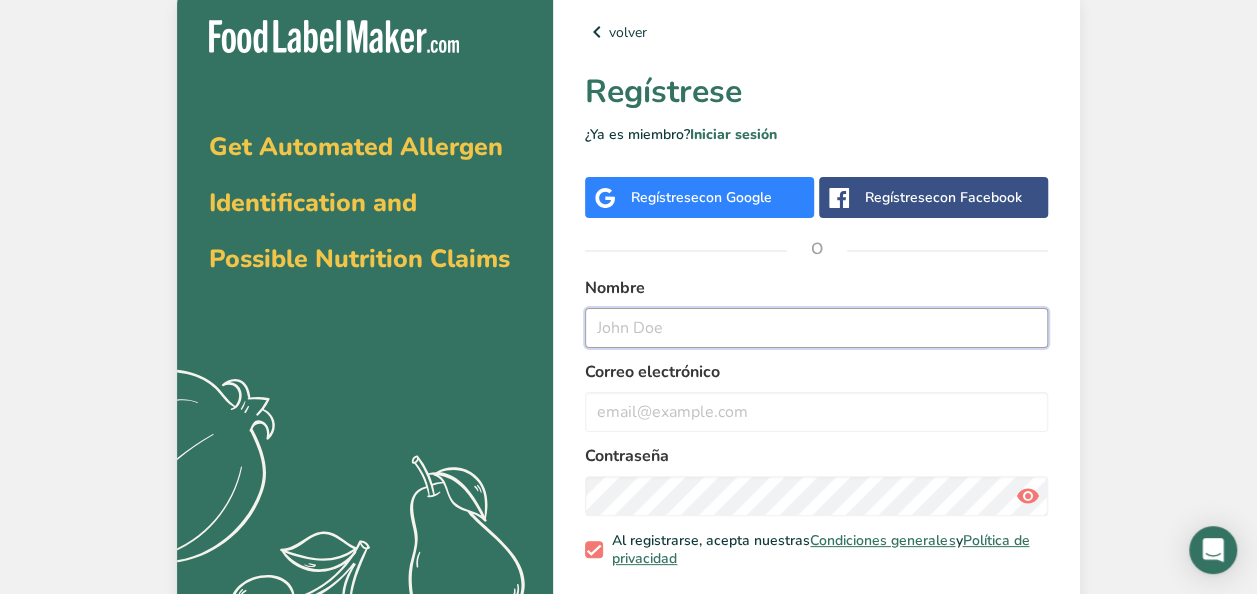 click at bounding box center (816, 328) 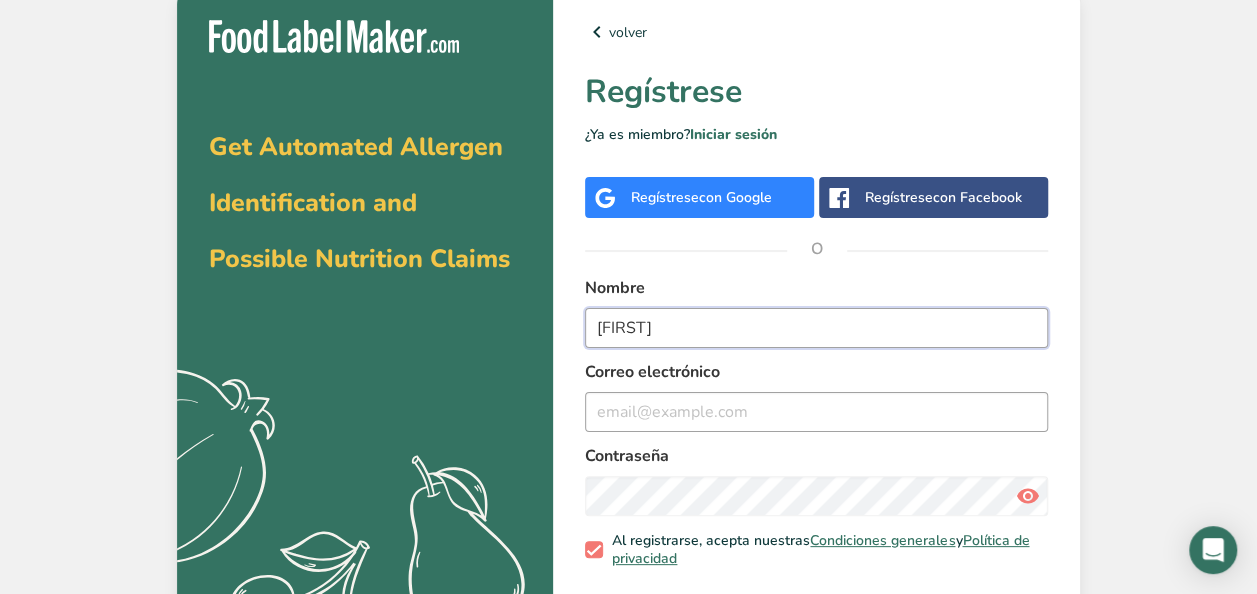 type on "[FIRST]" 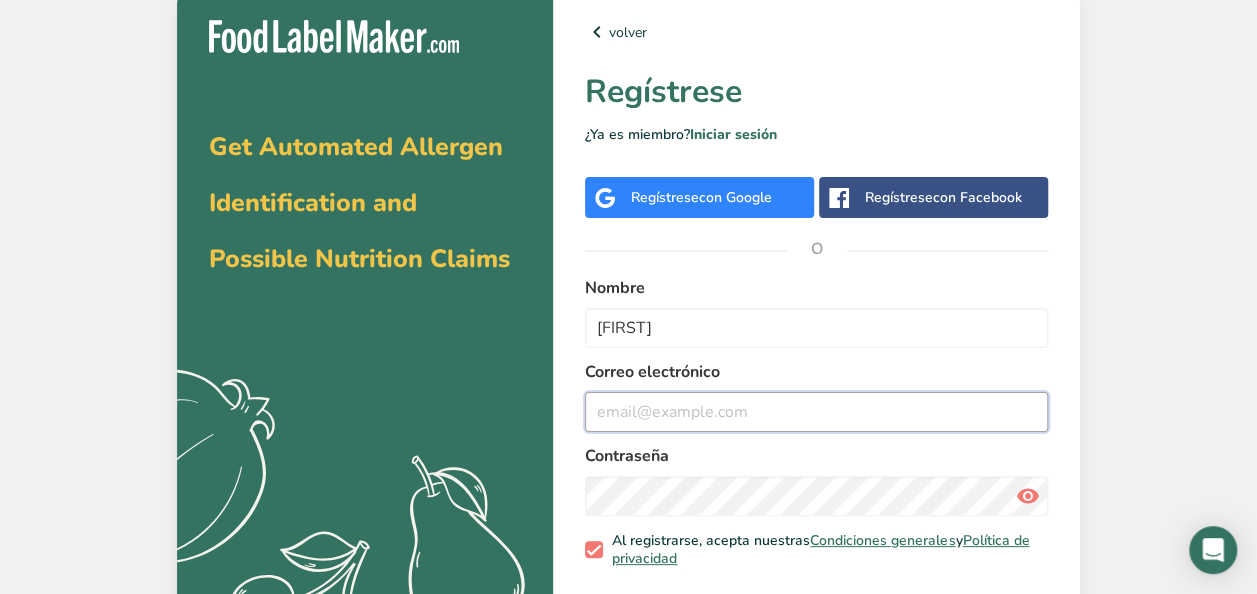 click at bounding box center [816, 412] 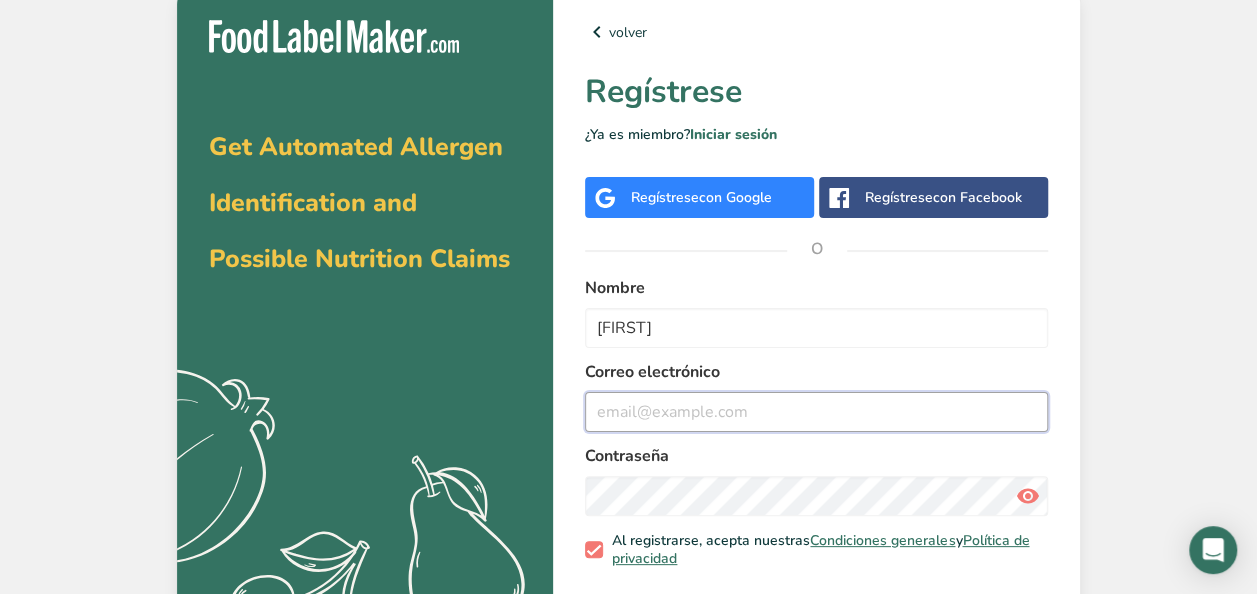 type on "[EMAIL]" 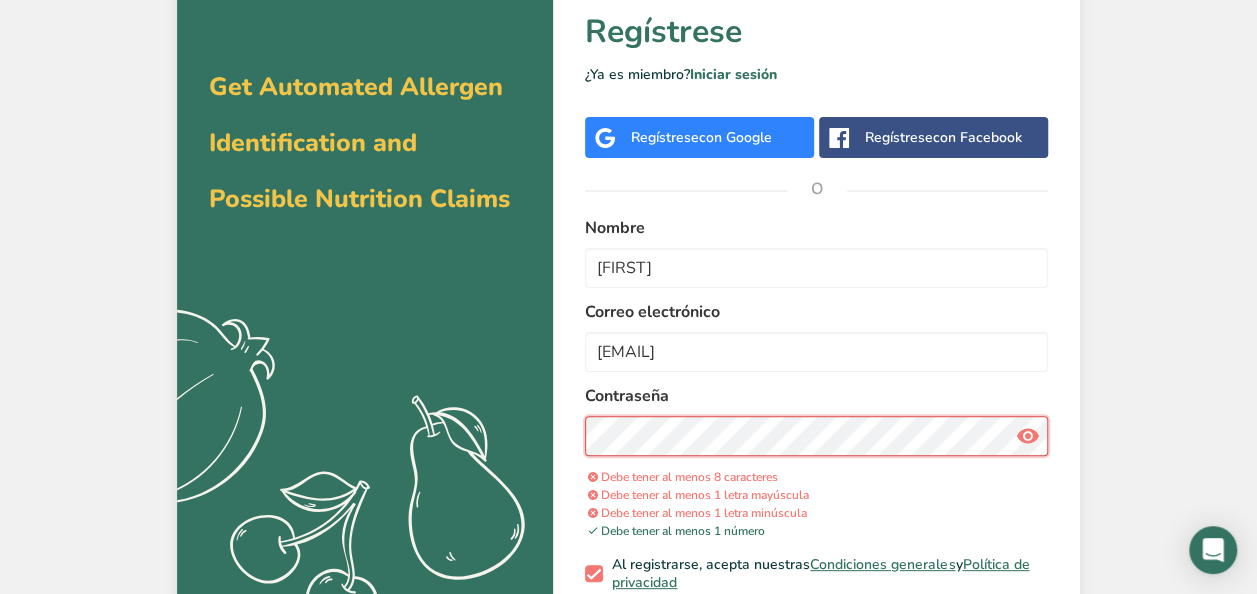 scroll, scrollTop: 161, scrollLeft: 0, axis: vertical 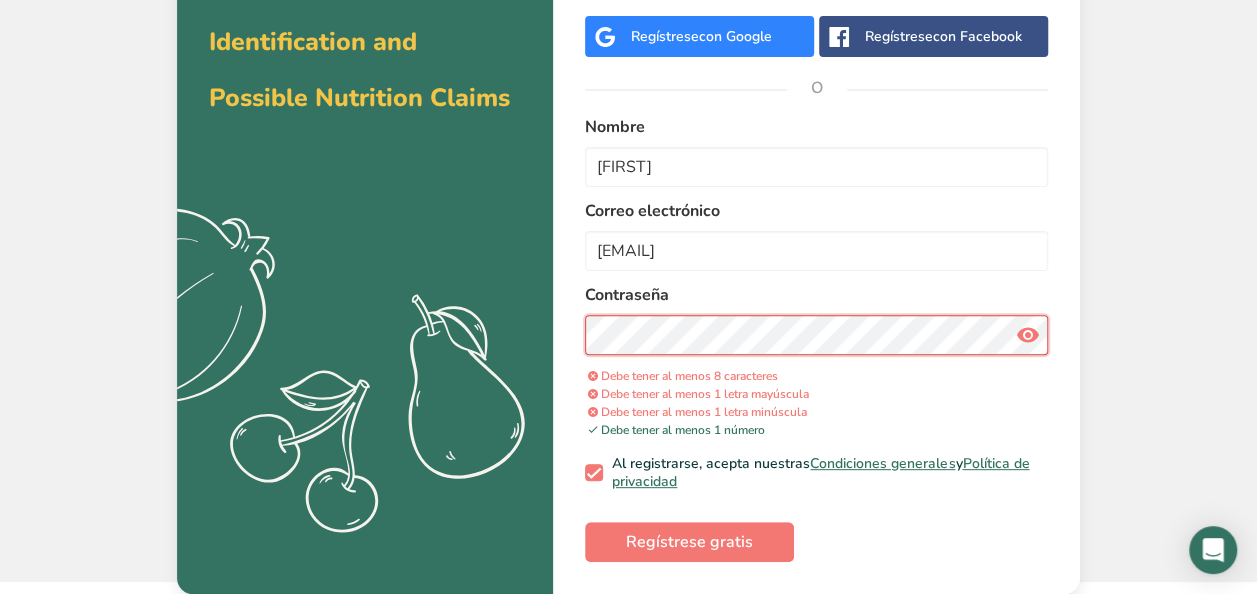 click on "Get Automated Allergen Identification and Possible Nutrition Claims   .a{fill:#f5f3ed;}
volver
Regístrese
¿Ya es miembro?
Iniciar sesión
Regístrese  con Google
Regístrese  con Facebook   O   Nombre [FIRST]   Correo electrónico [EMAIL]   Contraseña
Debe tener al menos 8 caracteres
Debe tener al menos 1 letra mayúscula
Debe tener al menos 1 letra minúscula
Debe tener al menos 1 número
Al registrarse, acepta nuestras
Condiciones generales
y
Política de privacidad
Regístrese gratis" at bounding box center (628, 210) 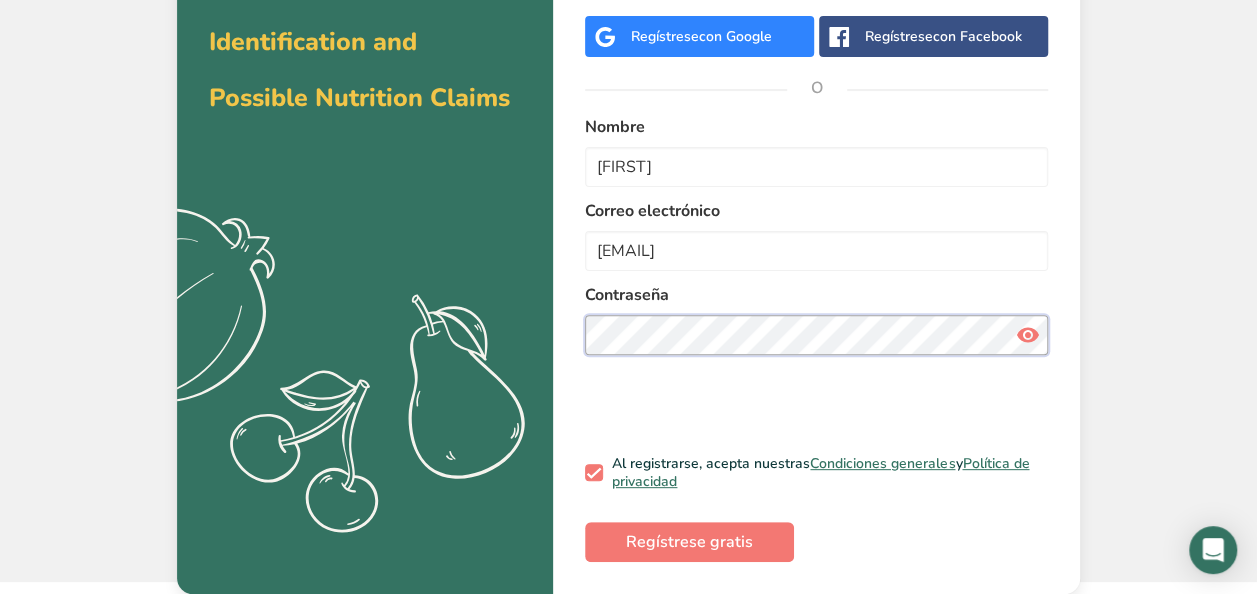 scroll, scrollTop: 82, scrollLeft: 0, axis: vertical 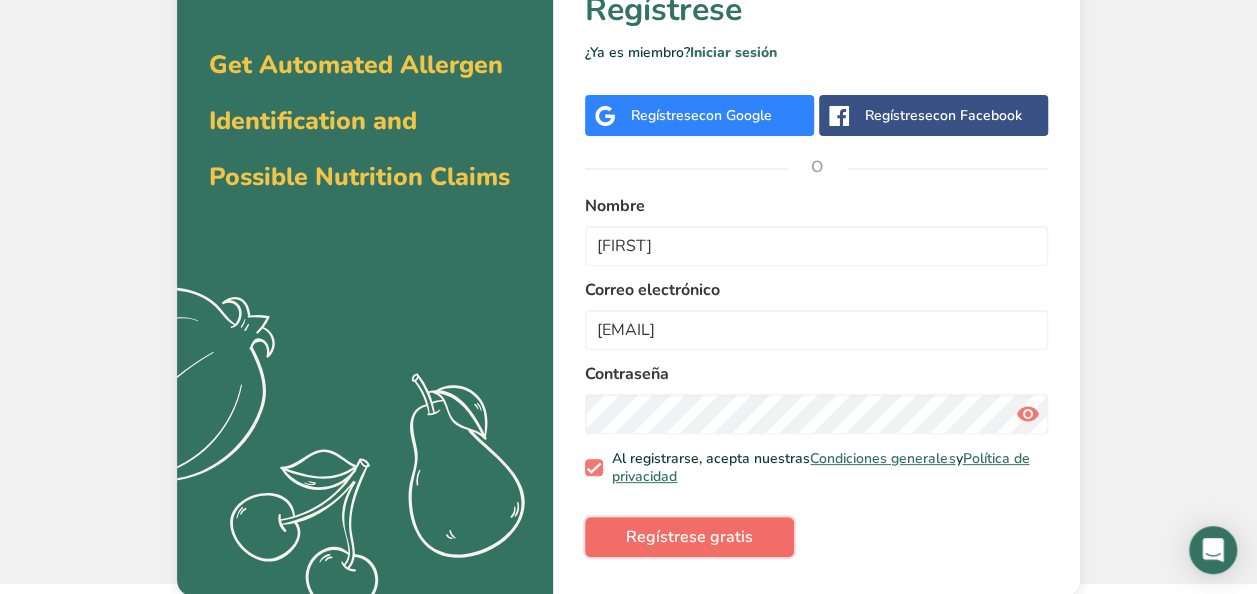 click on "Regístrese gratis" at bounding box center [689, 537] 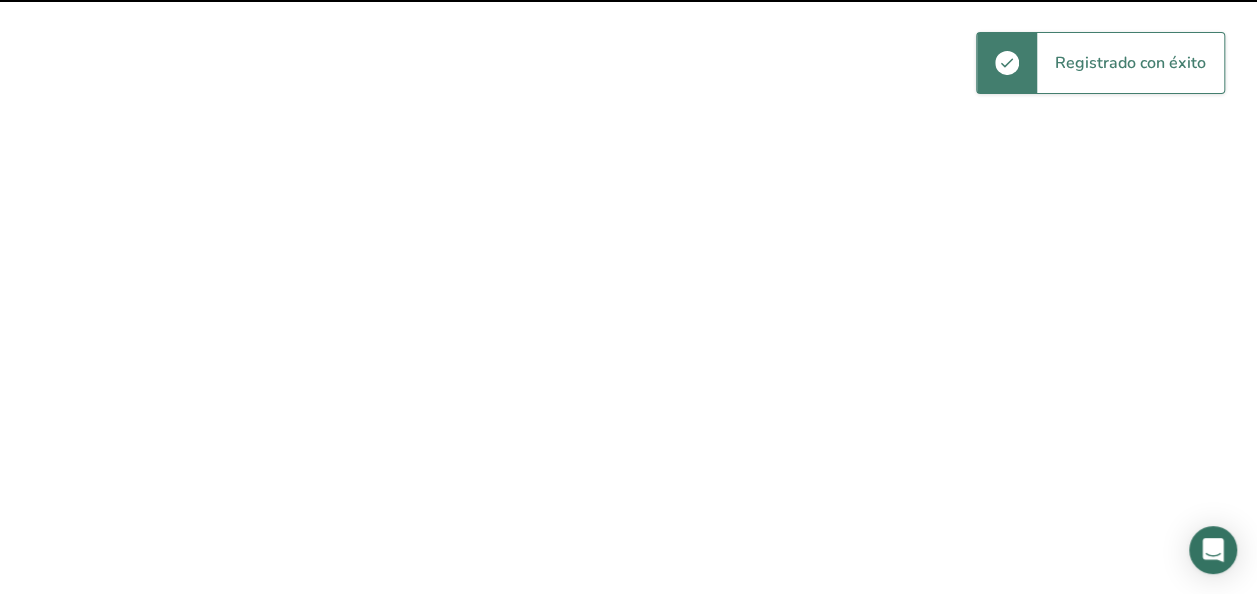 scroll, scrollTop: 0, scrollLeft: 0, axis: both 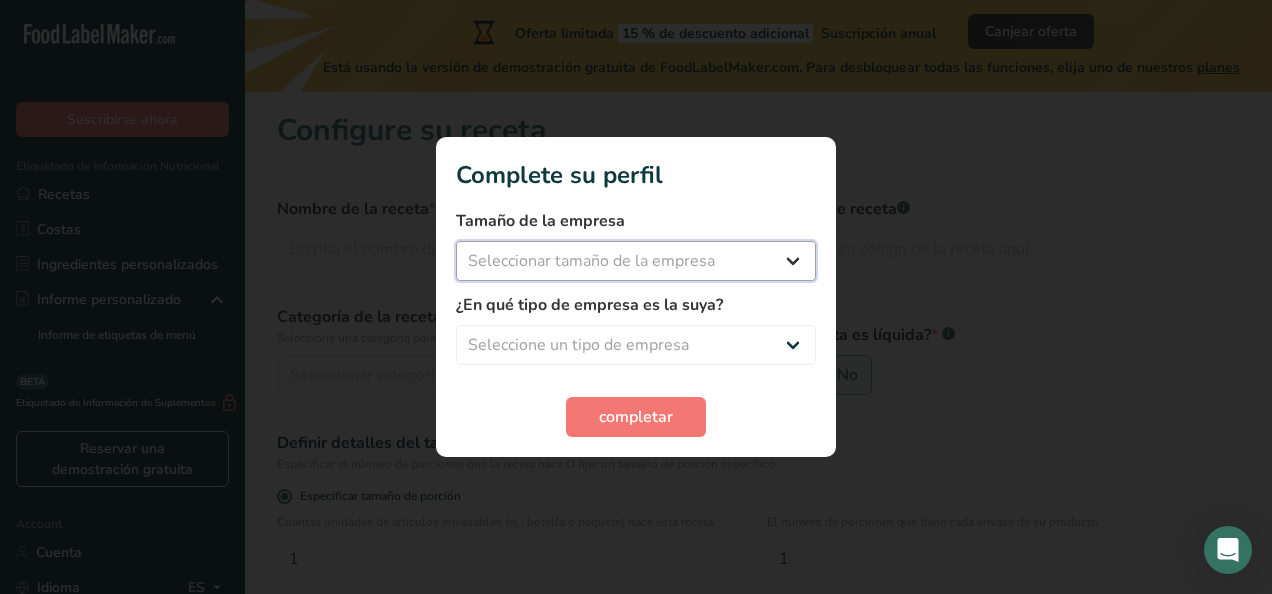 click on "Seleccionar tamaño de la empresa
Menos de 10 empleados
De 10 a 50 empleados
De 51 a 500 empleados
Más de 500 empleados" at bounding box center (636, 261) 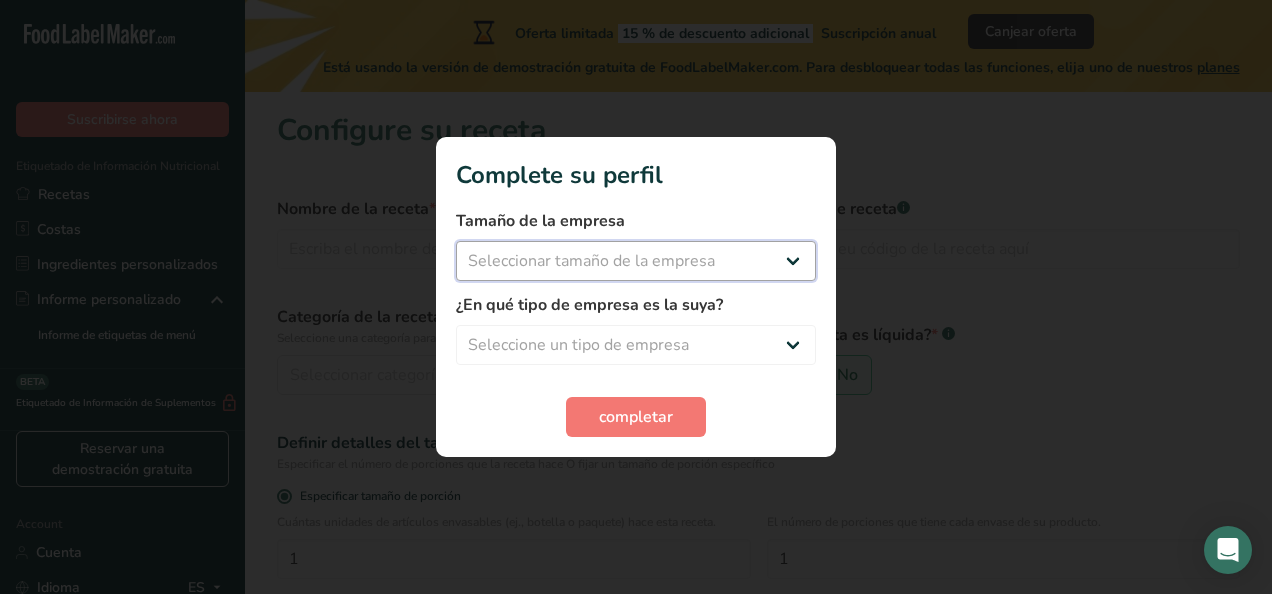 select on "1" 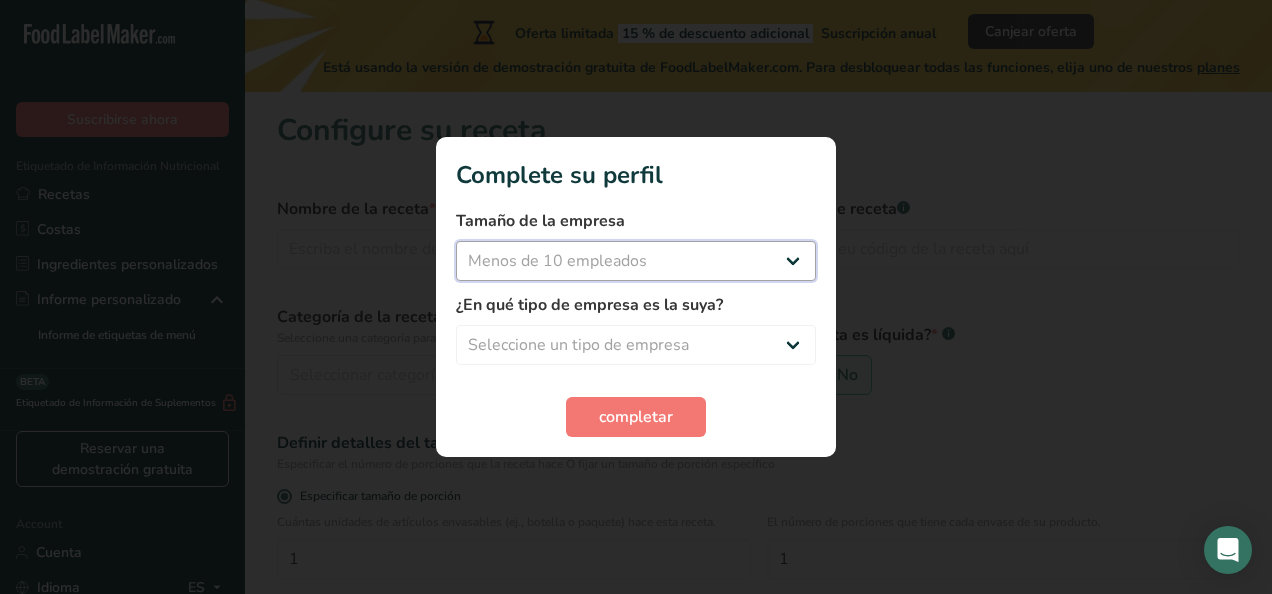 click on "Seleccionar tamaño de la empresa
Menos de 10 empleados
De 10 a 50 empleados
De 51 a 500 empleados
Más de 500 empleados" at bounding box center [636, 261] 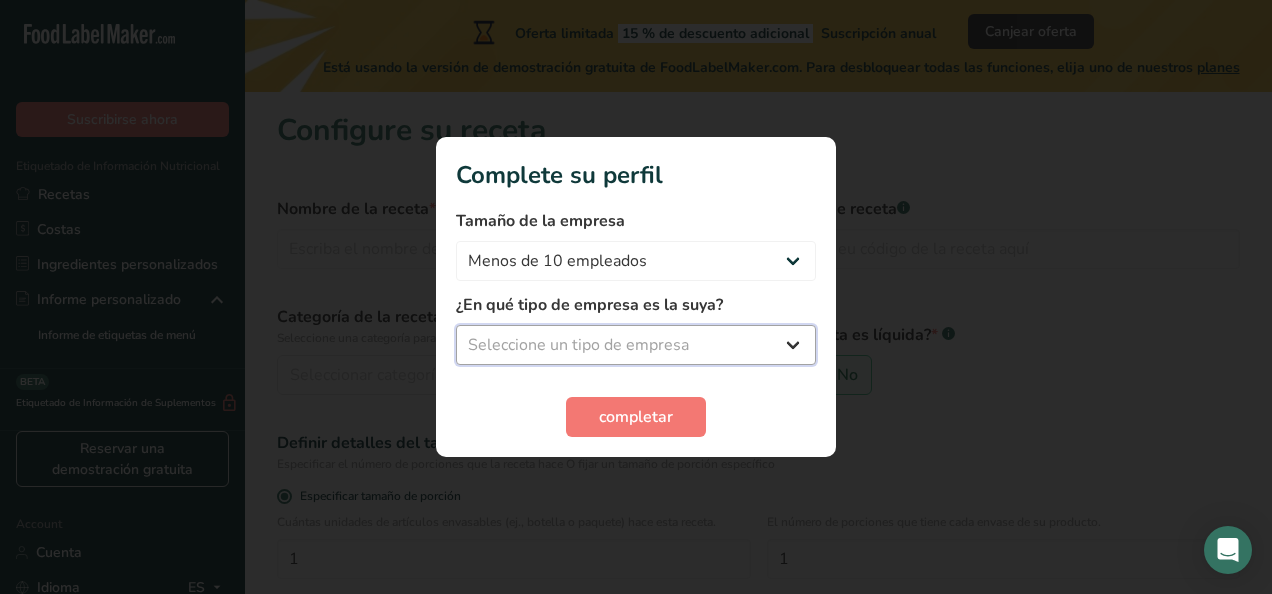 click on "Seleccione un tipo de empresa
Fabricante de alimentos envasados
Restaurante y cafetería
Panadería
Empresa de comidas preparadas y cáterin
Nutricionista
Bloguero gastronómico
Entrenador personal
Otro" at bounding box center [636, 345] 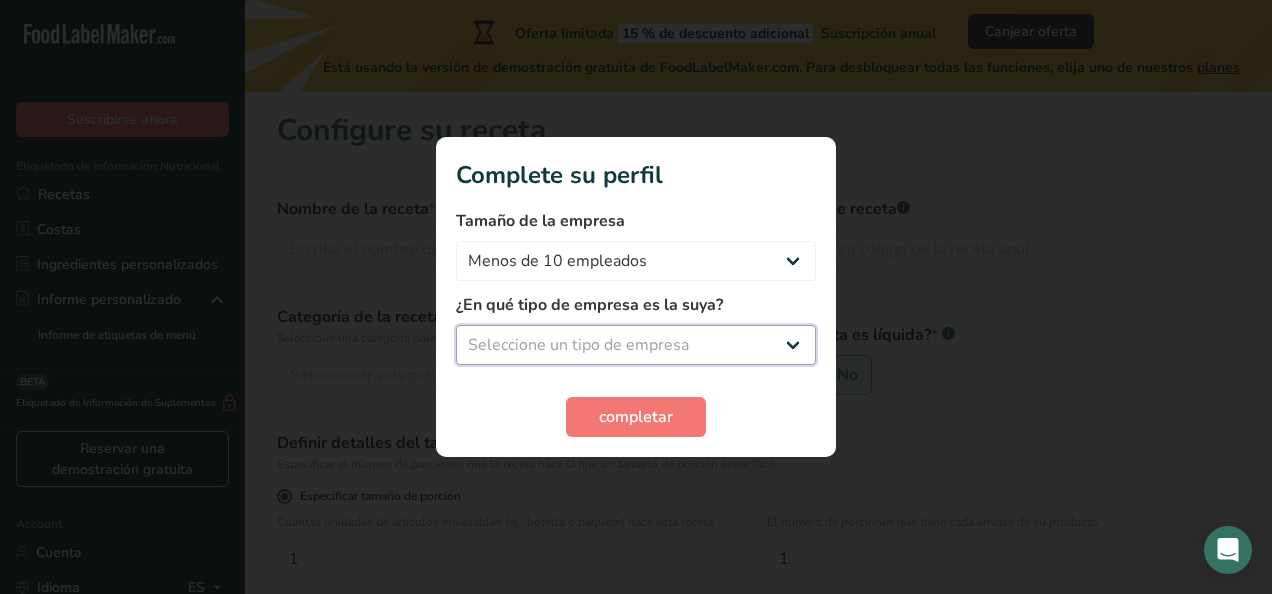 select on "5" 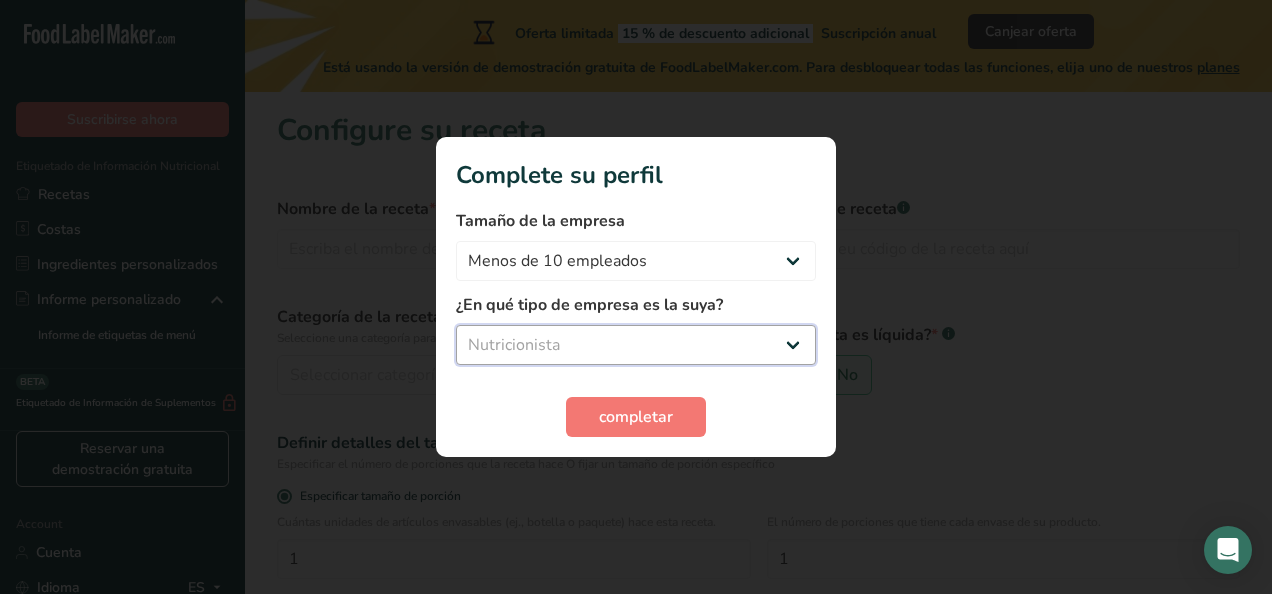 click on "Seleccione un tipo de empresa
Fabricante de alimentos envasados
Restaurante y cafetería
Panadería
Empresa de comidas preparadas y cáterin
Nutricionista
Bloguero gastronómico
Entrenador personal
Otro" at bounding box center (636, 345) 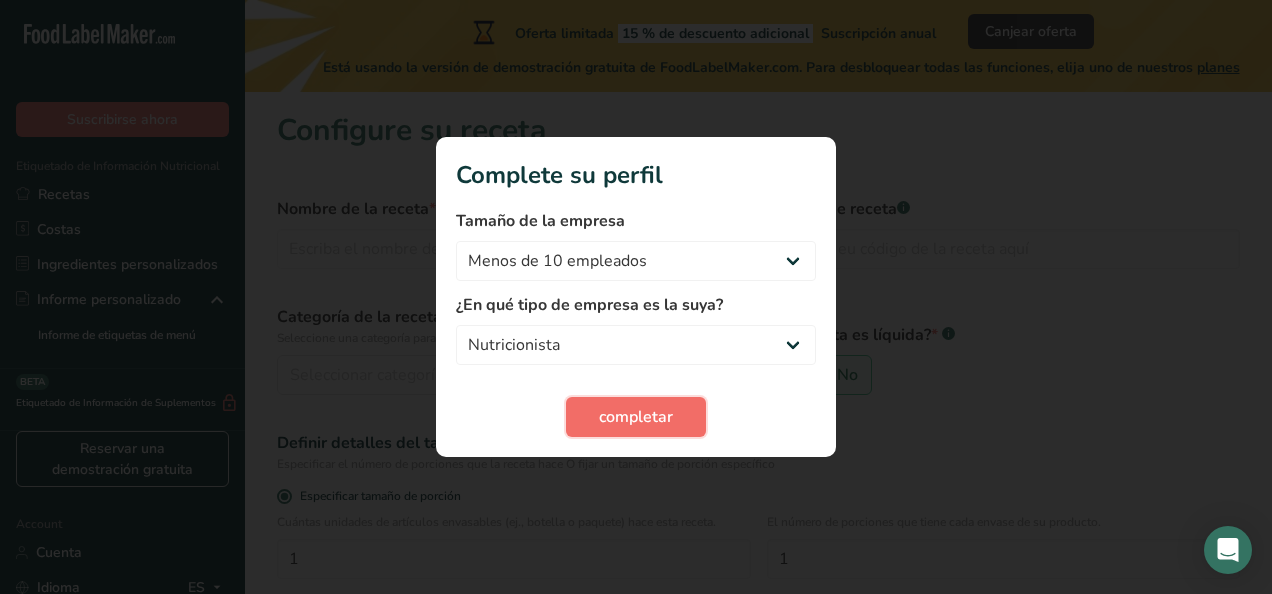 click on "completar" at bounding box center [636, 417] 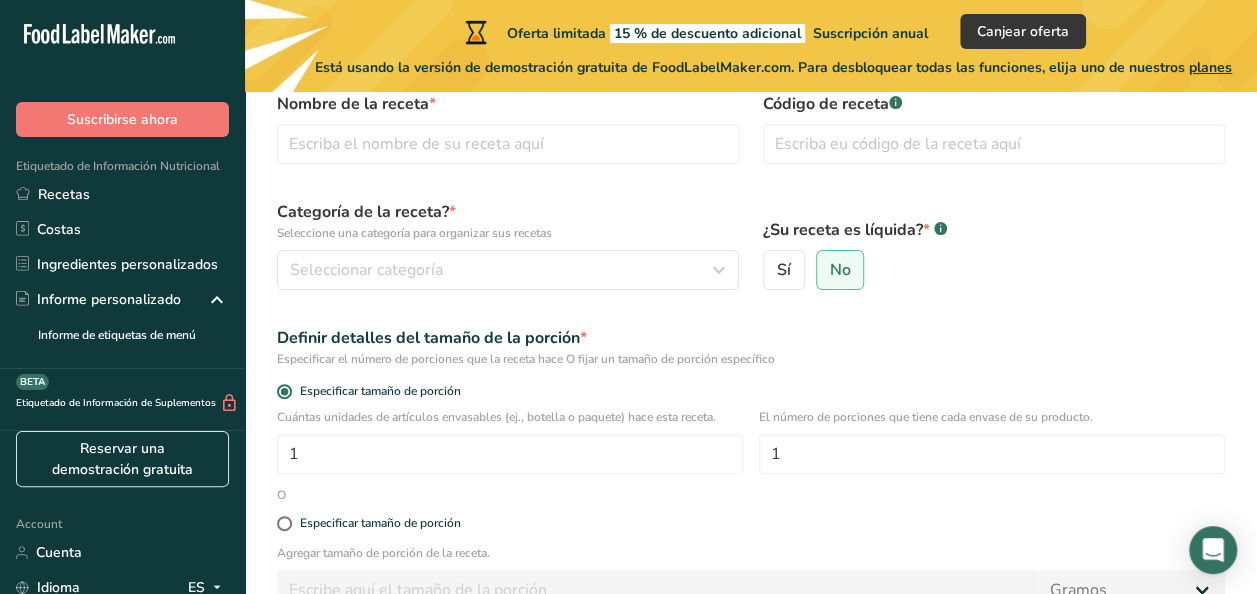 scroll, scrollTop: 0, scrollLeft: 0, axis: both 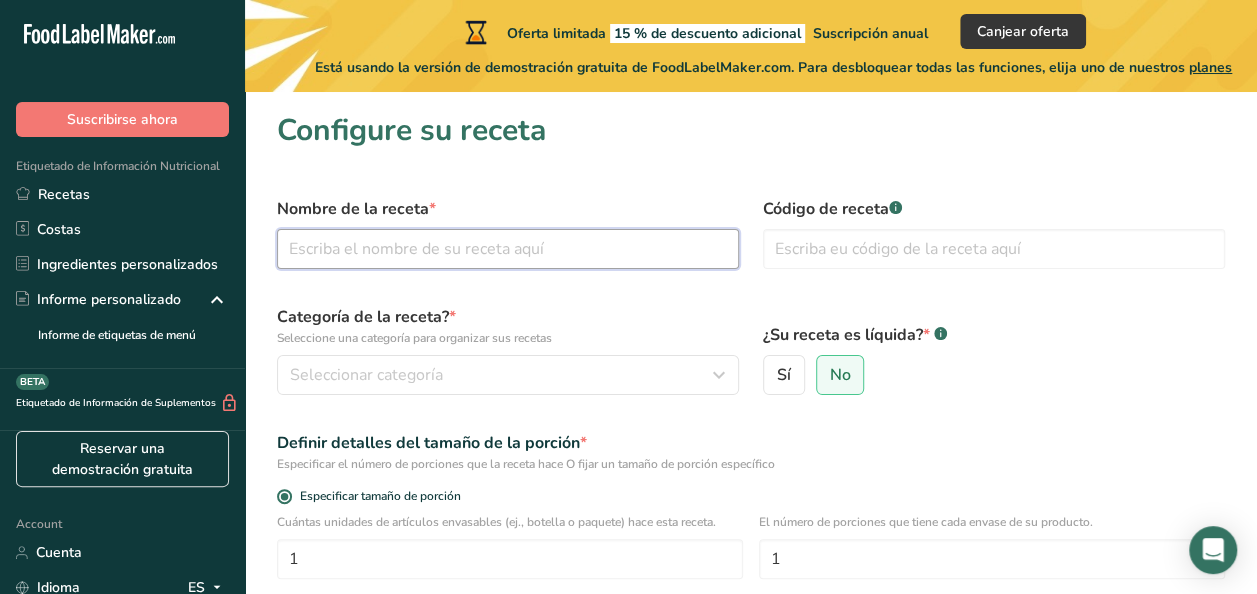 click at bounding box center [508, 249] 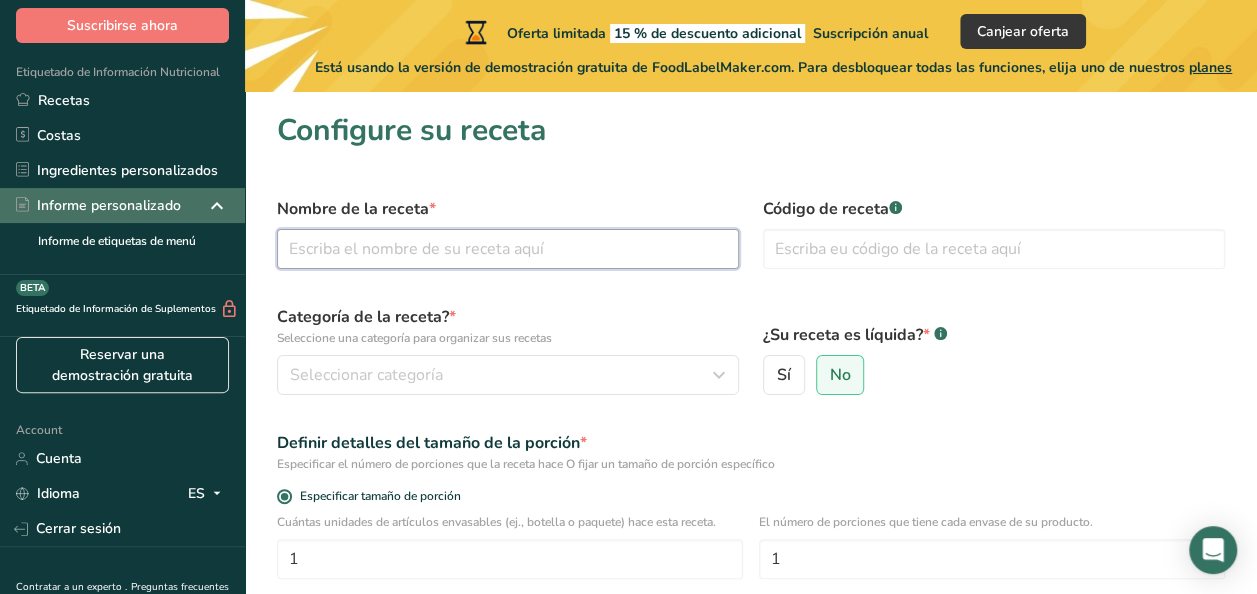 scroll, scrollTop: 0, scrollLeft: 0, axis: both 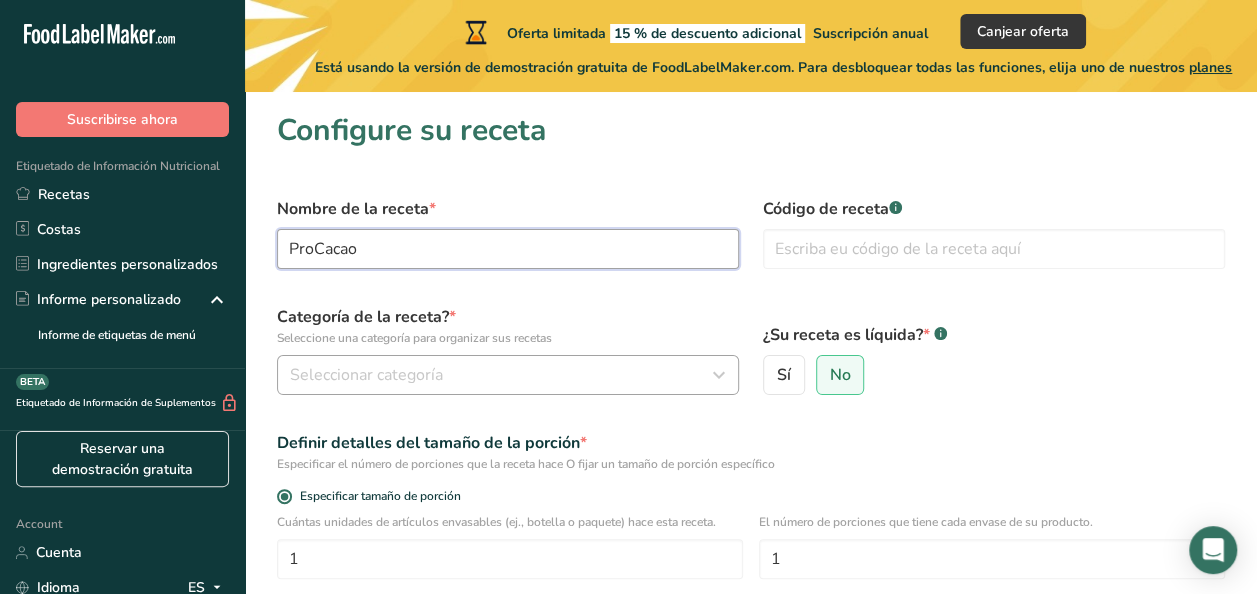 type on "ProCacao" 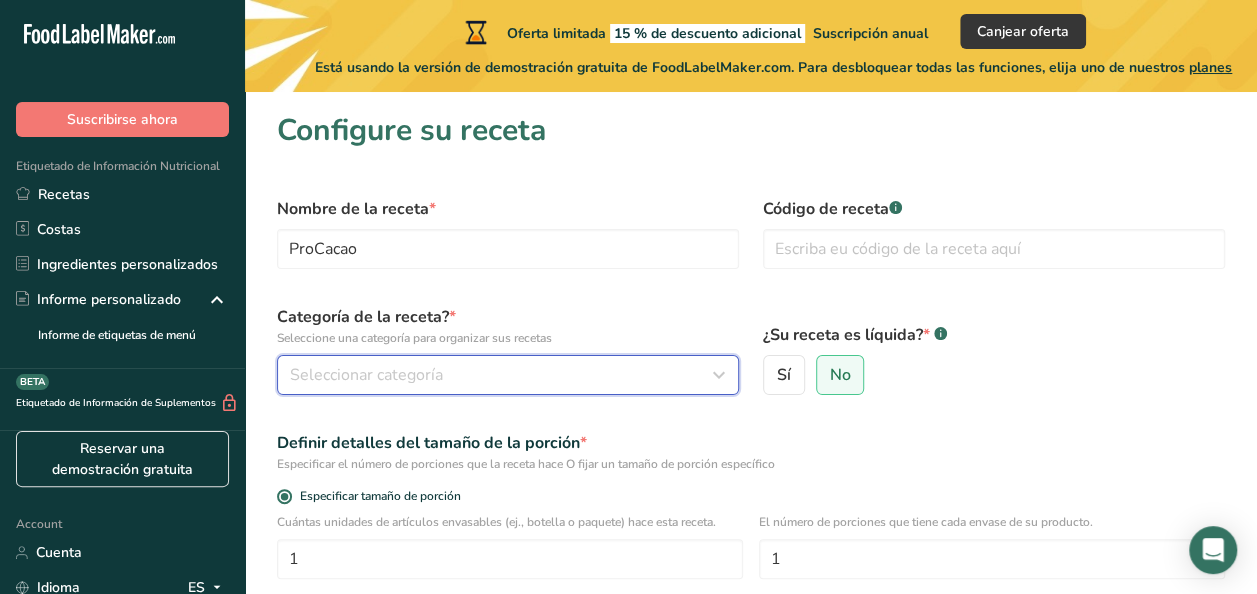 click on "Seleccionar categoría" at bounding box center (502, 375) 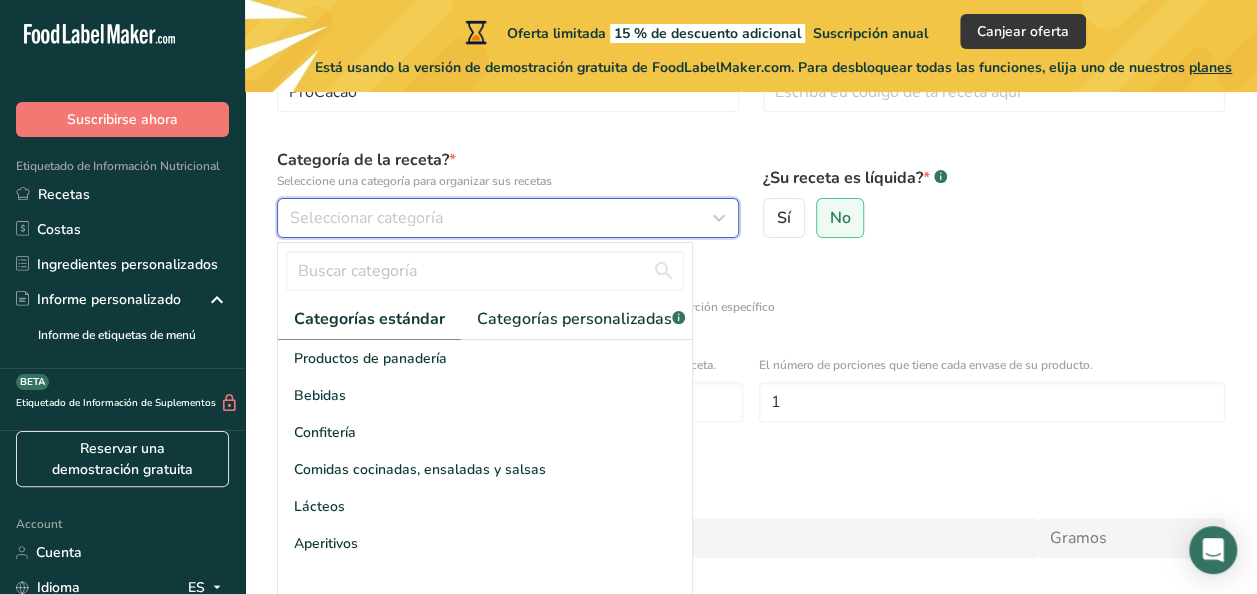 scroll, scrollTop: 200, scrollLeft: 0, axis: vertical 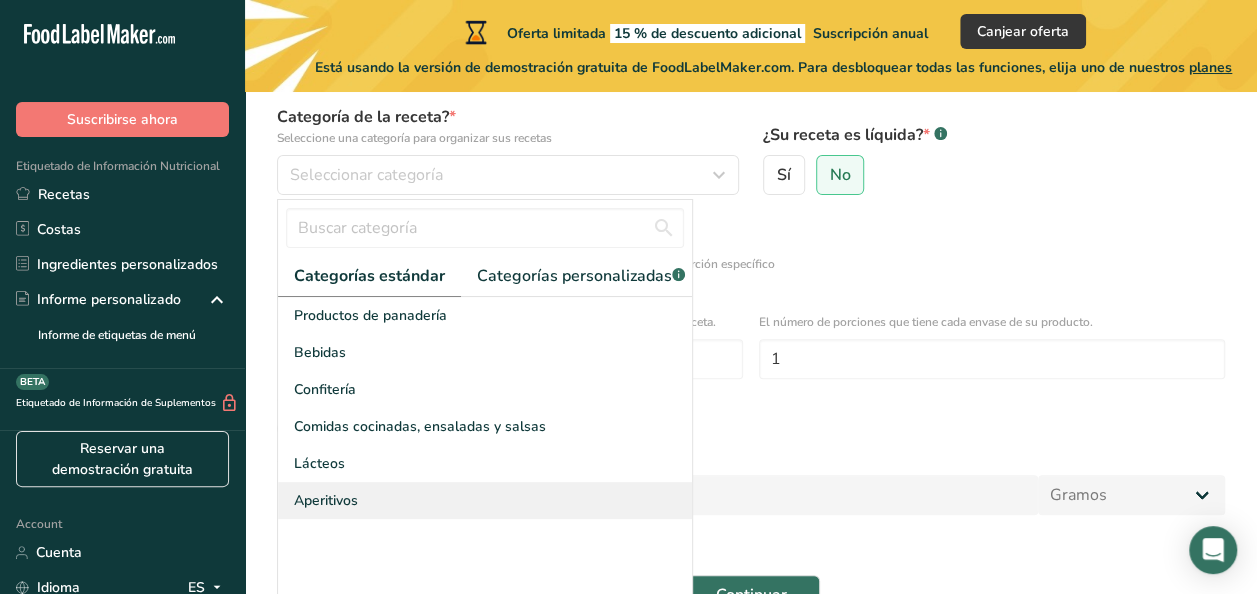 click on "Aperitivos" at bounding box center [485, 500] 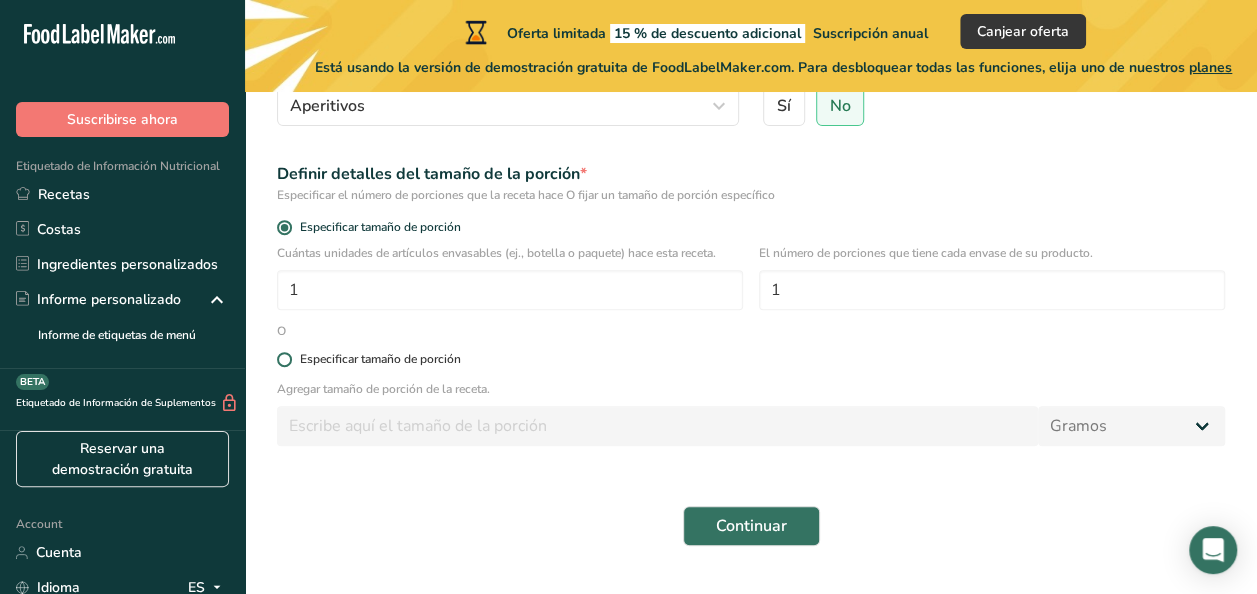 scroll, scrollTop: 300, scrollLeft: 0, axis: vertical 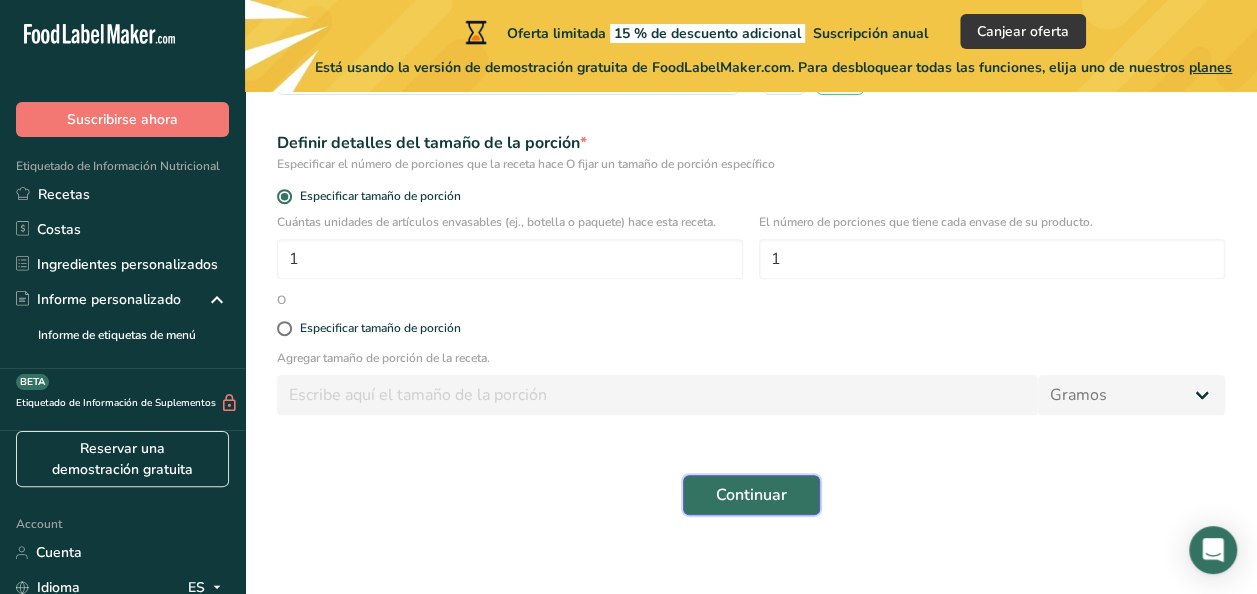 click on "Continuar" at bounding box center (751, 495) 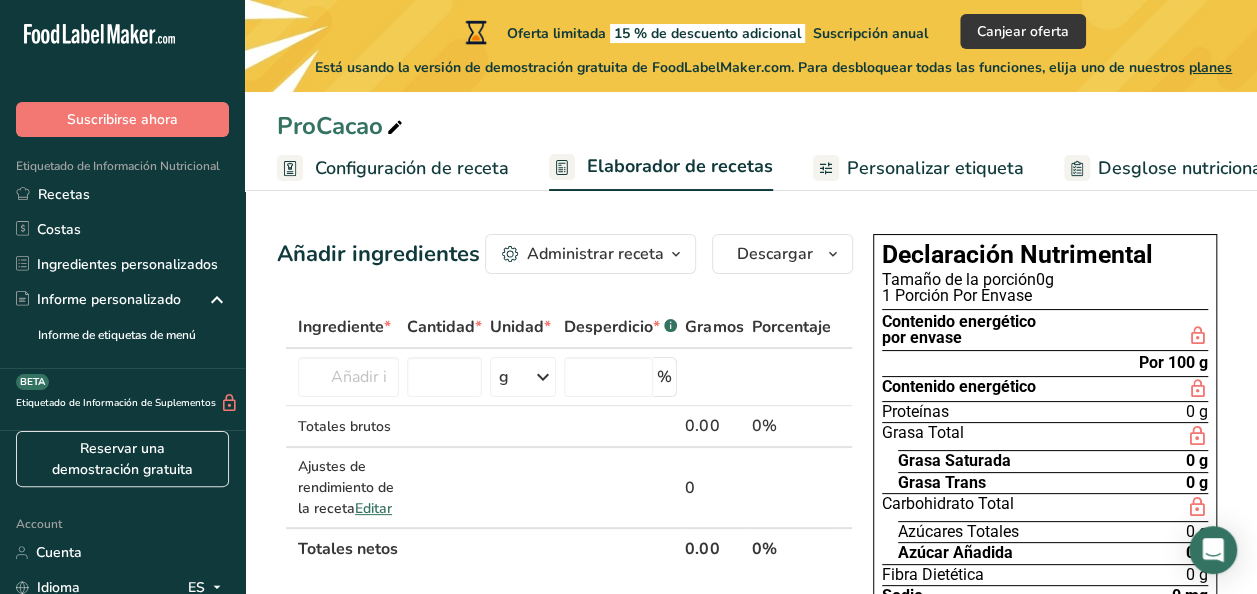 scroll, scrollTop: 0, scrollLeft: 0, axis: both 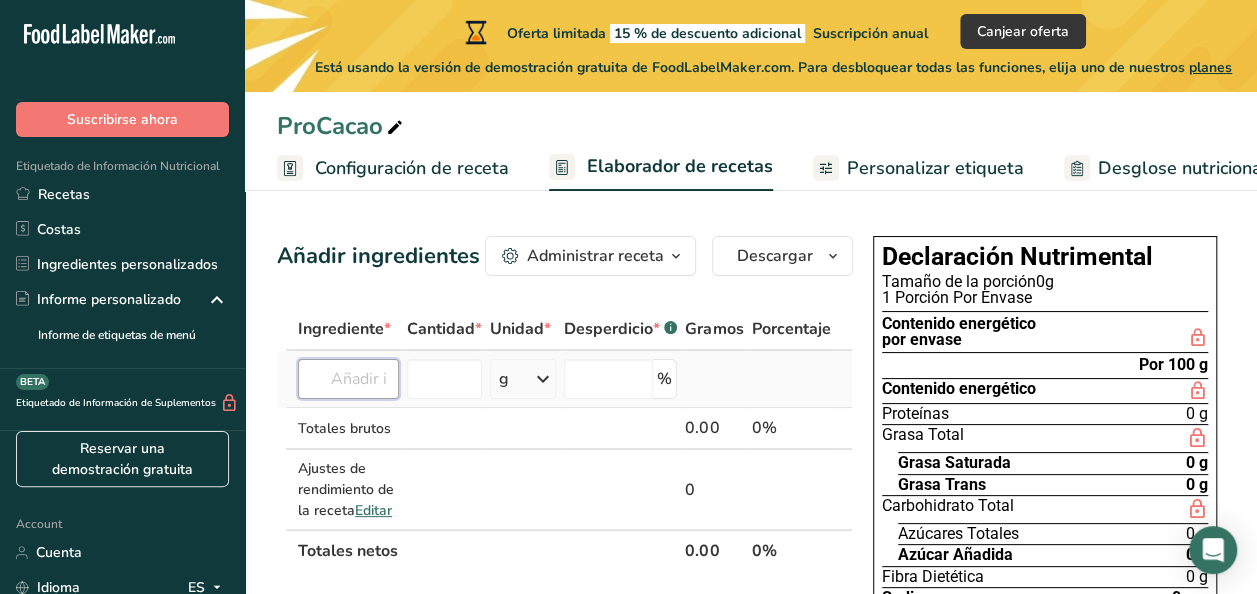 click at bounding box center (348, 379) 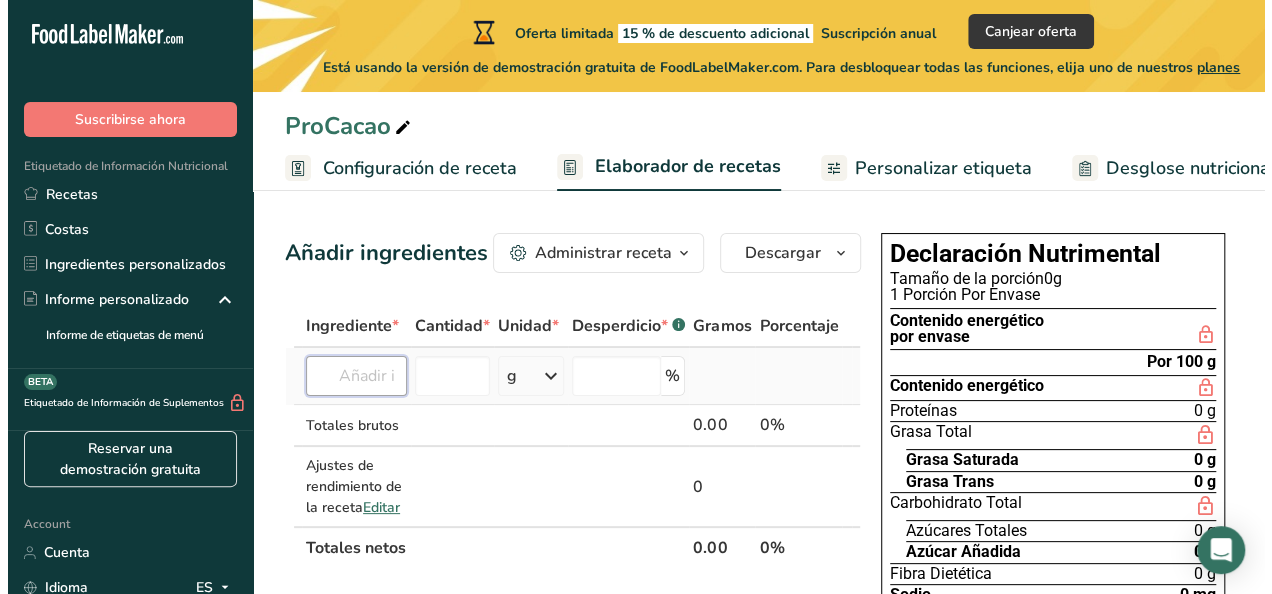 scroll, scrollTop: 0, scrollLeft: 0, axis: both 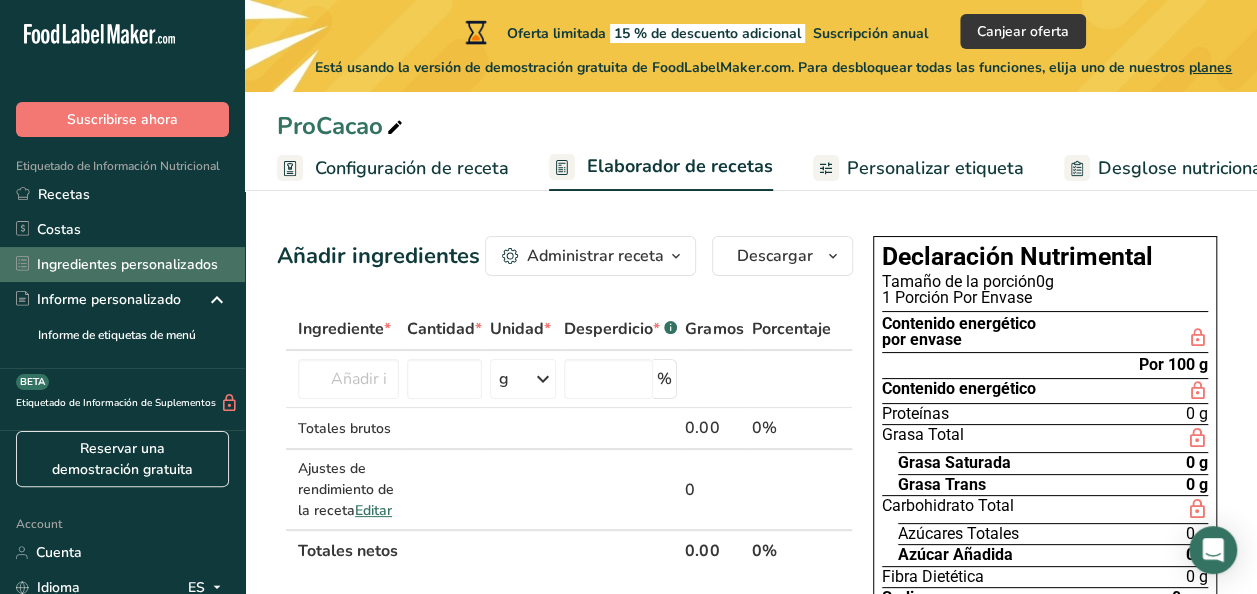 click on "Ingredientes personalizados" at bounding box center (122, 264) 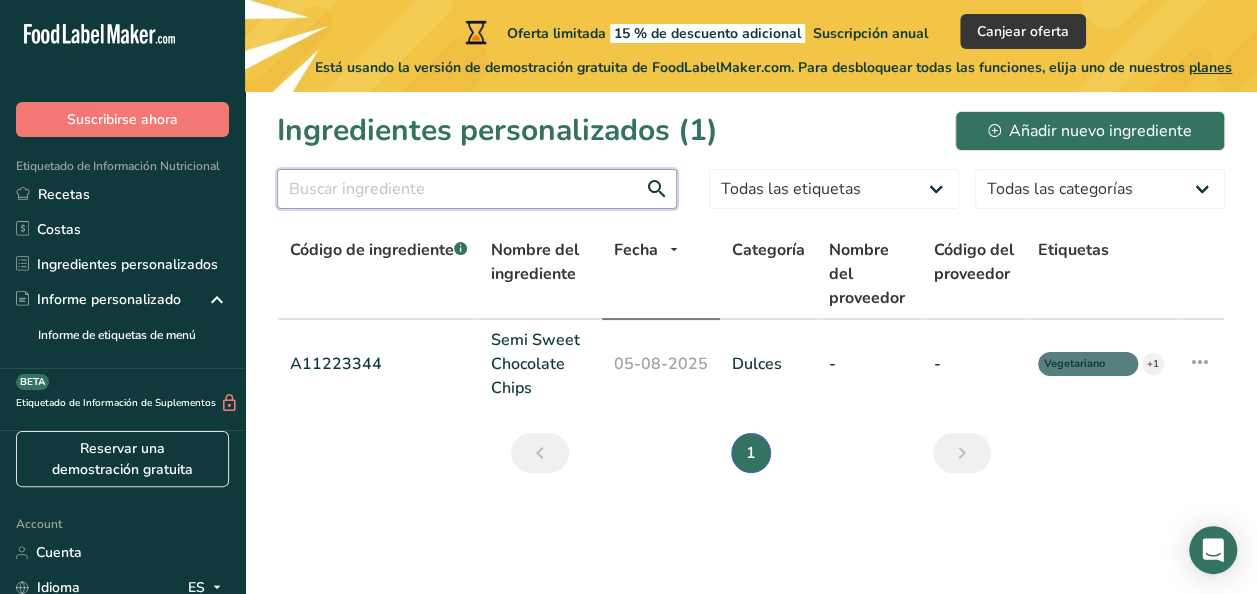 click at bounding box center [477, 189] 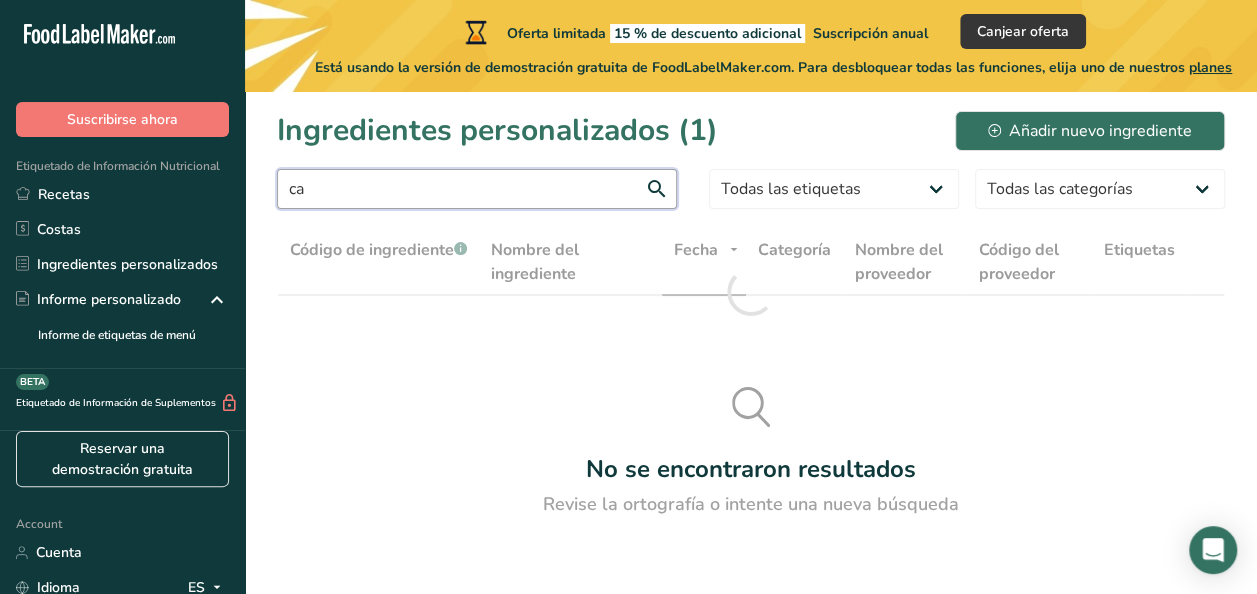 type on "c" 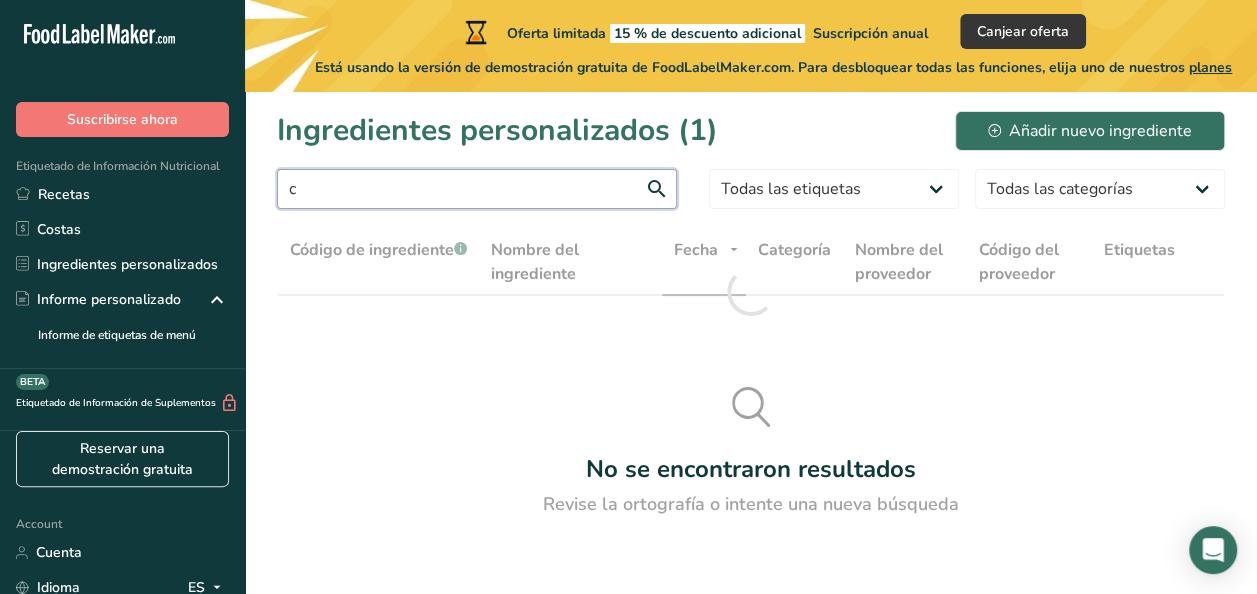 type 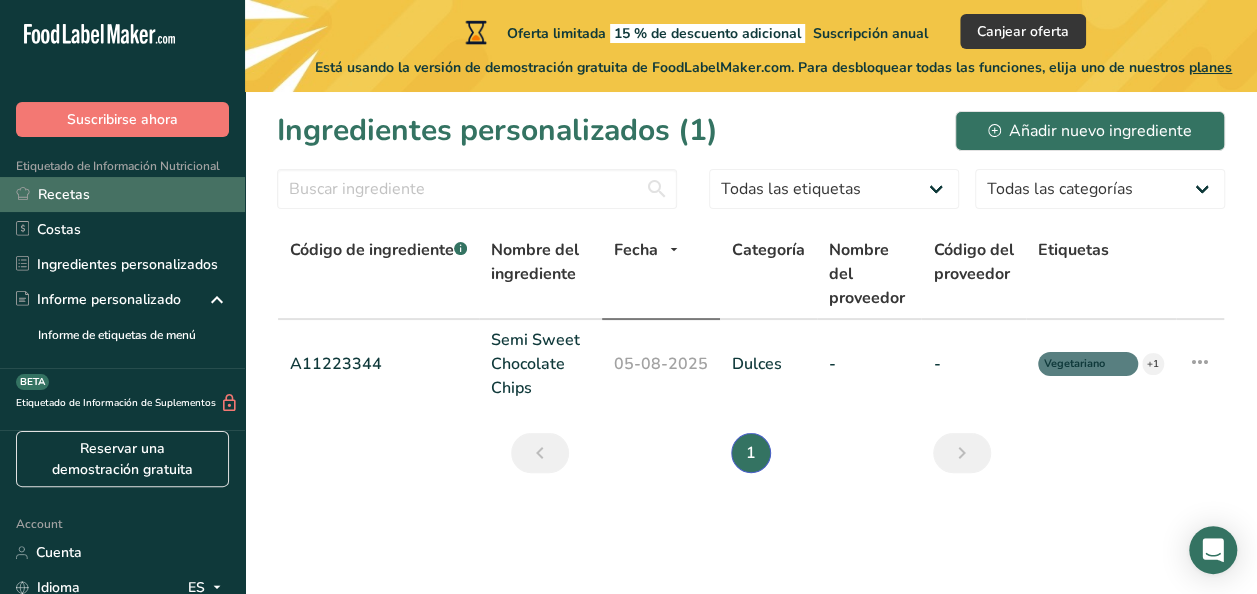 click on "Recetas" at bounding box center (122, 194) 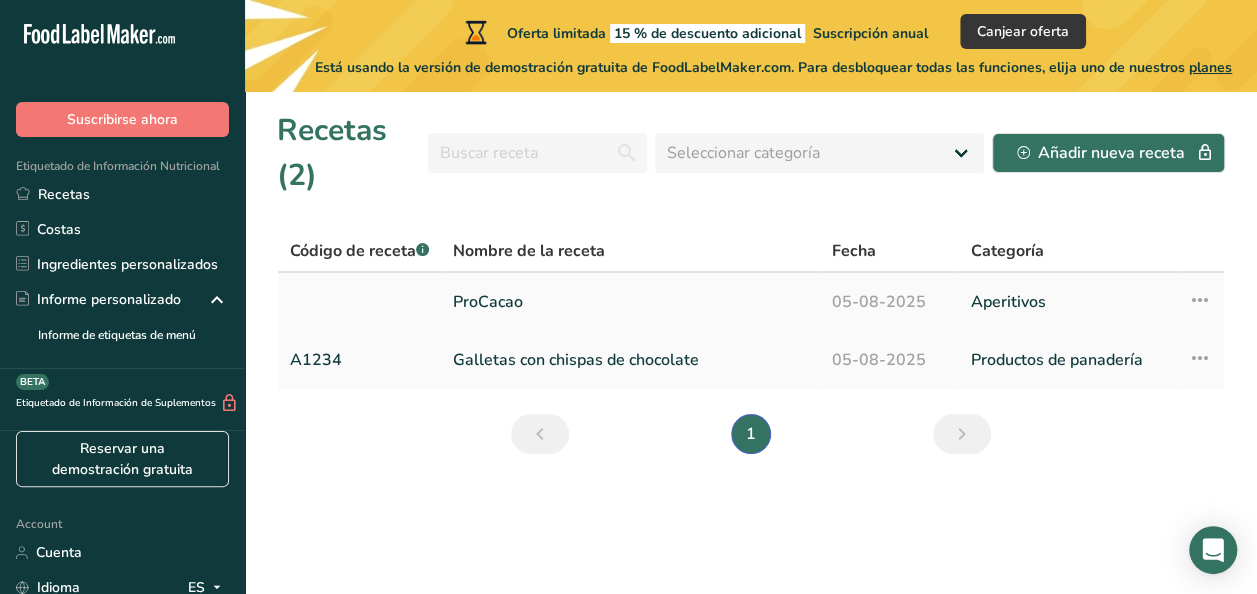 click on "ProCacao" at bounding box center [630, 302] 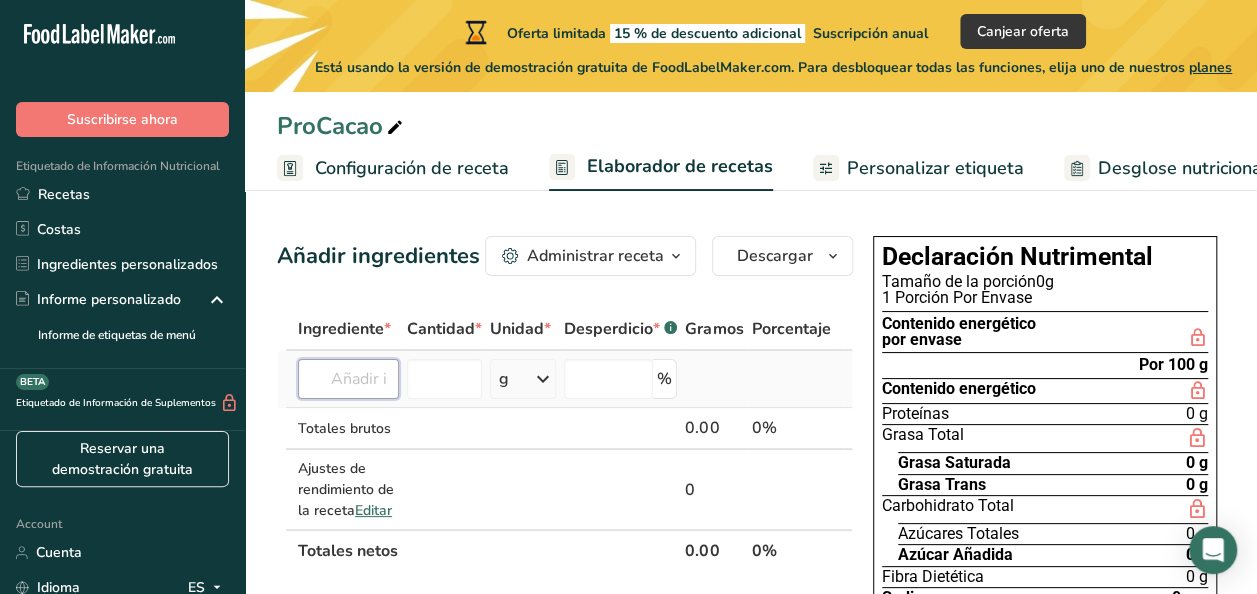 click at bounding box center (348, 379) 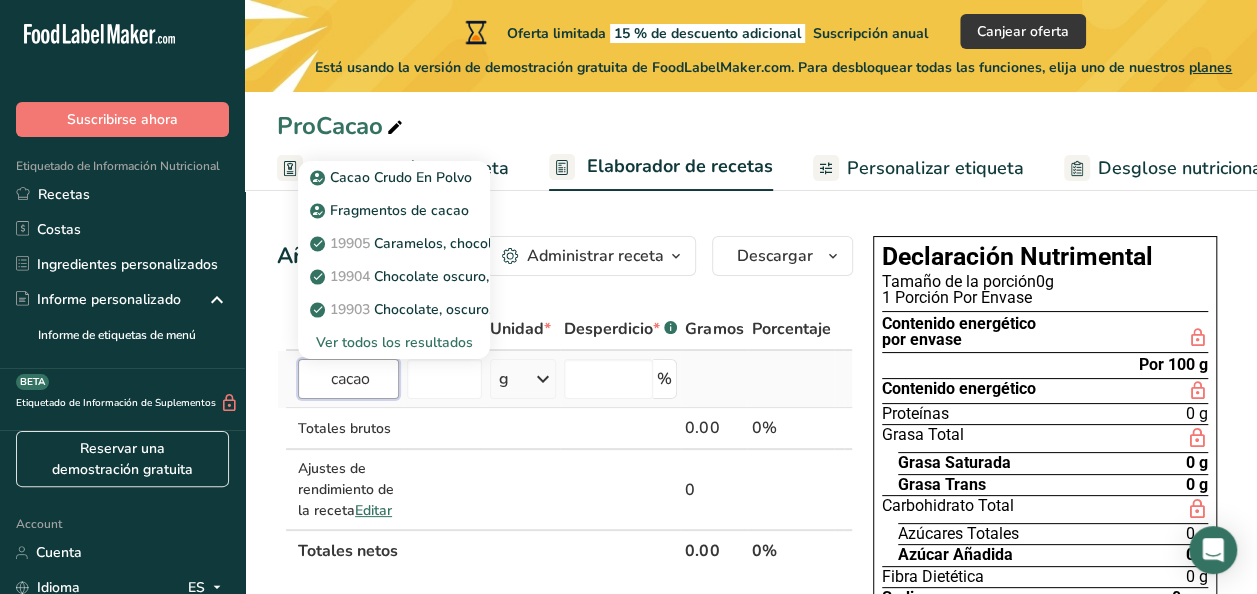 type on "cacao" 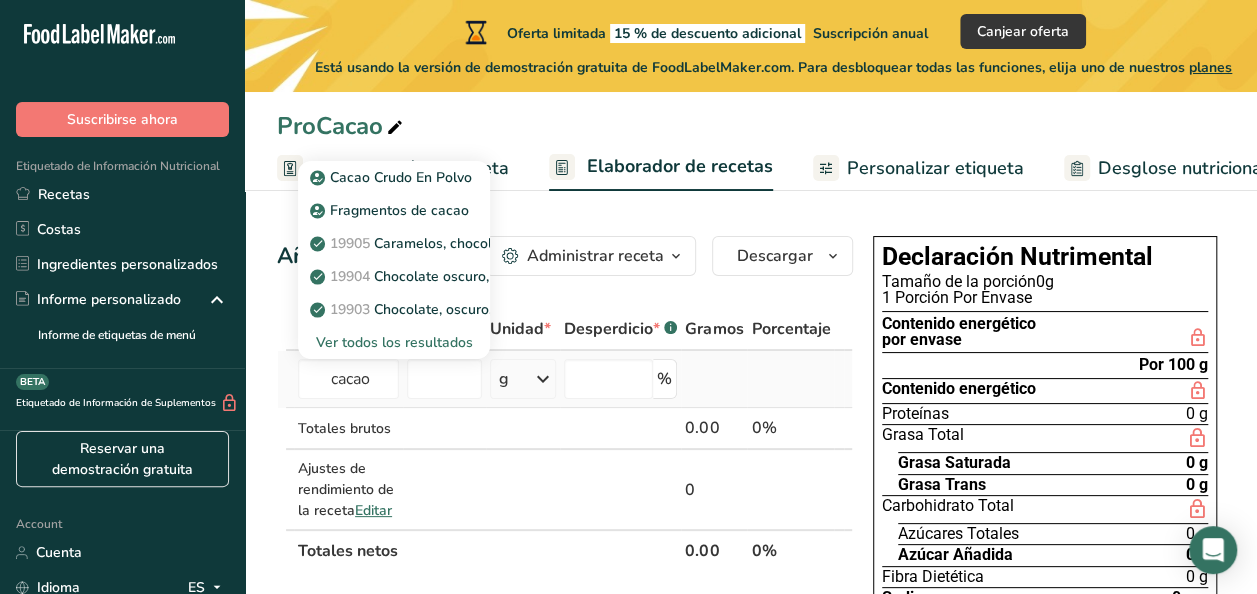 type 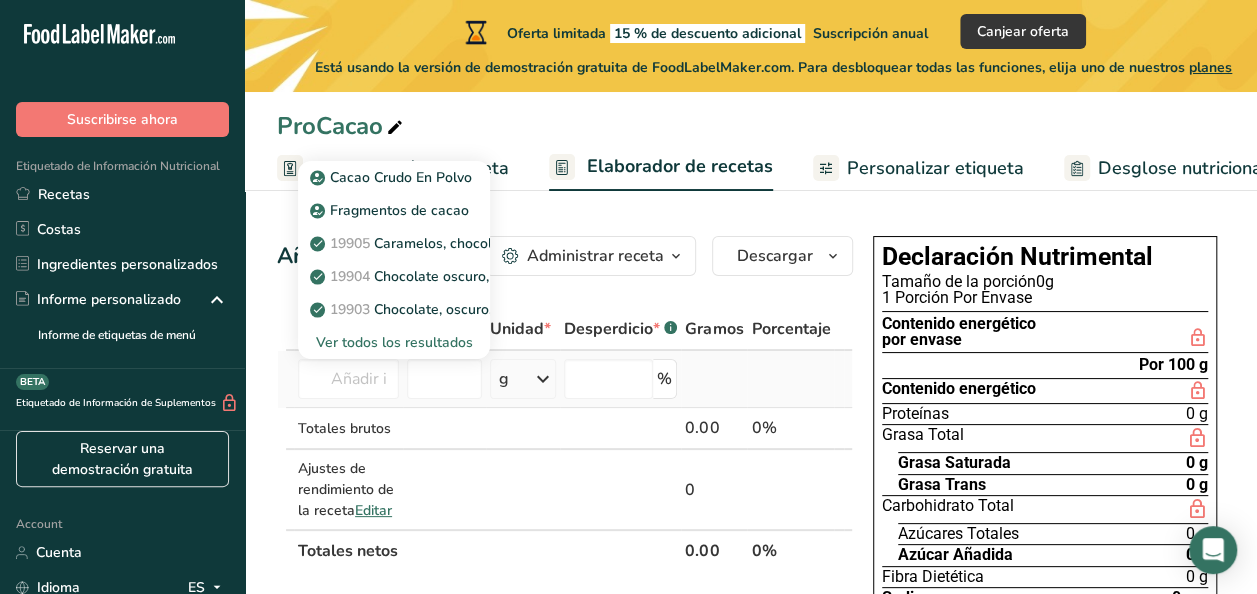 click on "Ver todos los resultados" at bounding box center (394, 342) 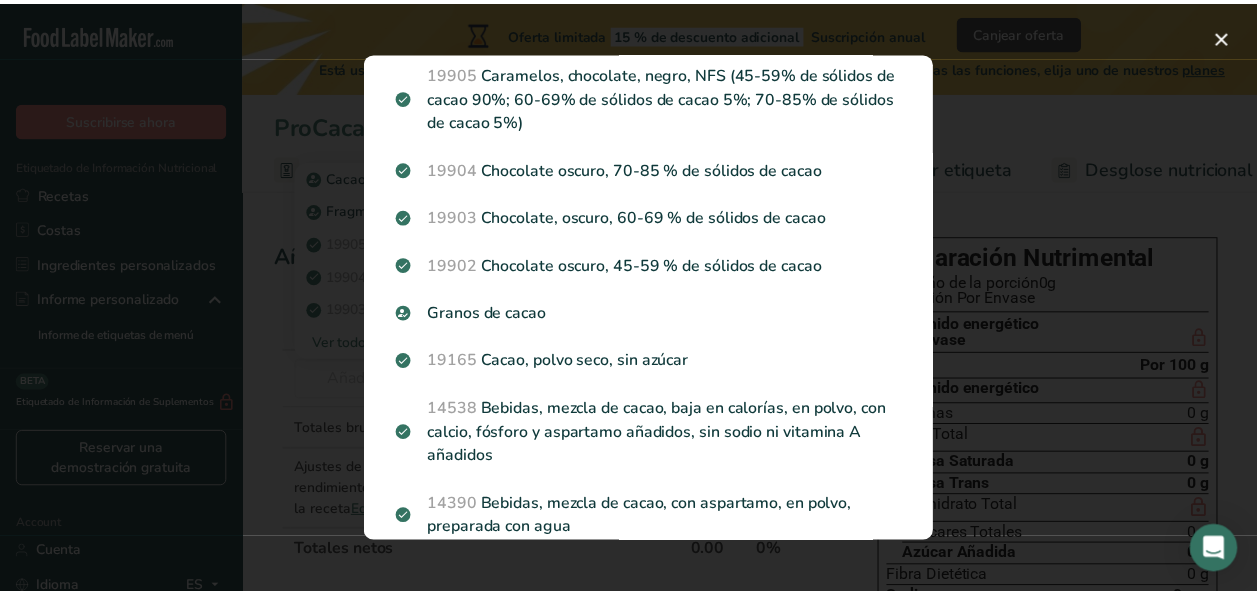 scroll, scrollTop: 0, scrollLeft: 0, axis: both 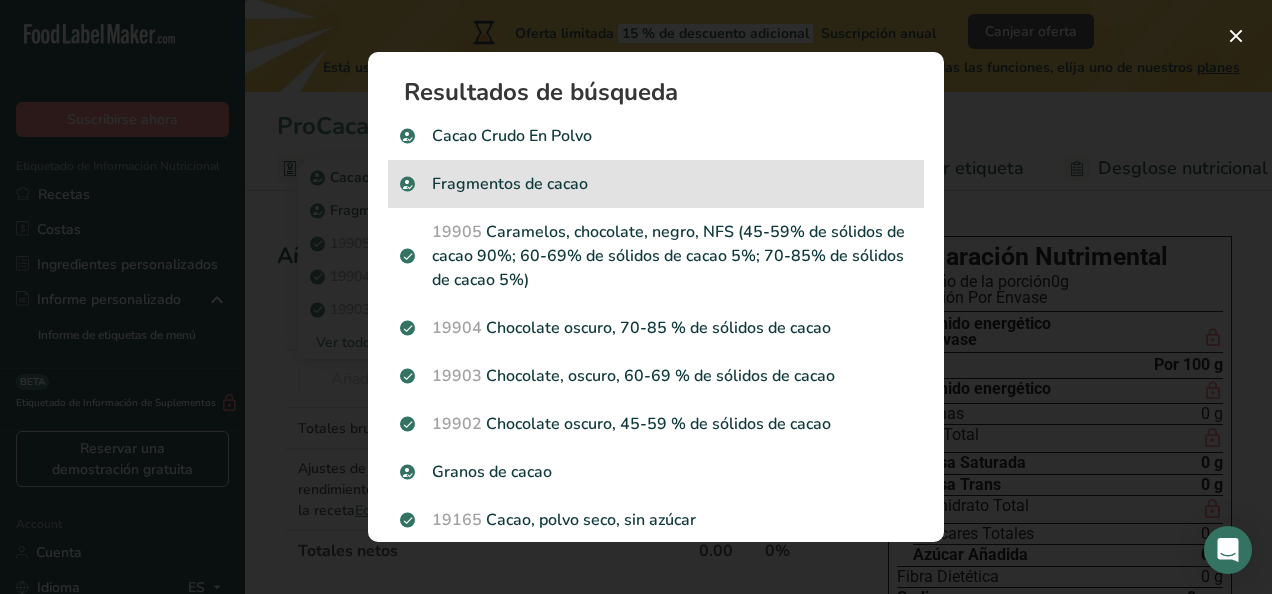 click on "Fragmentos de cacao" at bounding box center [656, 184] 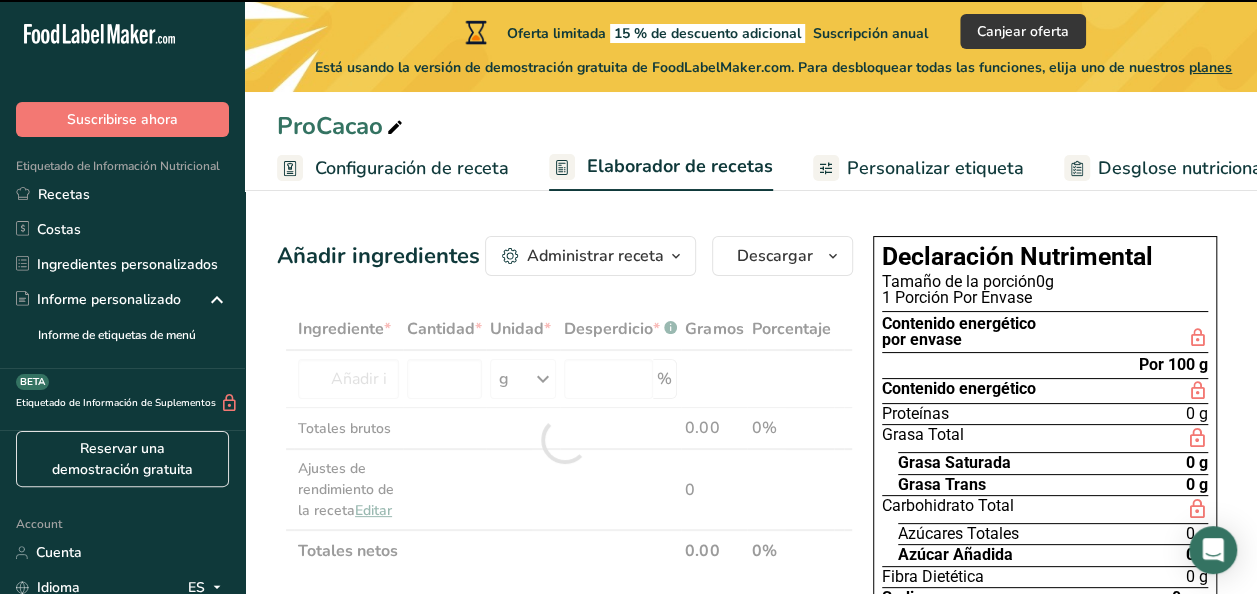 type on "0" 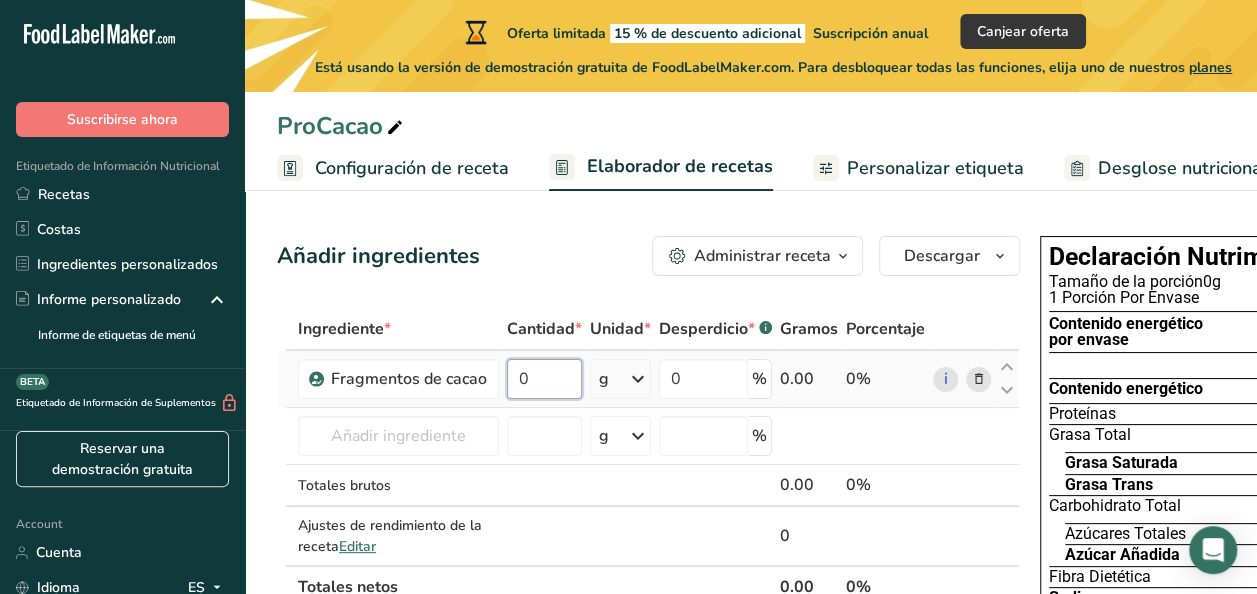 click on "0" at bounding box center [544, 379] 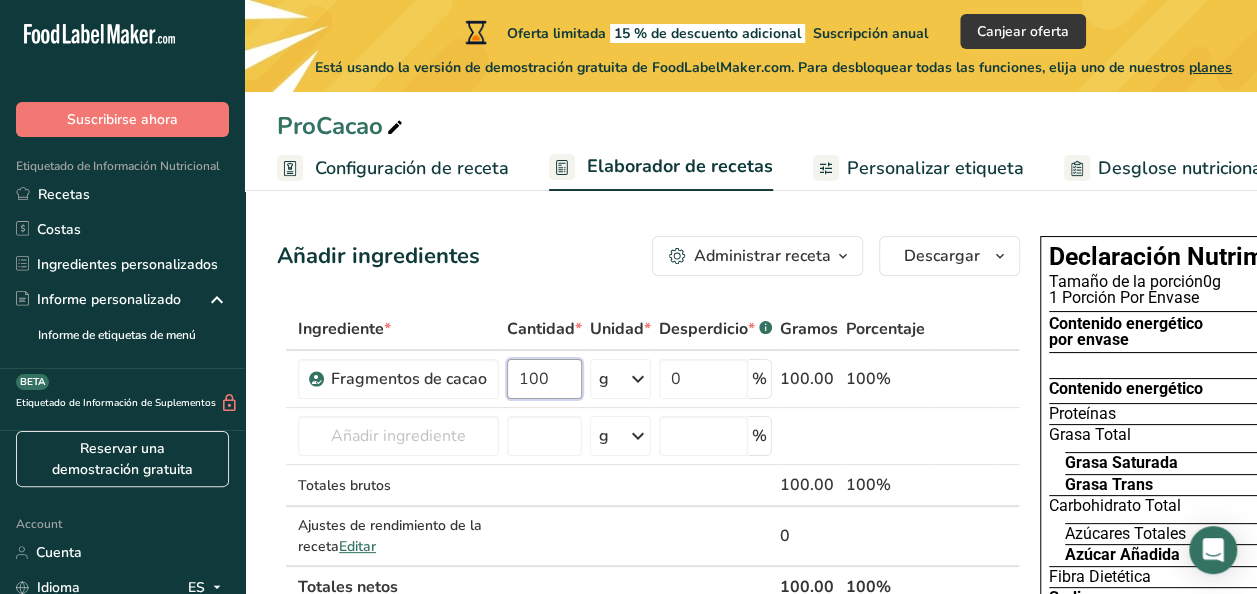 type on "100" 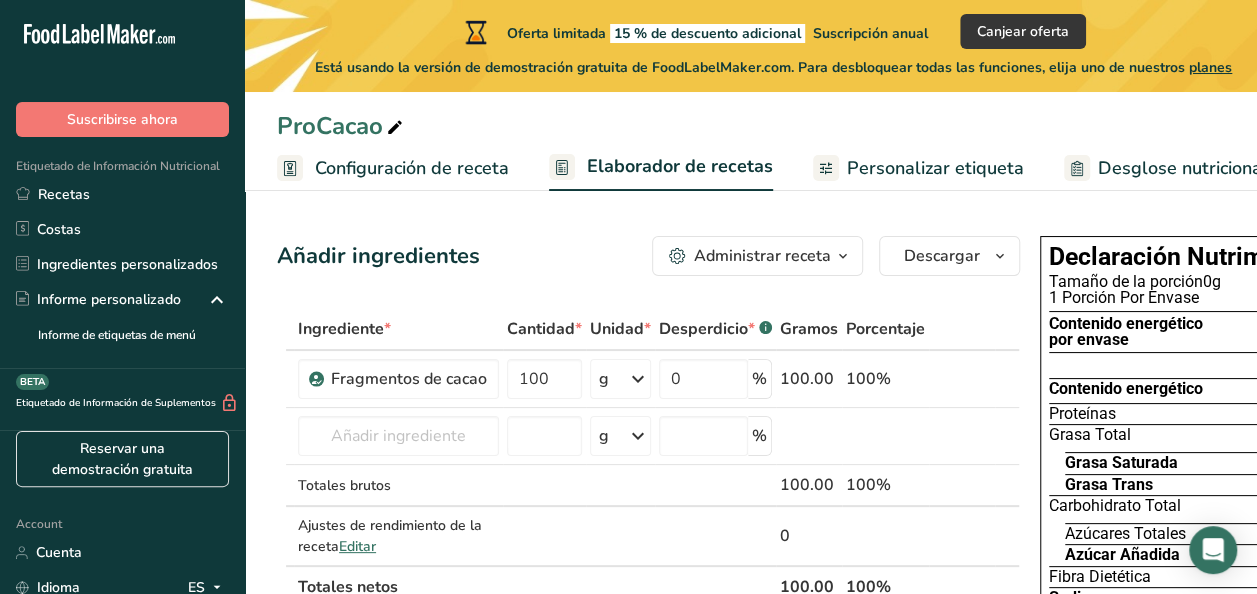 click on "ProCacao" at bounding box center [751, 126] 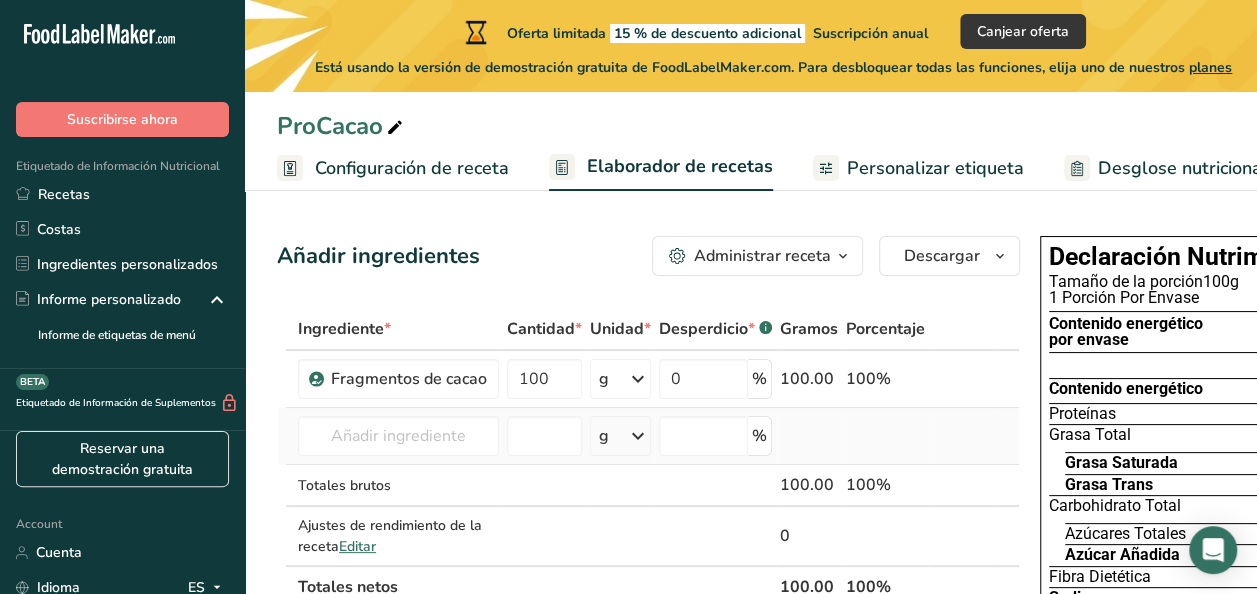 drag, startPoint x: 958, startPoint y: 459, endPoint x: 856, endPoint y: 436, distance: 104.56099 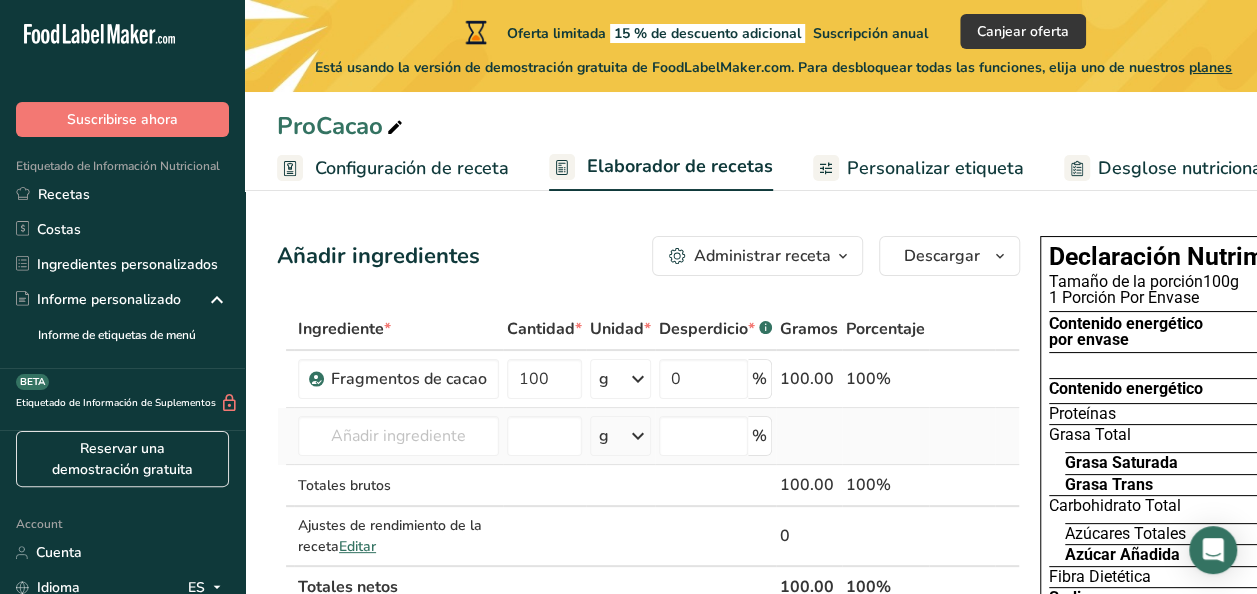 click on "Cacao Crudo En Polvo
Fragmentos de cacao
19905
Caramelos, chocolate, negro, NFS (45-59% de sólidos de cacao 90%; 60-69% de sólidos de cacao 5%; 70-85% de sólidos de cacao 5%)
19904
Chocolate oscuro, 70-85 % de sólidos de cacao
19903
Chocolate, oscuro, 60-69 % de sólidos de cacao
Ver todos los resultados
g
Unidades de peso
g
kg
mg
Ver más
Unidades de volumen
litro
mL
onza líquida
Ver más
%" at bounding box center (648, 436) 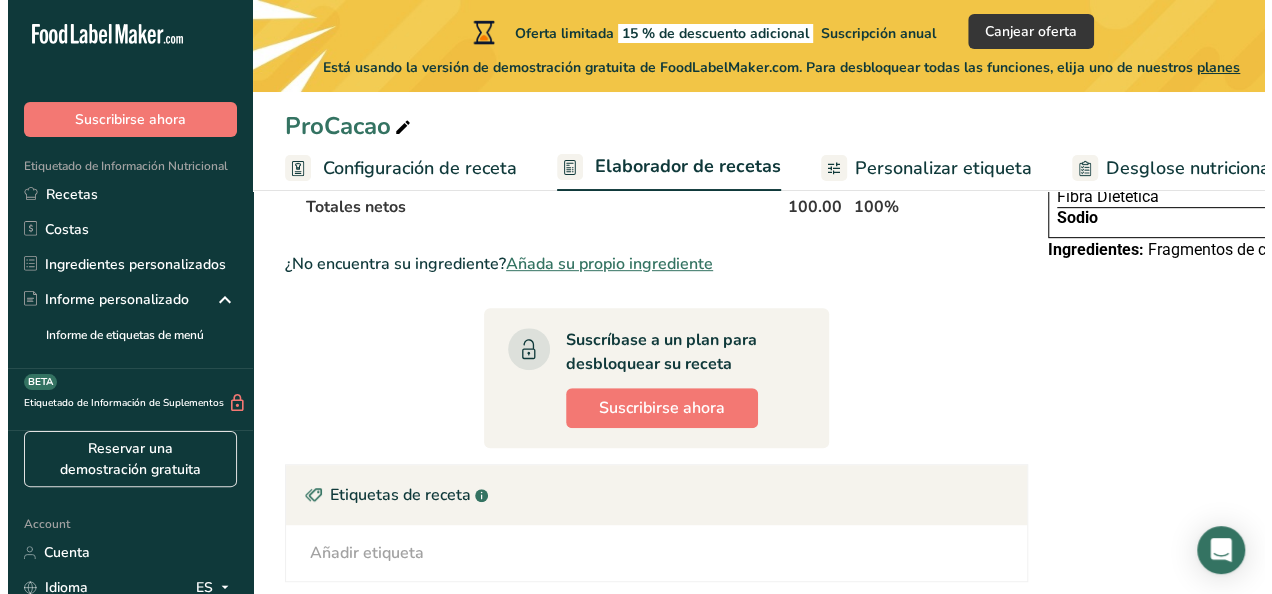 scroll, scrollTop: 0, scrollLeft: 0, axis: both 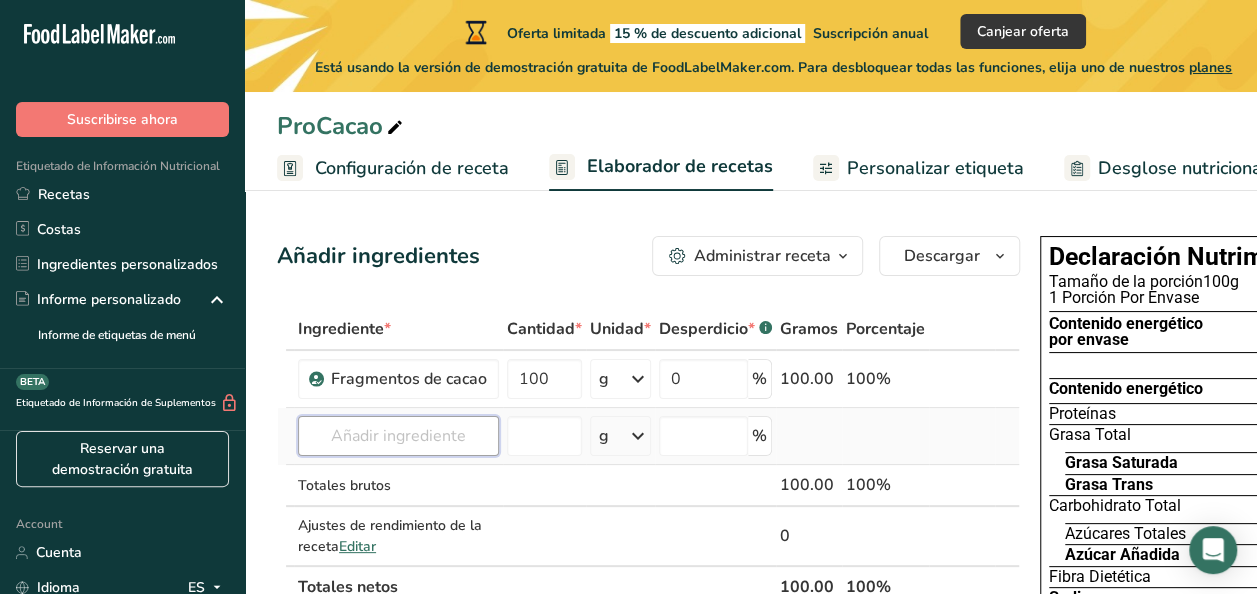 click at bounding box center [398, 436] 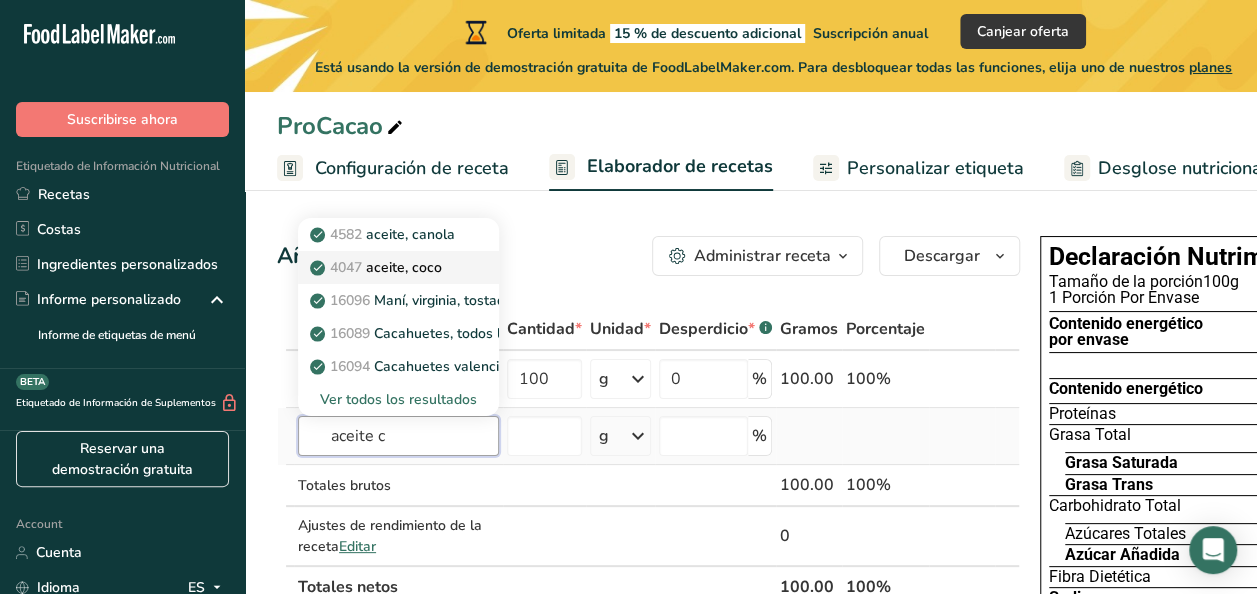 type on "aceite c" 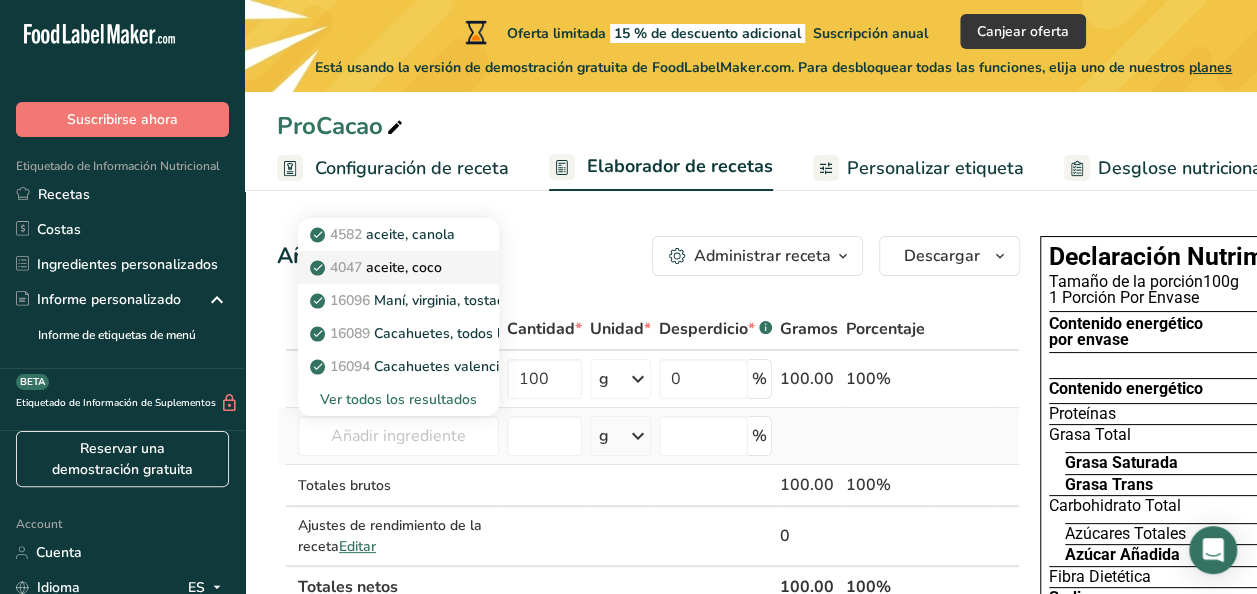 click on "4047 aceite, coco" at bounding box center [378, 267] 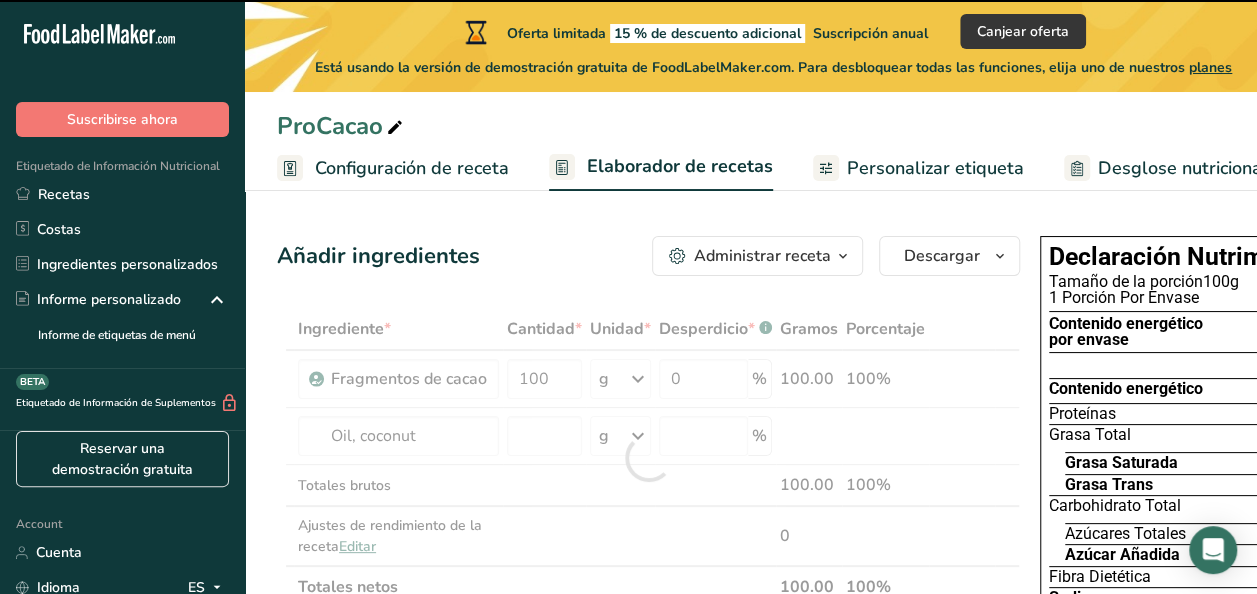 type on "0" 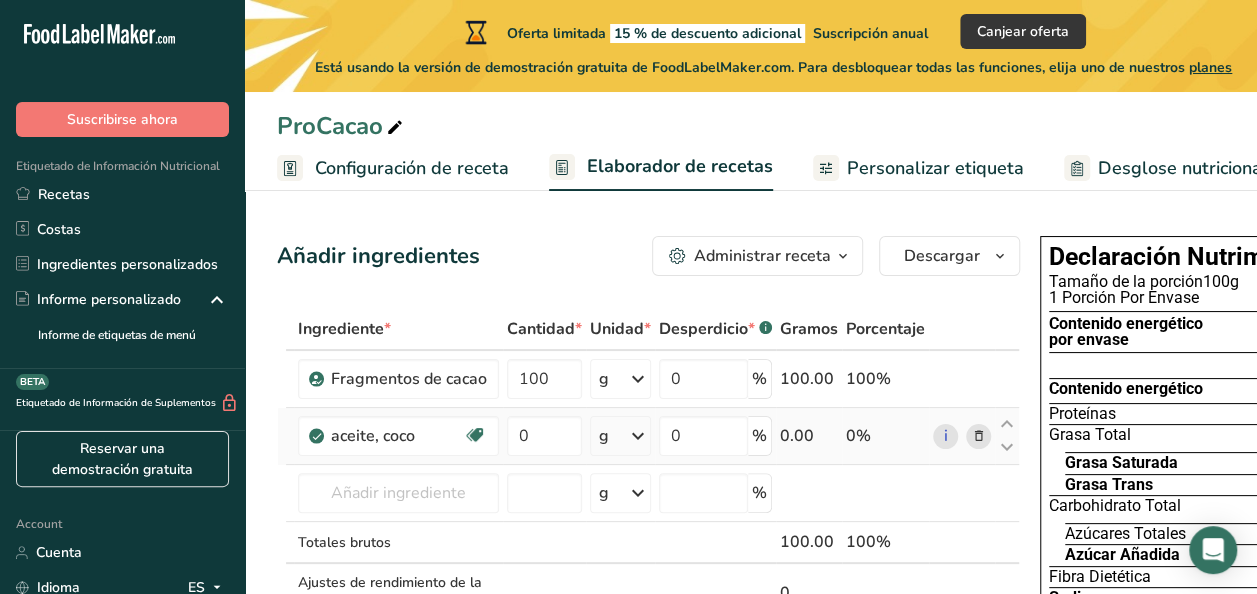 click at bounding box center (638, 436) 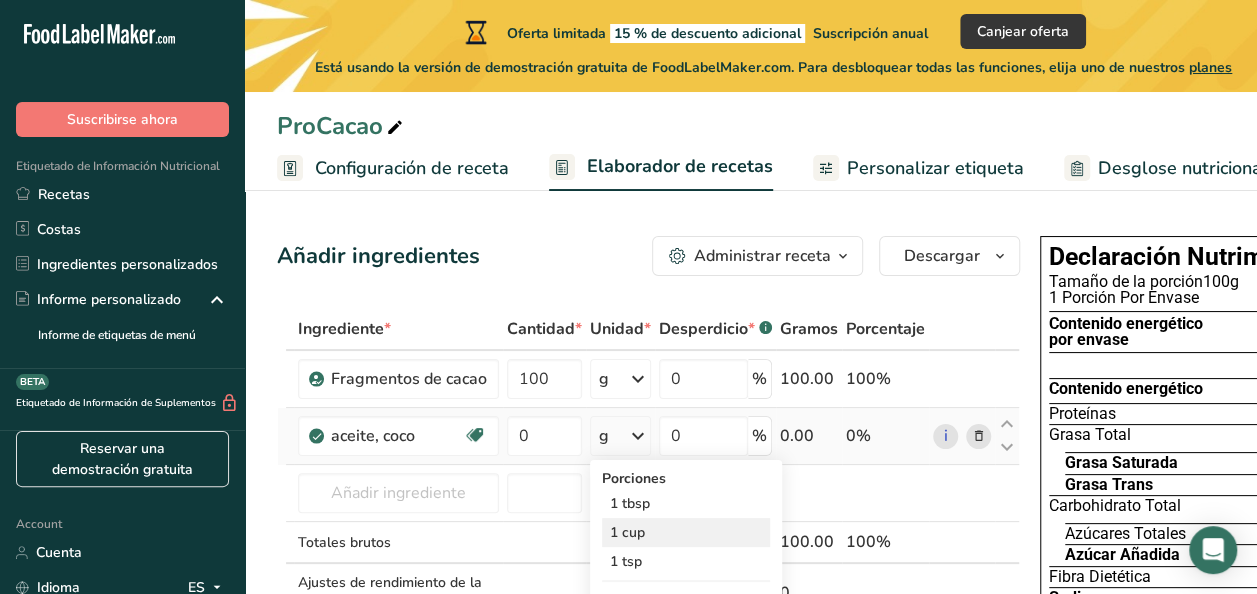 click on "1 cup" at bounding box center (686, 532) 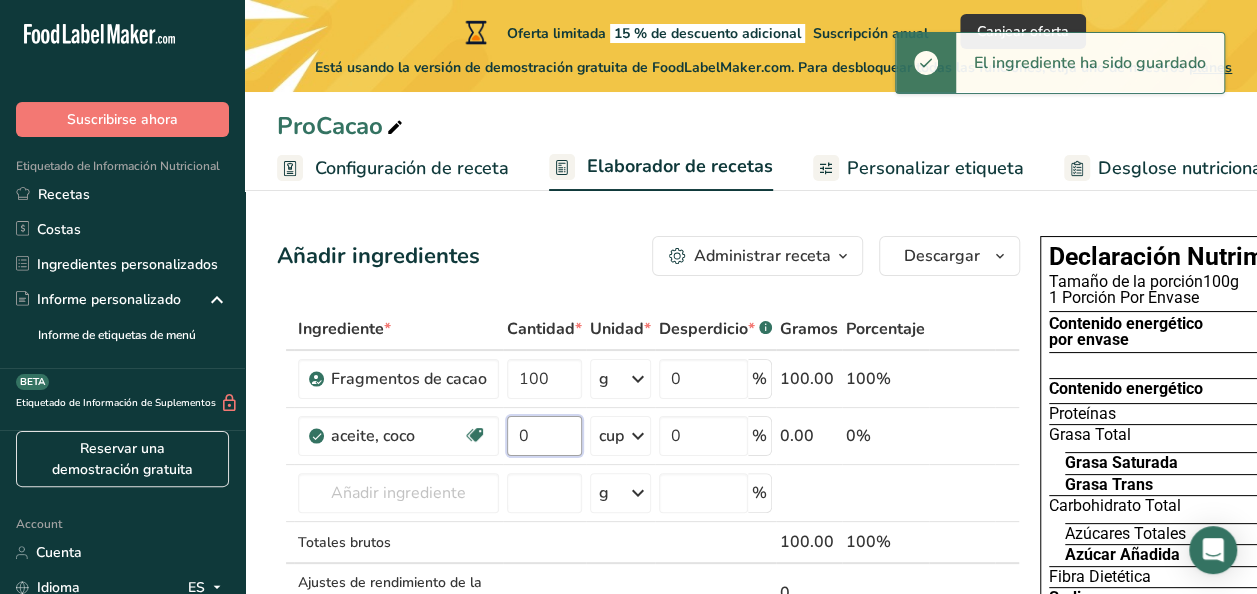 click on "0" at bounding box center [544, 436] 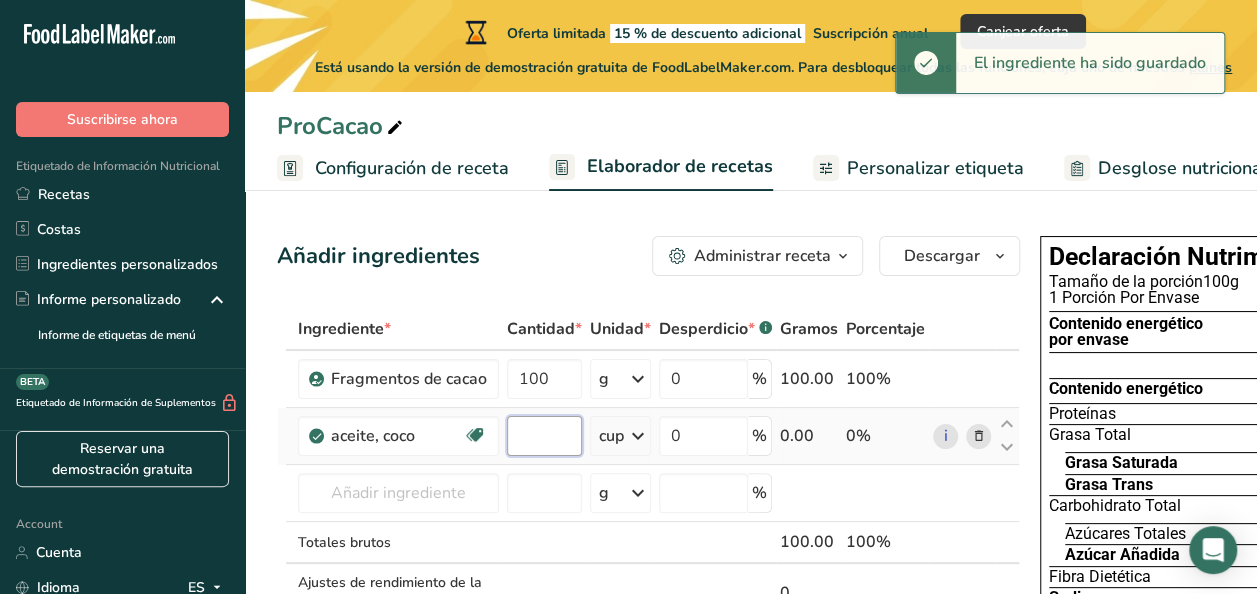 type on "1" 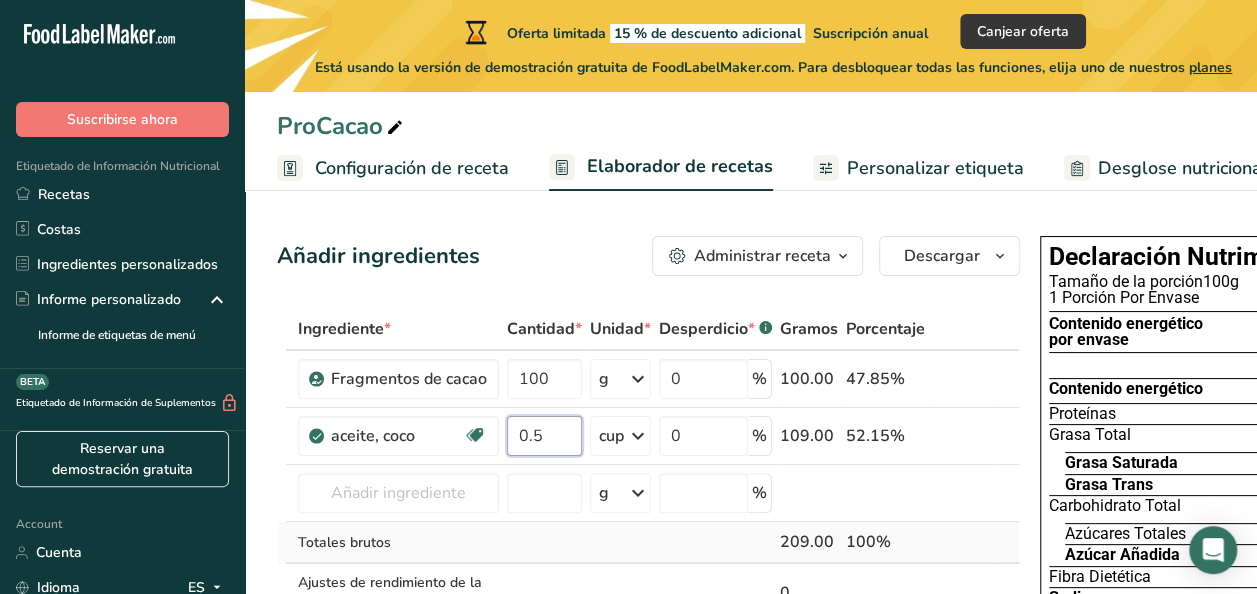 type on "0.5" 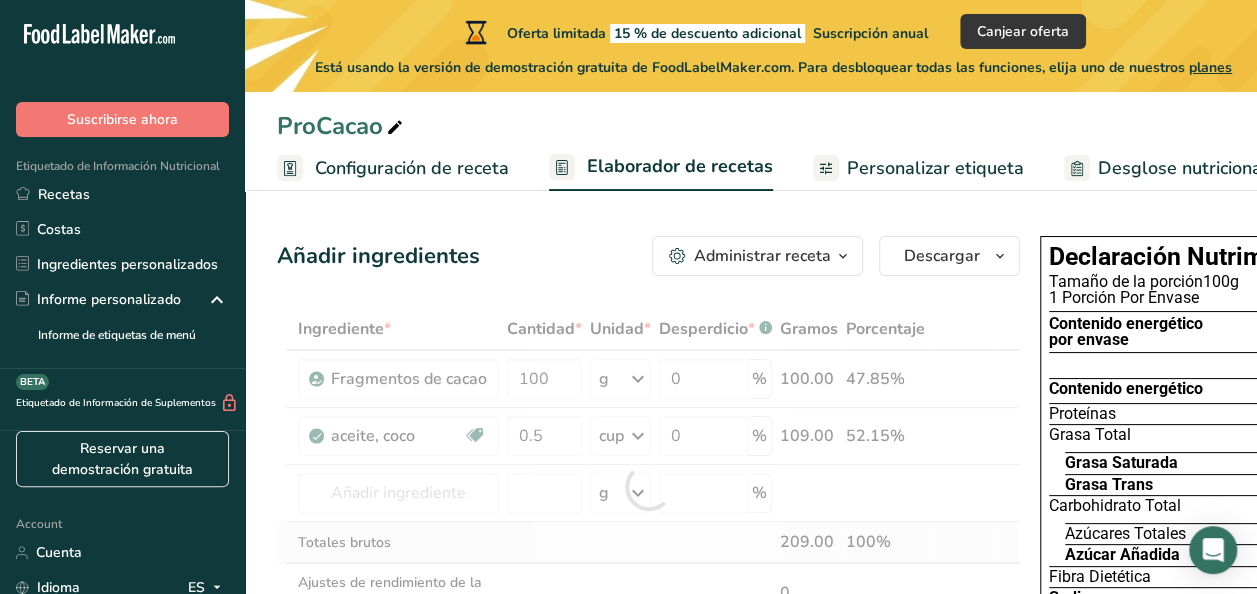 click on "Ingrediente *
Cantidad *
Unidad *
Desperdicio *   .a-a{fill:#347362;}.b-a{fill:#fff;}          Gramos
Porcentaje
Fragmentos de cacao
100
g
Unidades de peso
g
kg
mg
Ver más
Unidades de volumen
litro
Las unidades de volumen requieren una conversión de densidad. Si conoce la densidad de su ingrediente, introdúzcala a continuación. De lo contrario, haga clic en "RIA", nuestra asistente regulatoria de IA, quien podrá ayudarle.
lb/pie³
g/cm³
Confirmar
mL
lb/pie³
g/cm³
Confirmar
0" at bounding box center [648, 486] 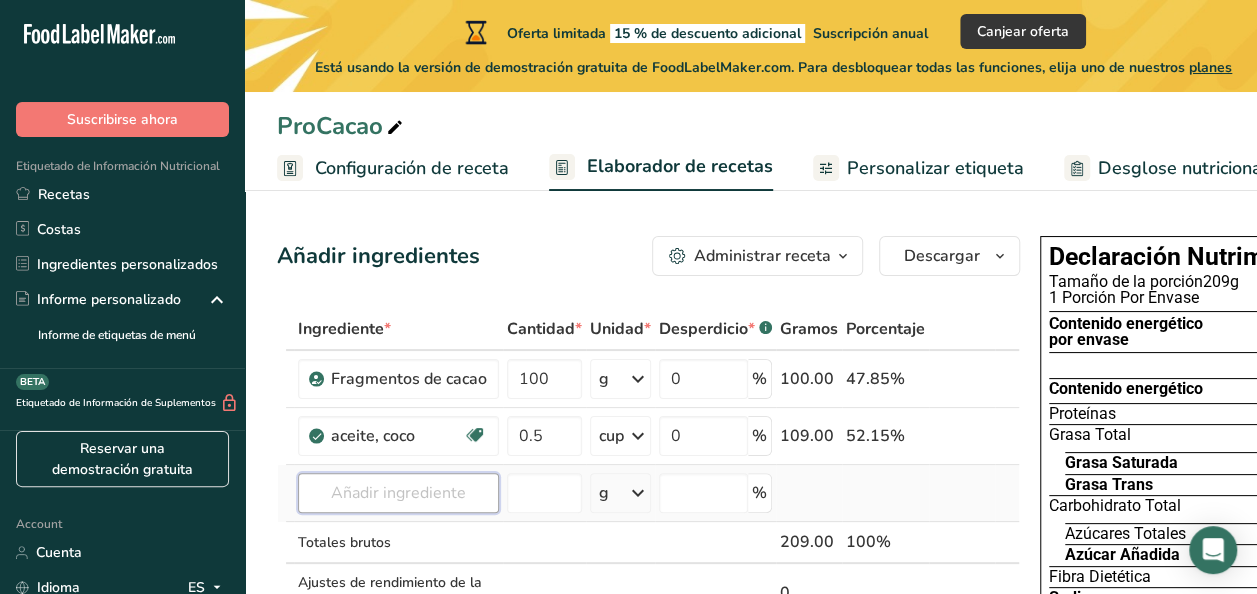 click at bounding box center (398, 493) 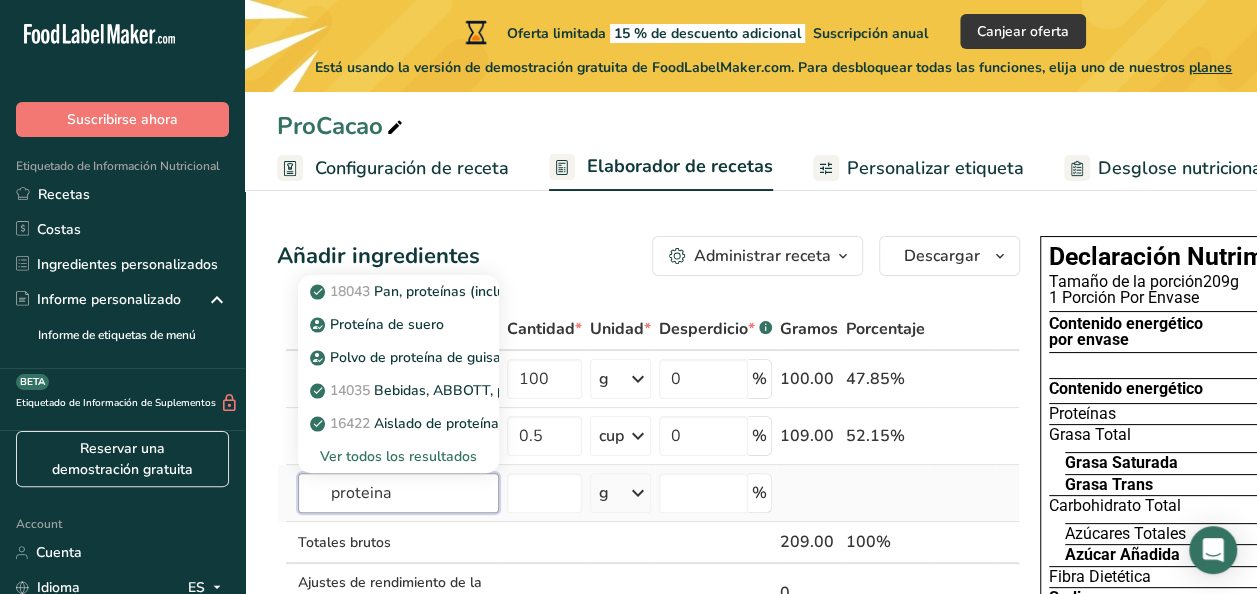 type on "proteina" 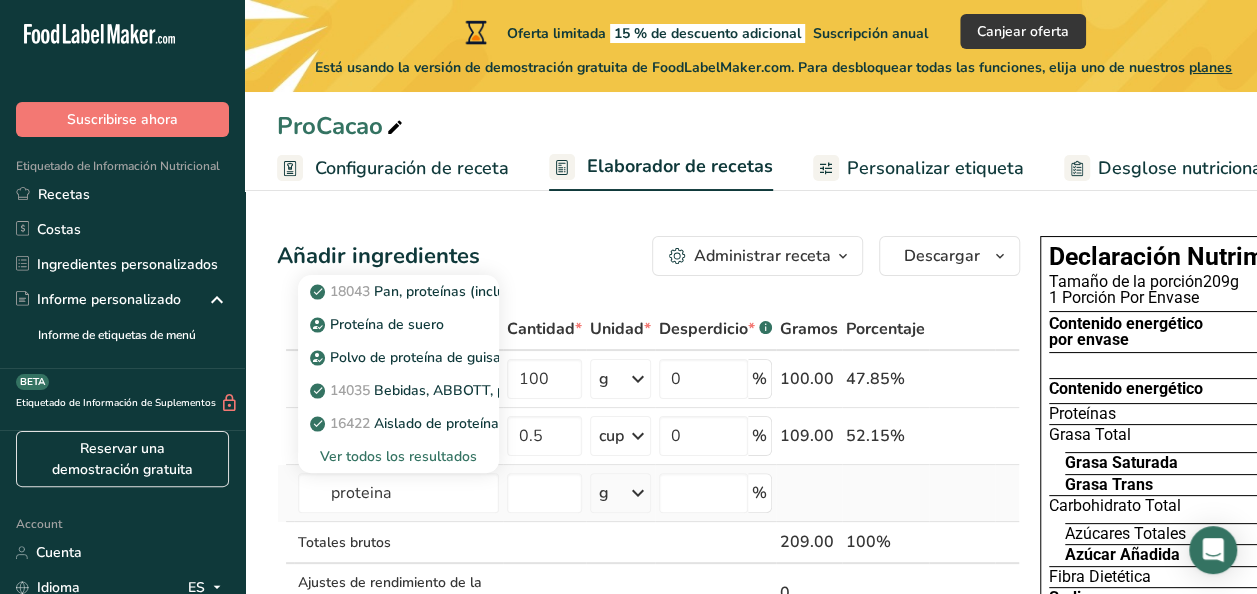 type 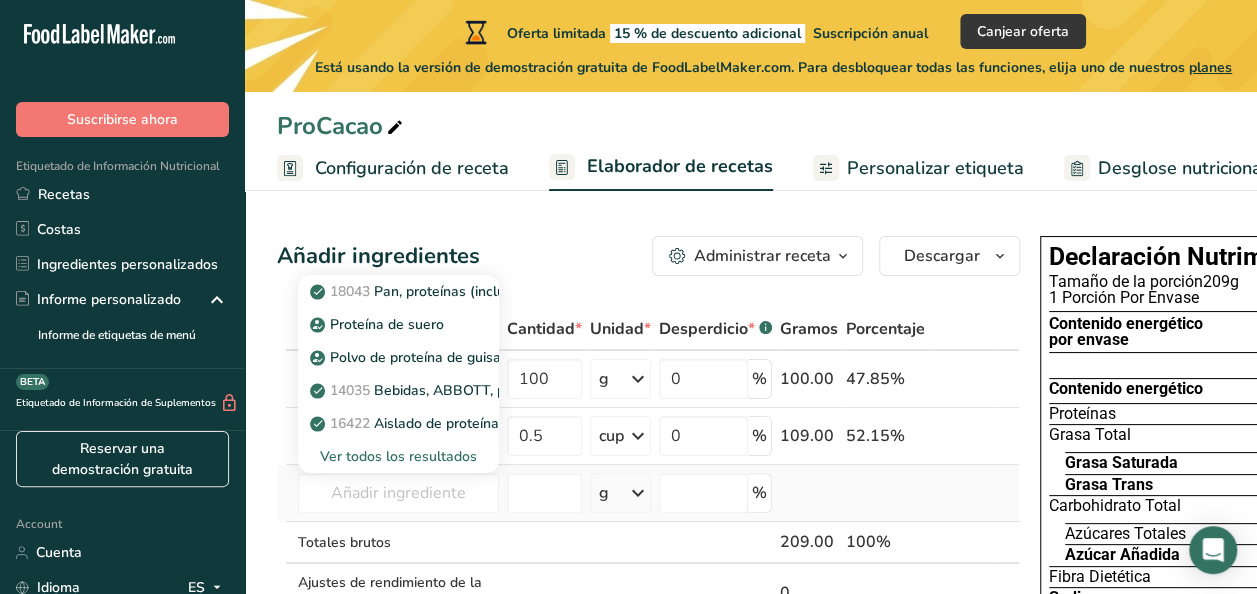click on "Ver todos los resultados" at bounding box center (398, 456) 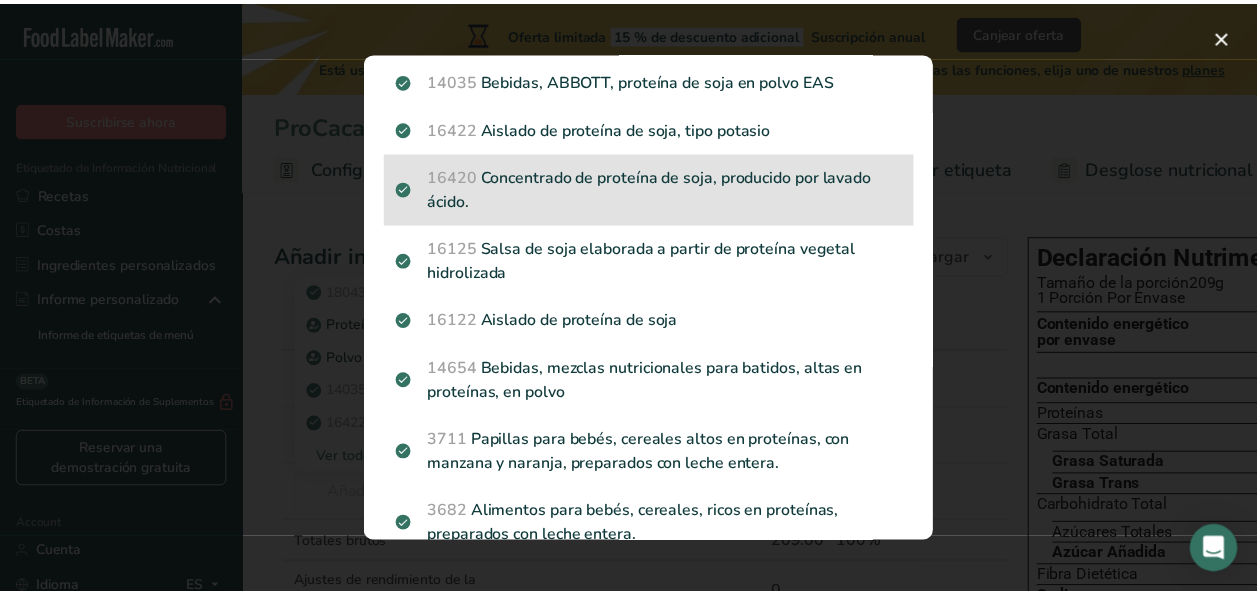 scroll, scrollTop: 0, scrollLeft: 0, axis: both 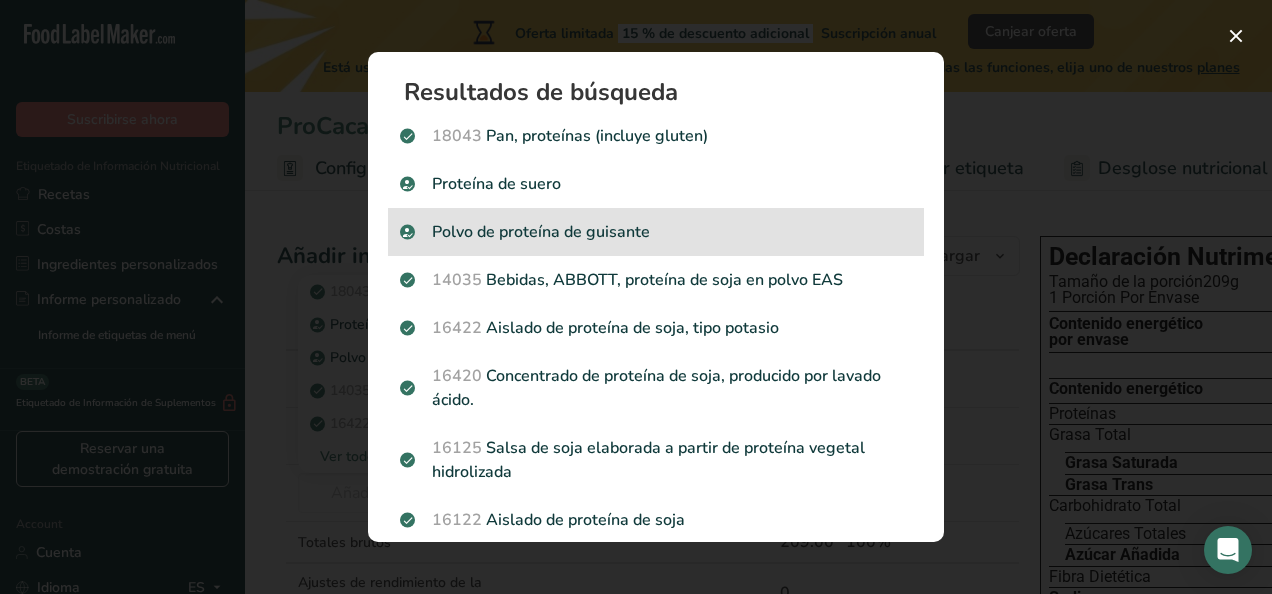 click on "Polvo de proteína de guisante" at bounding box center [656, 232] 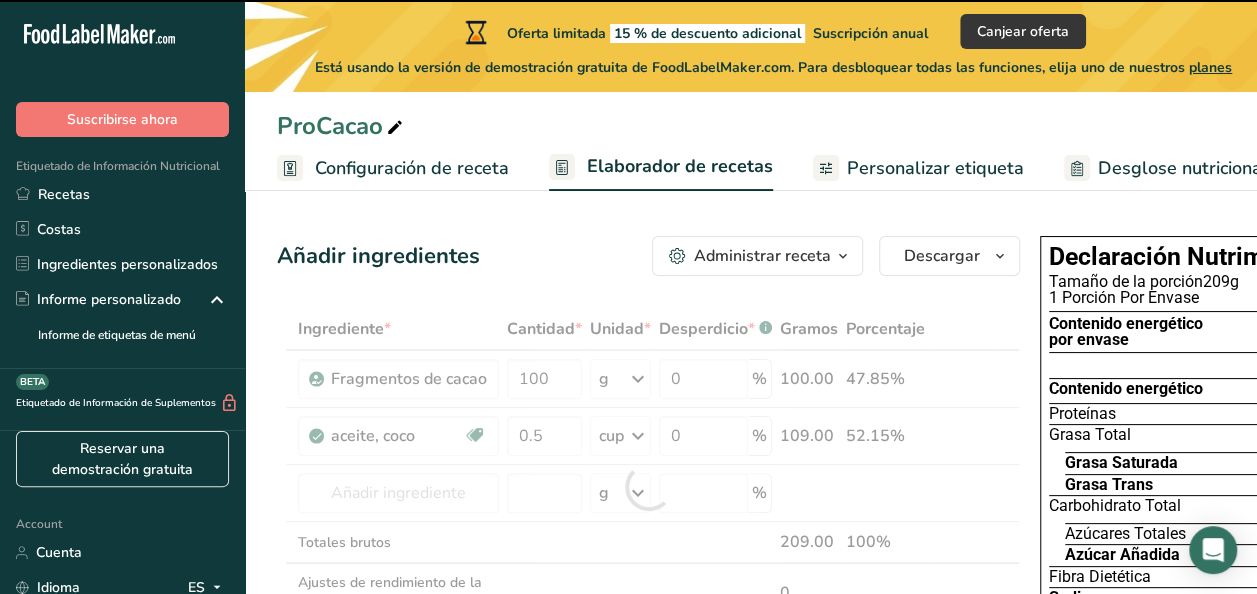 type on "0" 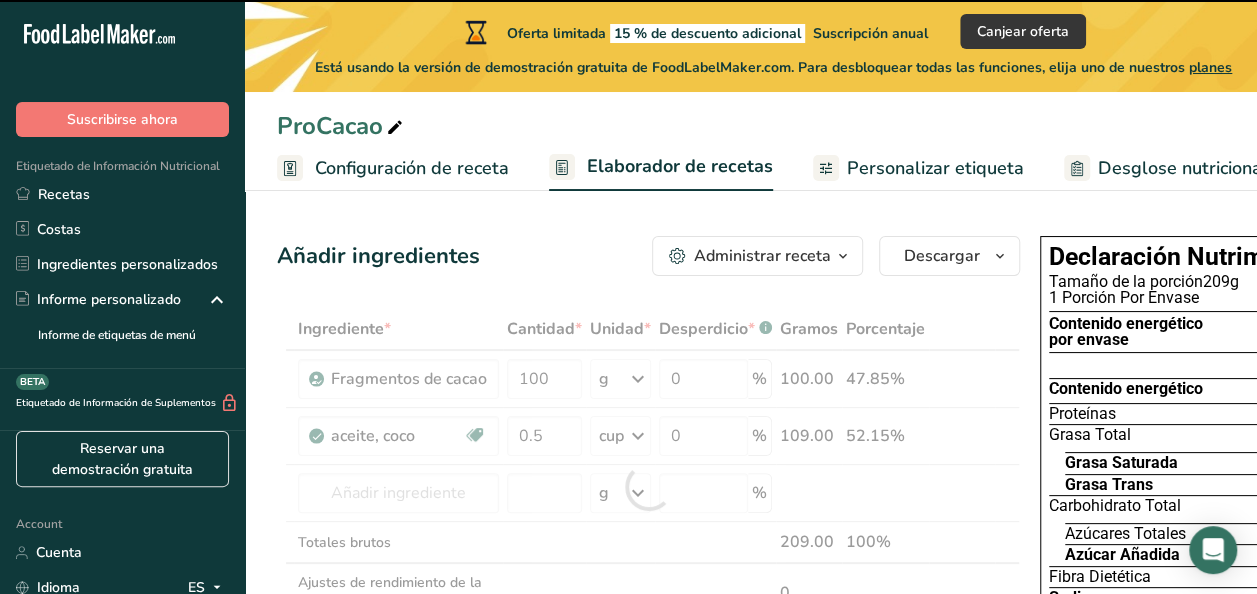 type on "0" 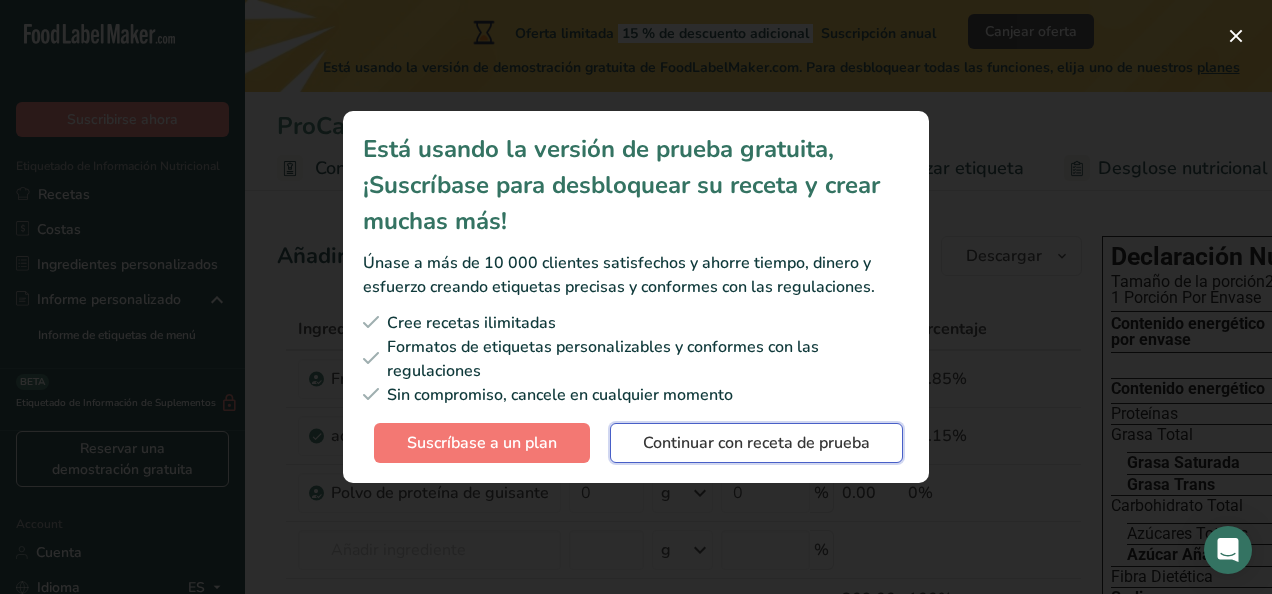 click on "Continuar con receta de prueba" at bounding box center (756, 443) 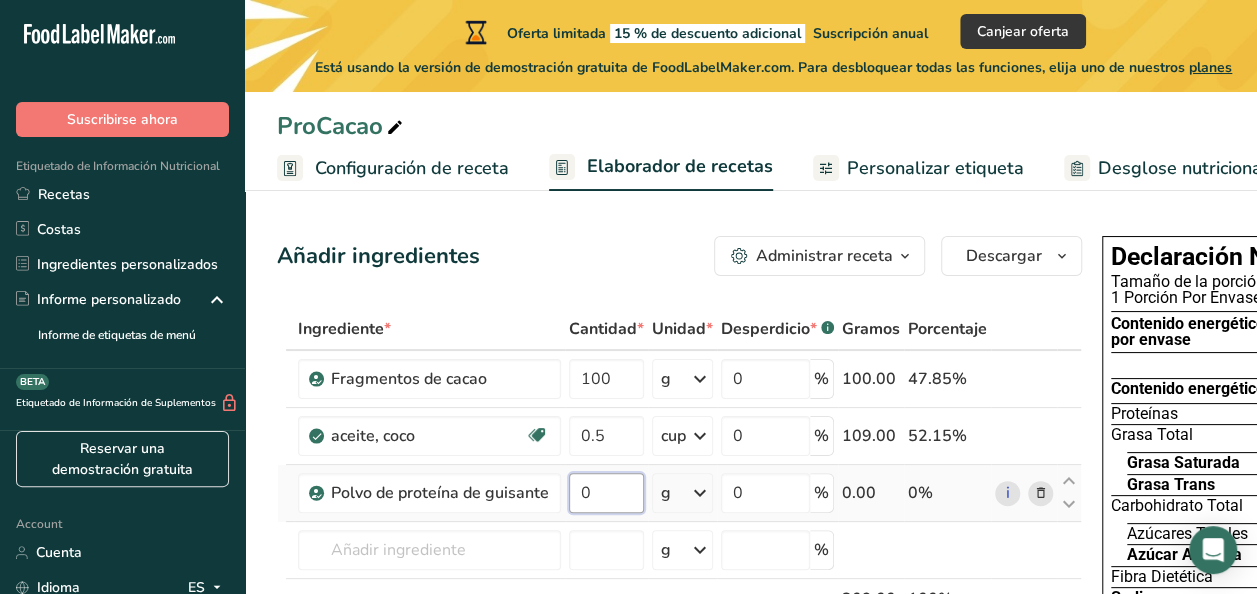 click on "0" at bounding box center (606, 493) 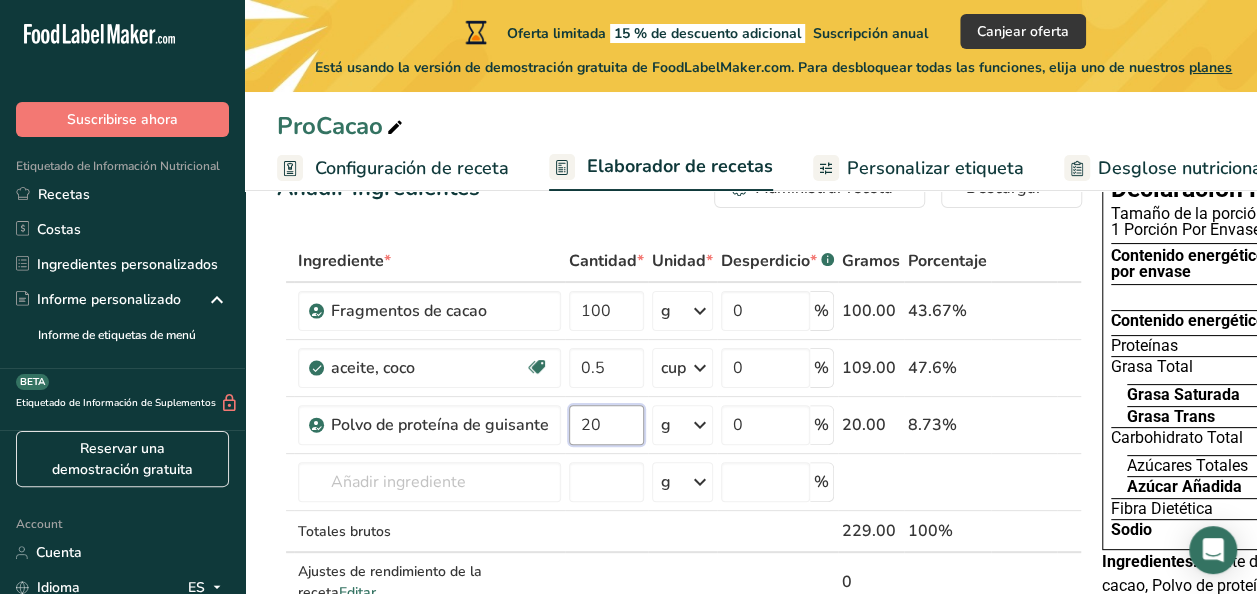 scroll, scrollTop: 100, scrollLeft: 0, axis: vertical 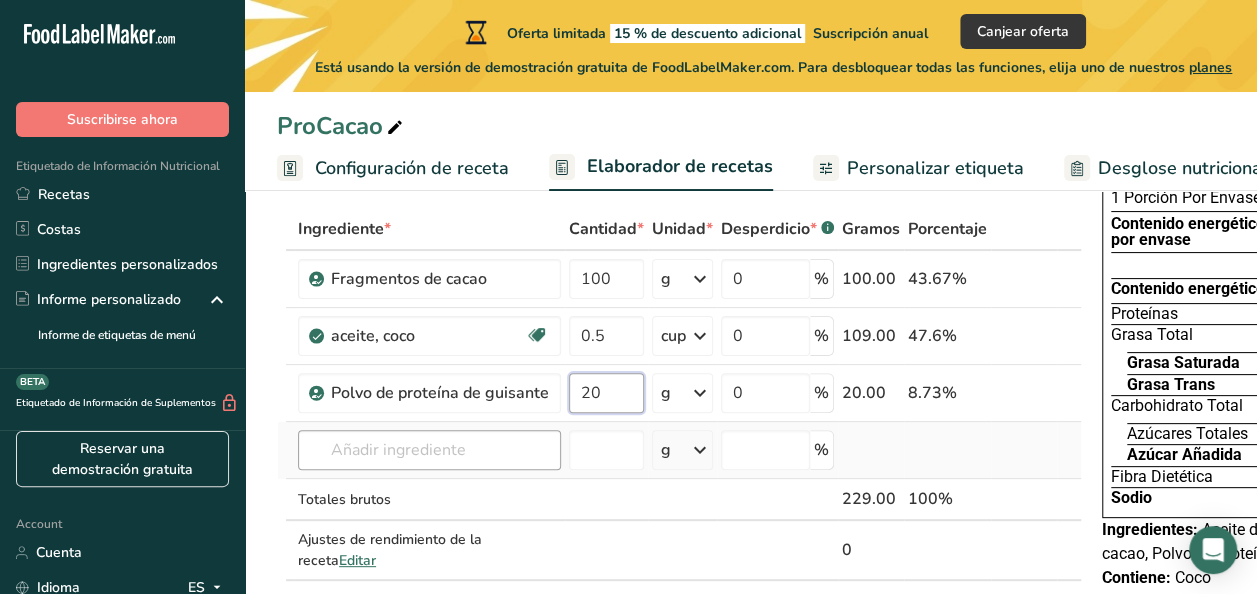 type on "20" 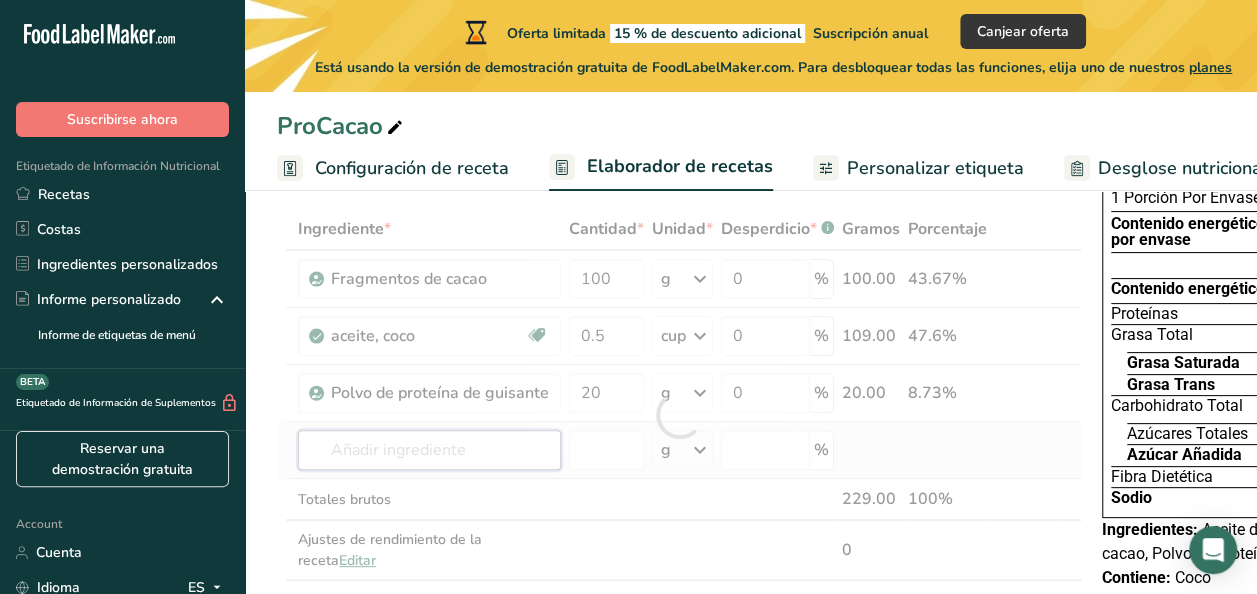 click on "Ingrediente *
Cantidad *
Unidad *
Desperdicio *   .a-a{fill:#347362;}.b-a{fill:#fff;}          Gramos
Porcentaje
Fragmentos de cacao
100
g
Unidades de peso
g
kg
mg
Ver más
Unidades de volumen
litro
Las unidades de volumen requieren una conversión de densidad. Si conoce la densidad de su ingrediente, introdúzcala a continuación. De lo contrario, haga clic en "RIA", nuestra asistente regulatoria de IA, quien podrá ayudarle.
lb/pie³
g/cm³
Confirmar
mL
lb/pie³
g/cm³
Confirmar
0" at bounding box center (679, 415) 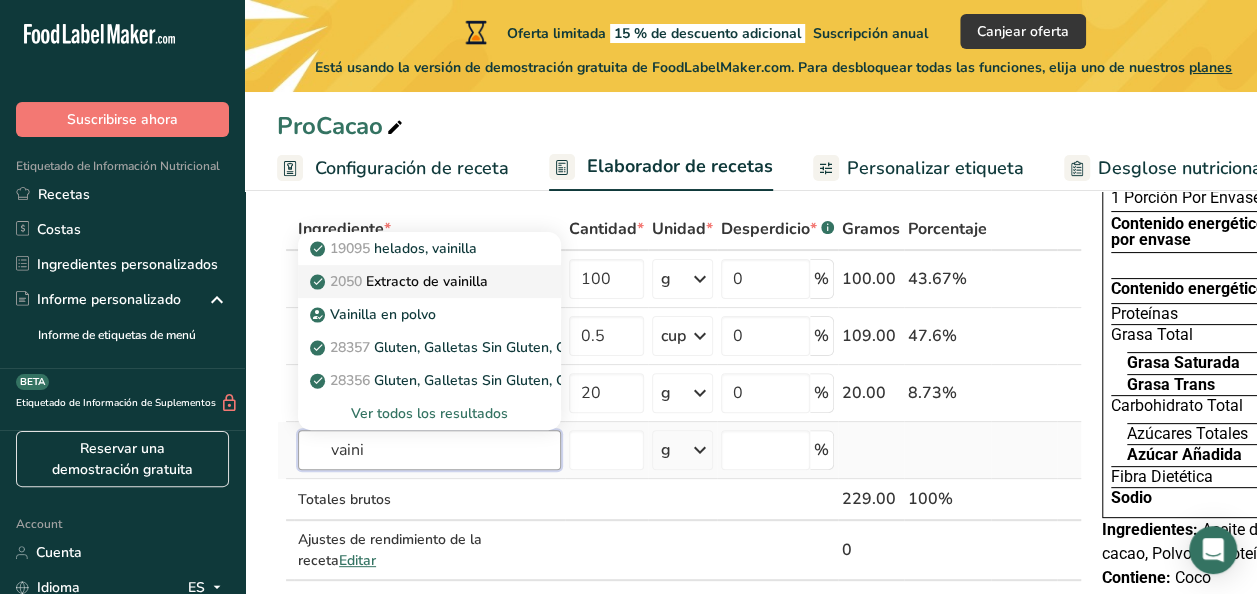 type on "vaini" 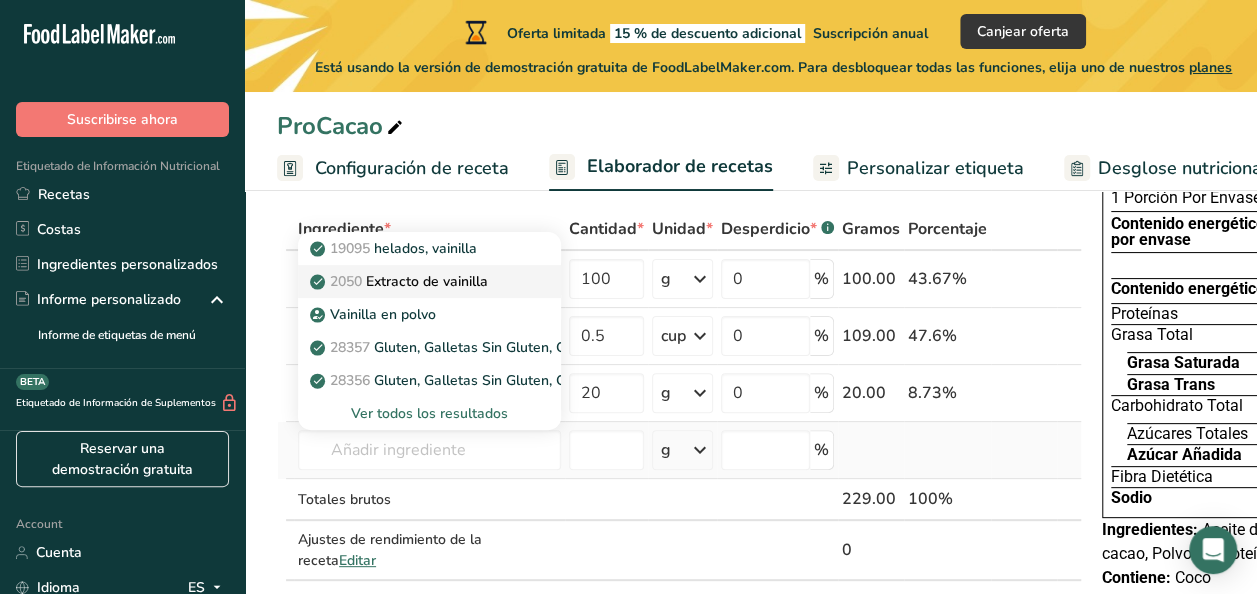 click on "2050
Extracto de vainilla" at bounding box center (401, 281) 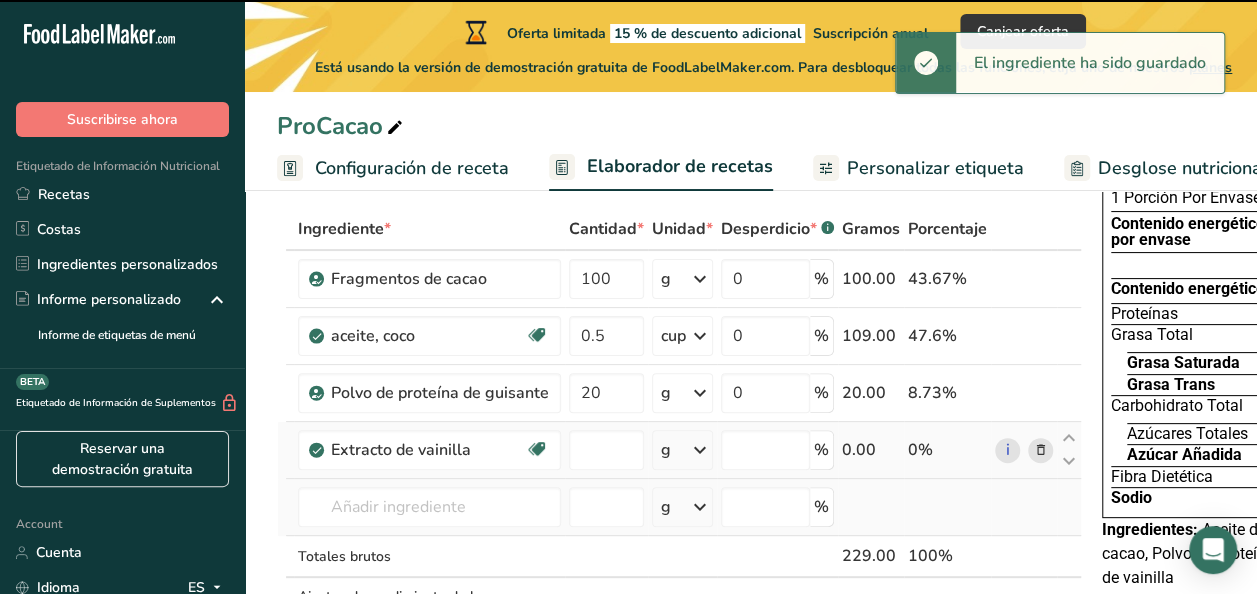 type on "0" 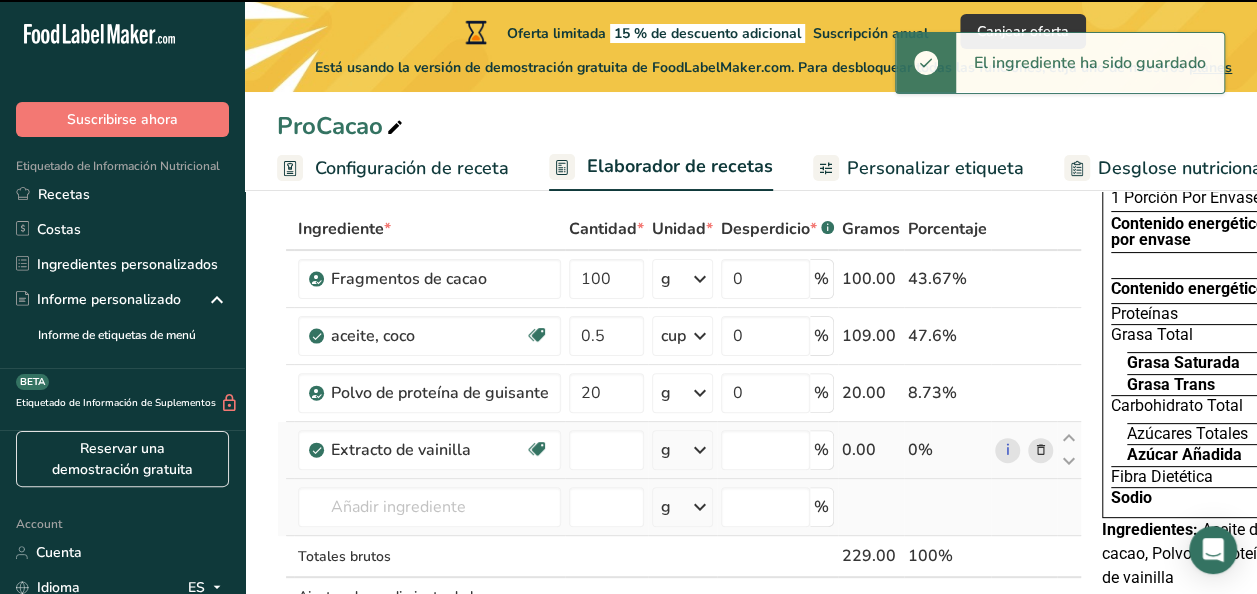 type on "0" 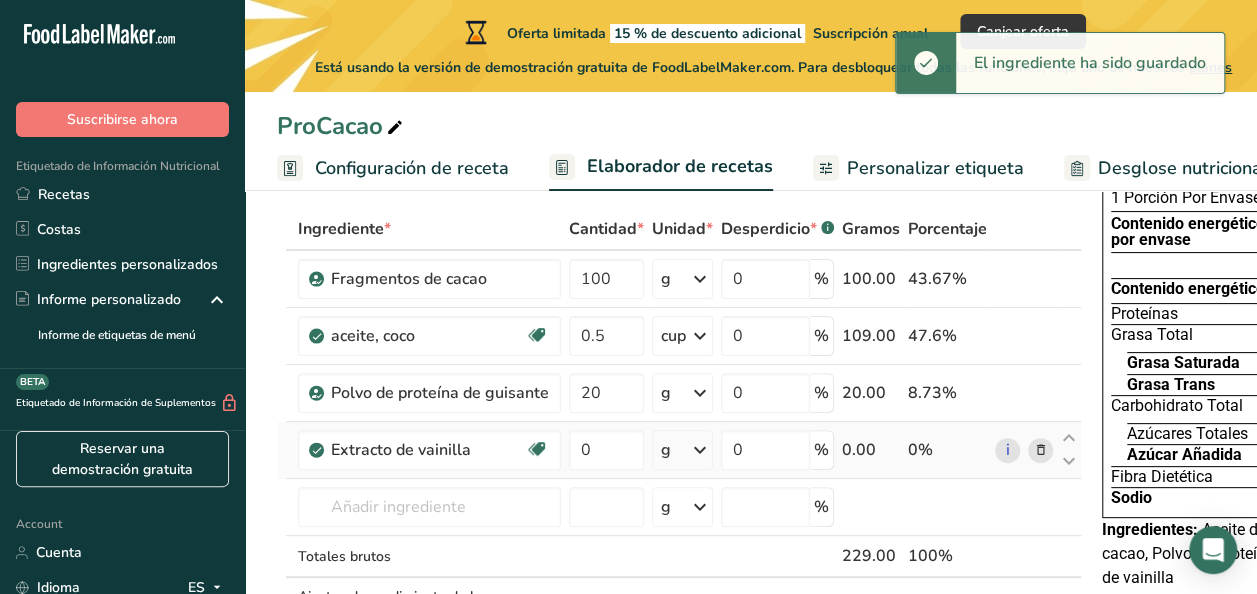 click at bounding box center [700, 450] 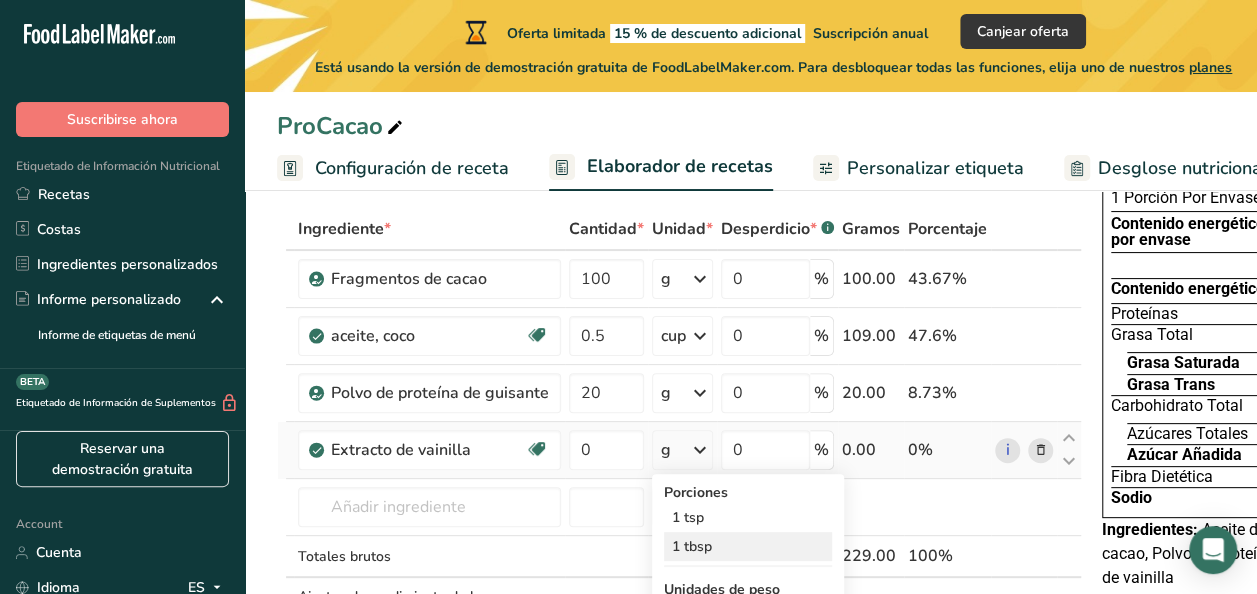 click on "1 tbsp" at bounding box center (748, 546) 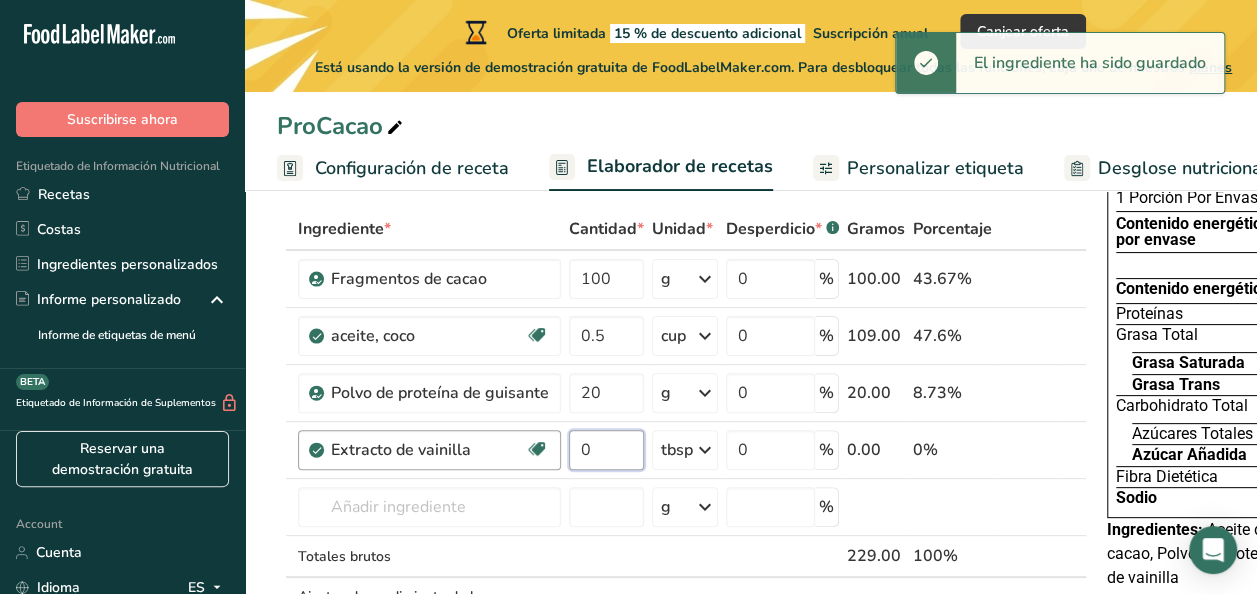 drag, startPoint x: 616, startPoint y: 455, endPoint x: 547, endPoint y: 449, distance: 69.260376 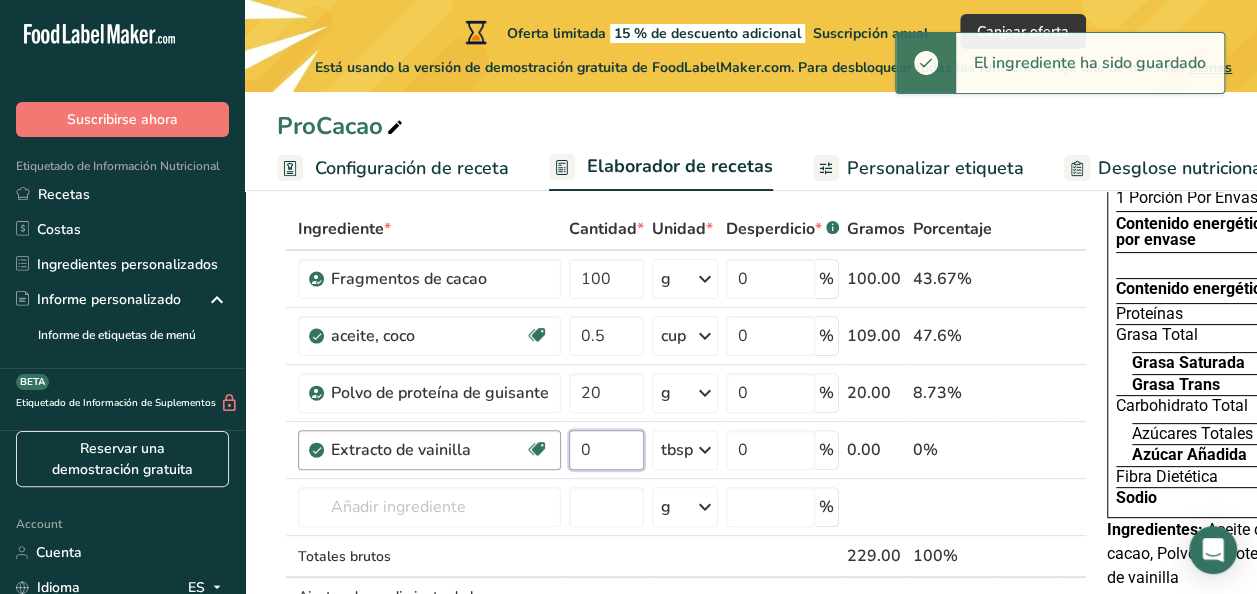 click on "Extracto de vainilla
Libre de lácteos
Libre de gluten
Vegano
Vegetariano
Libre de soja
0
tbsp
Porciones
1 tsp
1 tbsp
Unidades de peso
g
kg
mg
Ver más
Unidades de volumen
litro
Las unidades de volumen requieren una conversión de densidad. Si conoce la densidad de su ingrediente, introdúzcala a continuación. De lo contrario, haga clic en "RIA", nuestra asistente regulatoria de IA, quien podrá ayudarle.
lb/pie³
g/cm³
Confirmar
mL
lb/pie³
g/cm³
onza líquida" at bounding box center [682, 450] 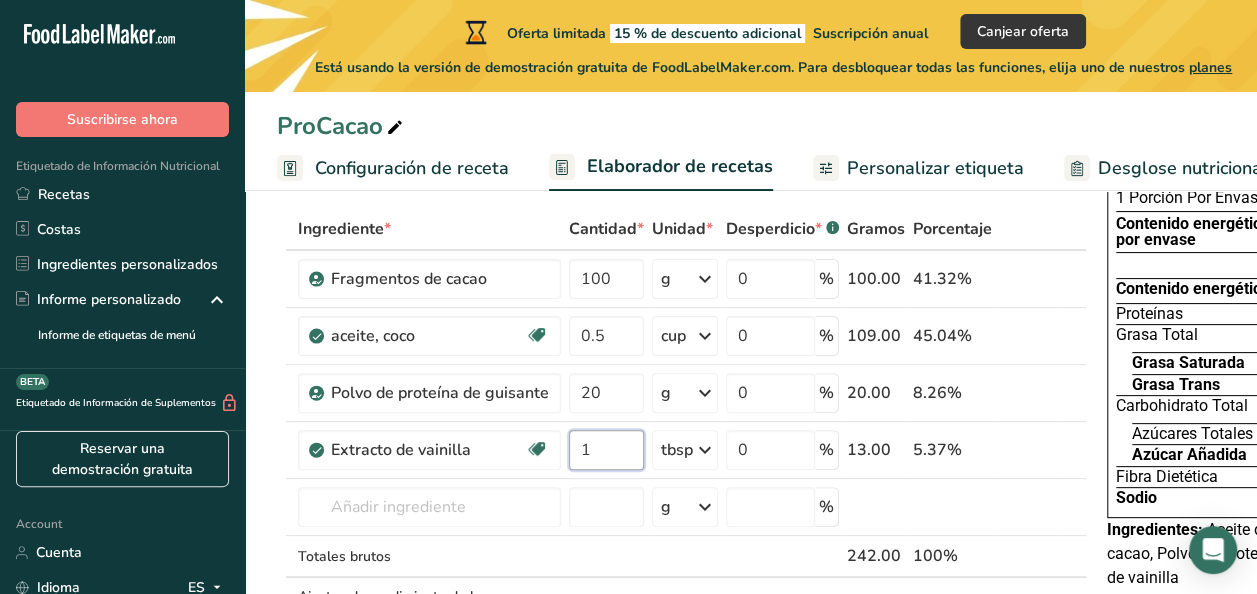 type on "1" 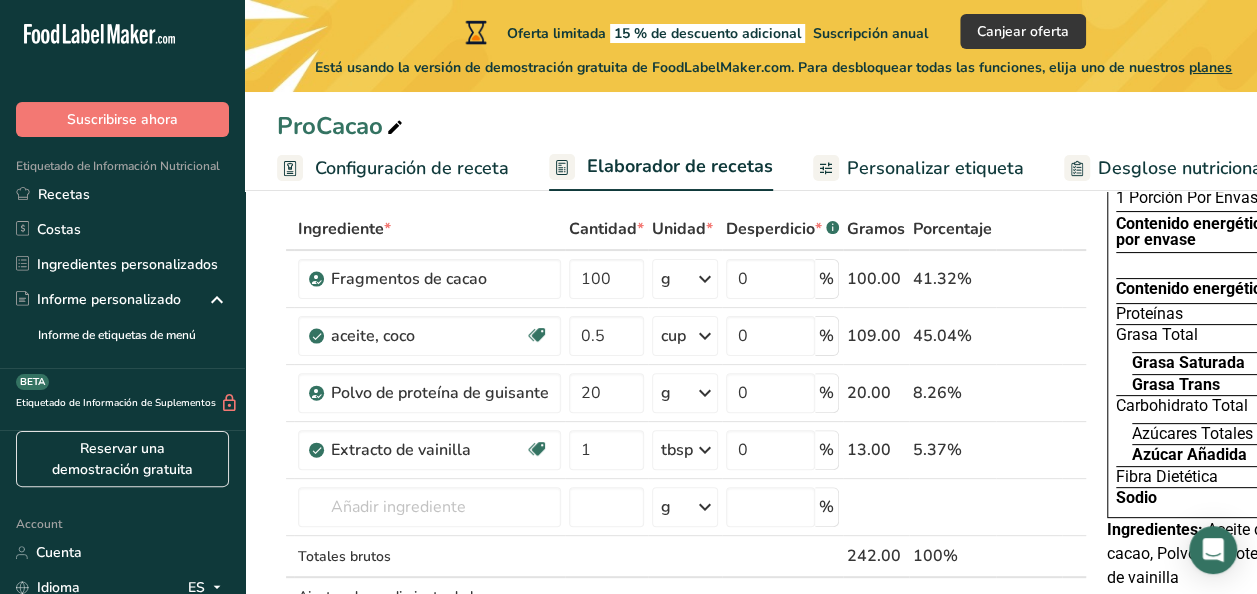 click on "ProCacao" at bounding box center (751, 126) 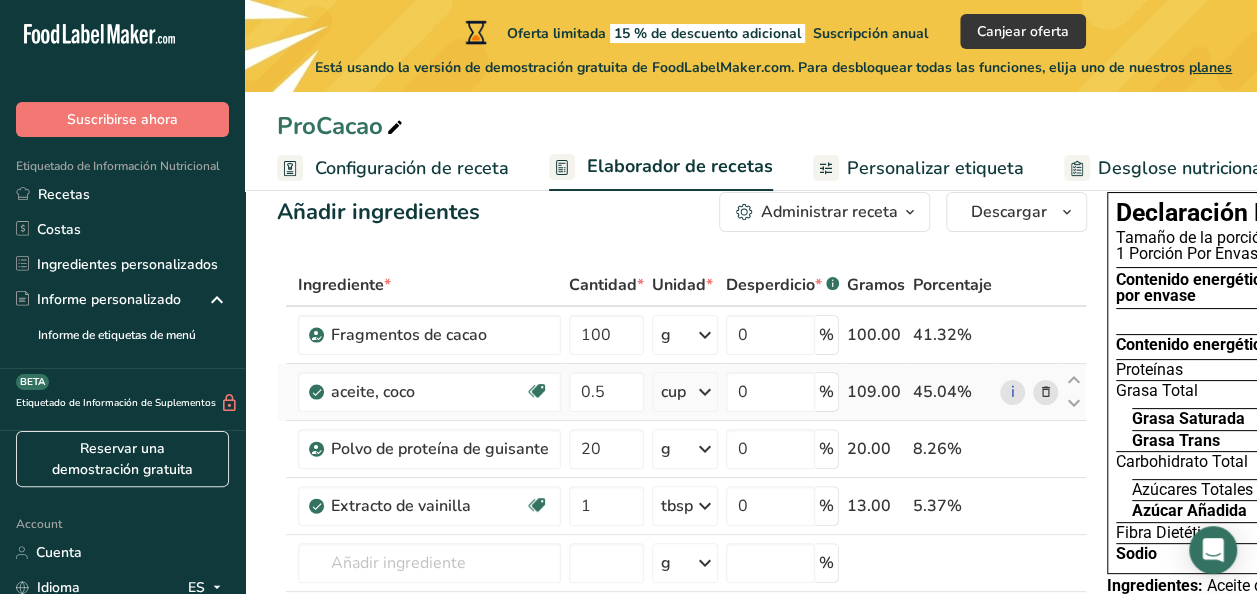 scroll, scrollTop: 0, scrollLeft: 0, axis: both 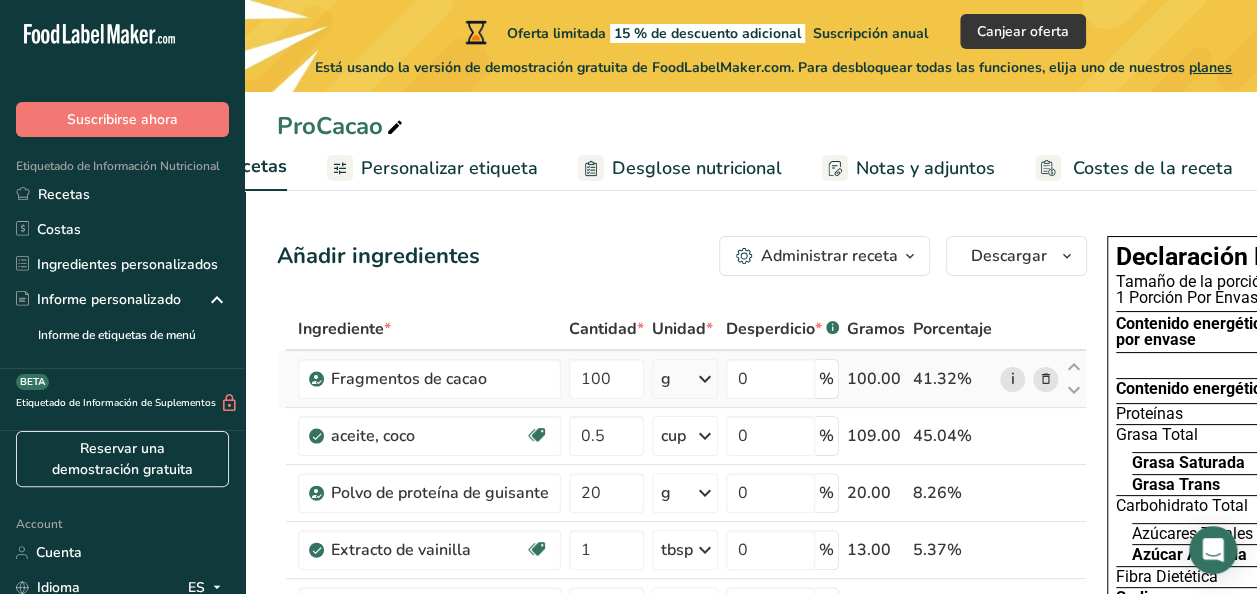 drag, startPoint x: 1180, startPoint y: 388, endPoint x: 1017, endPoint y: 372, distance: 163.78339 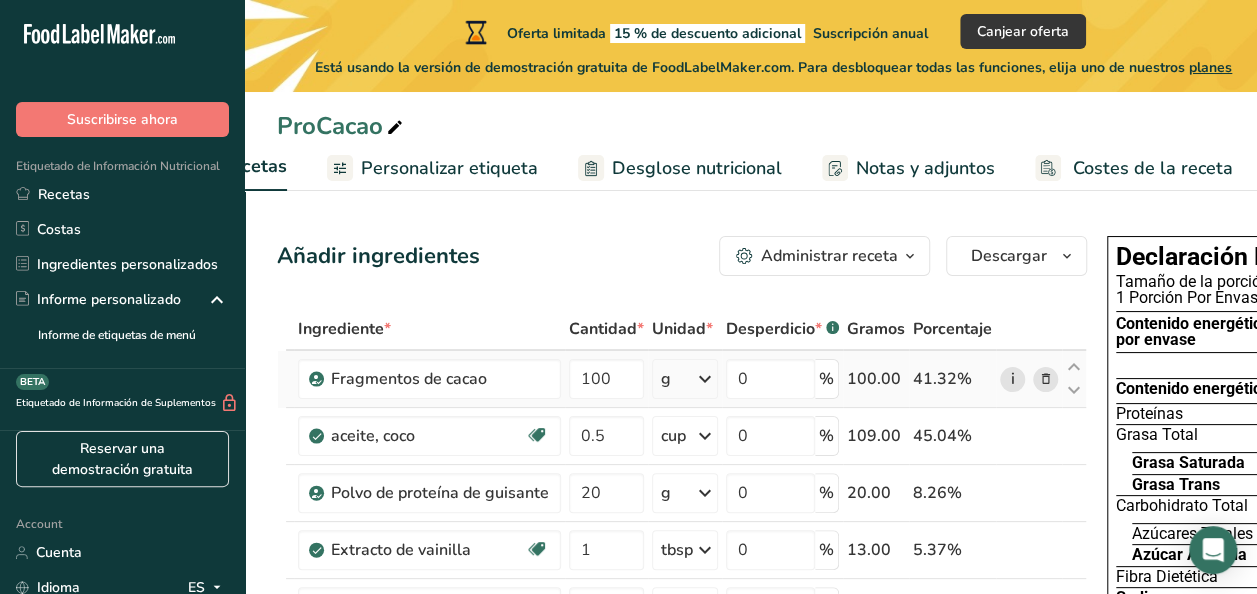 click on "Añadir ingredientes
Administrar receta         Eliminar receta             Duplicar receta               Escalar receta               Guardar como subreceta   .a-a{fill:#347362;}.b-a{fill:#fff;}                                 Desglose nutricional                 Tarjeta de la receta
Novedad
Informe de patrón de aminoácidos             Historial de actividad
Descargar
Elija su estilo de etiqueta preferido
Etiqueta estándar FDA
Etiqueta estándar FDA
El formato más común para etiquetas de información nutricional en cumplimiento con el tipo de letra, estilo y requisitos de la FDA.
Etiqueta tabular FDA
Un formato de etiqueta conforme a las regulaciones de la FDA presentado en una disposición tabular (horizontal).
Etiqueta lineal FDA" at bounding box center (751, 869) 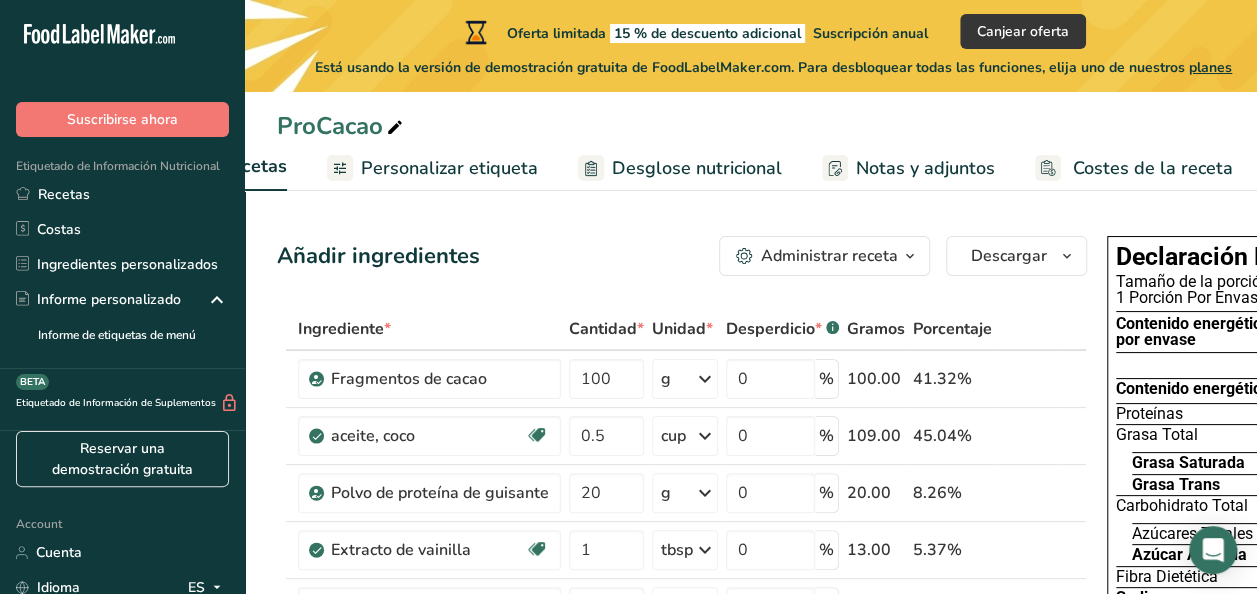 drag, startPoint x: 1017, startPoint y: 372, endPoint x: 1225, endPoint y: 117, distance: 329.07294 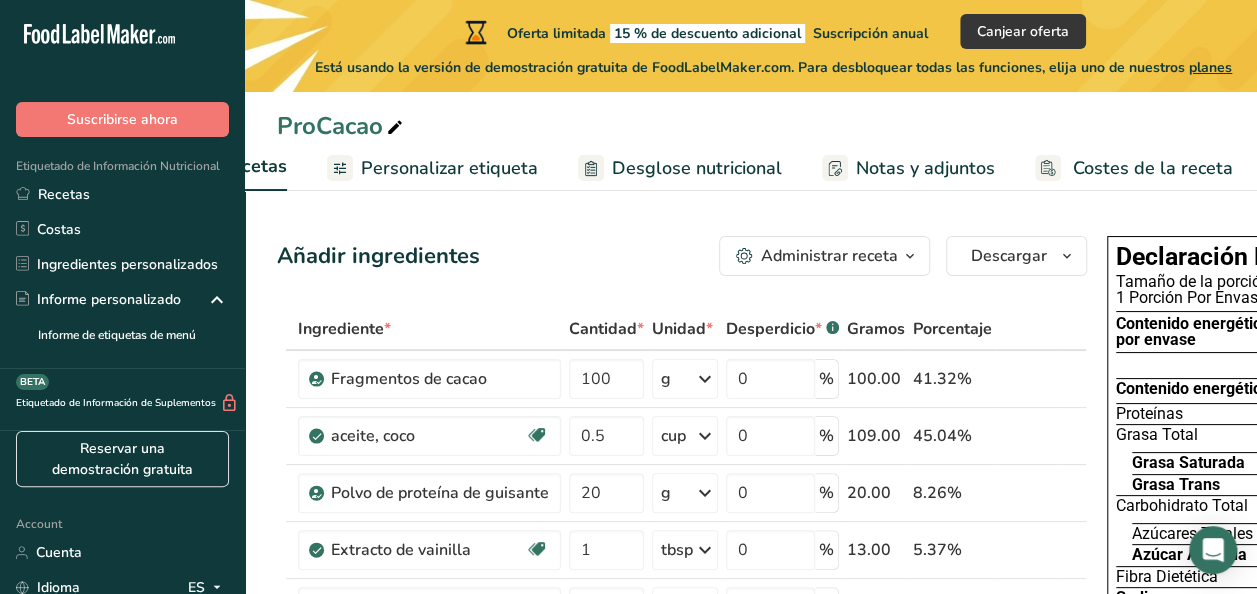 click on "ProCacao" at bounding box center [751, 126] 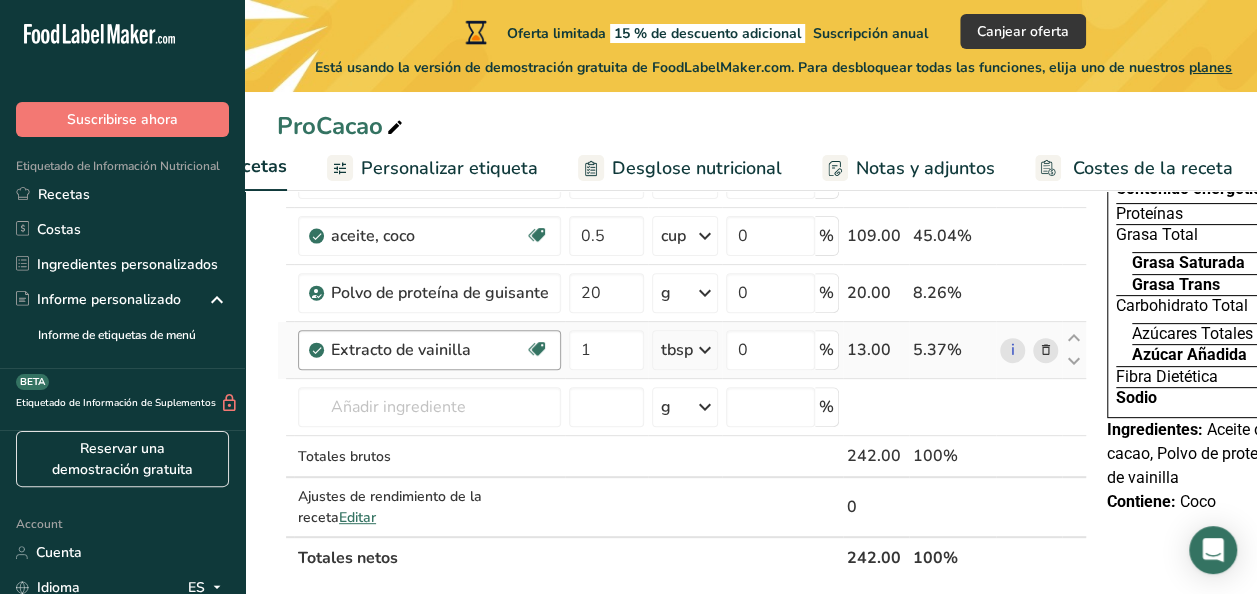 scroll, scrollTop: 0, scrollLeft: 0, axis: both 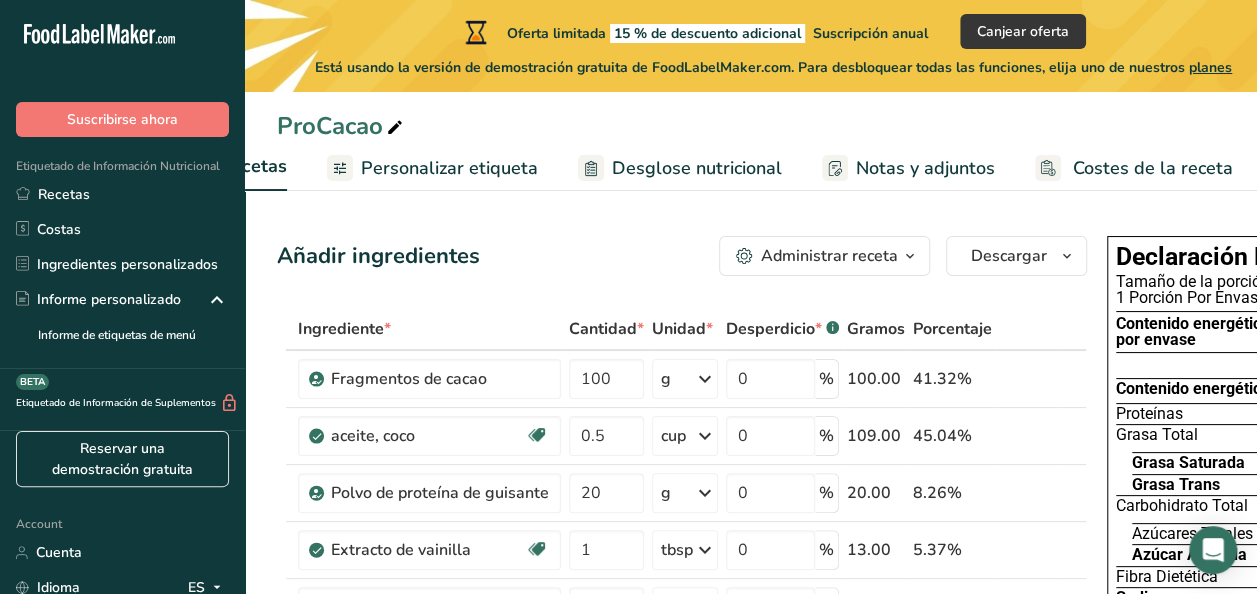 click on "Personalizar etiqueta" at bounding box center [449, 168] 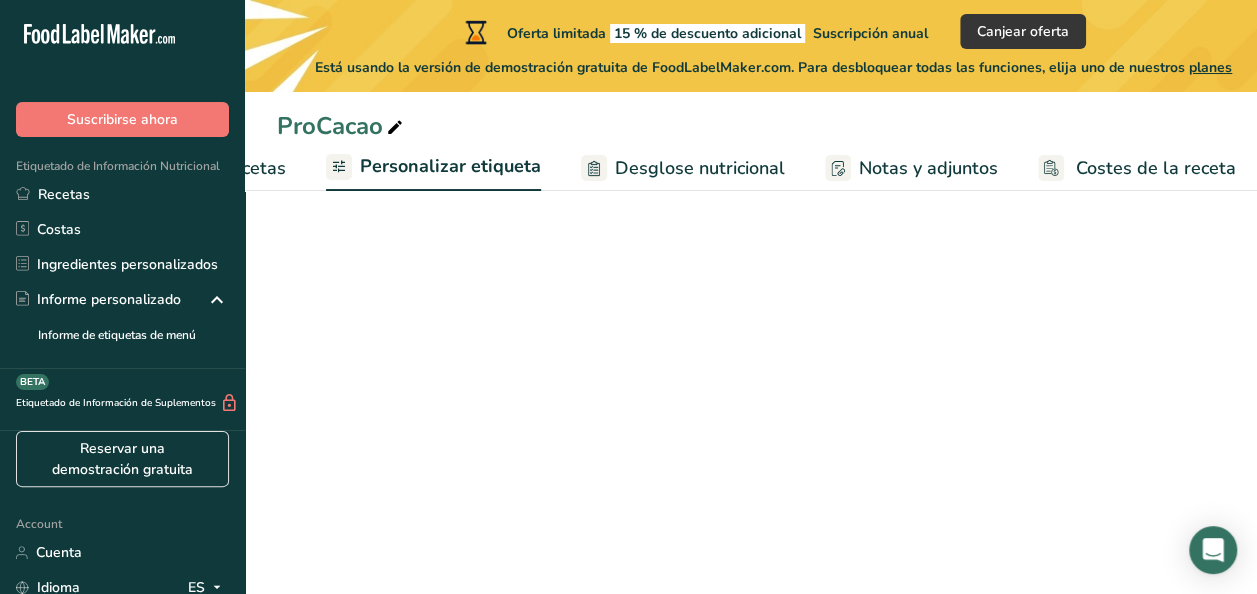 scroll, scrollTop: 0, scrollLeft: 487, axis: horizontal 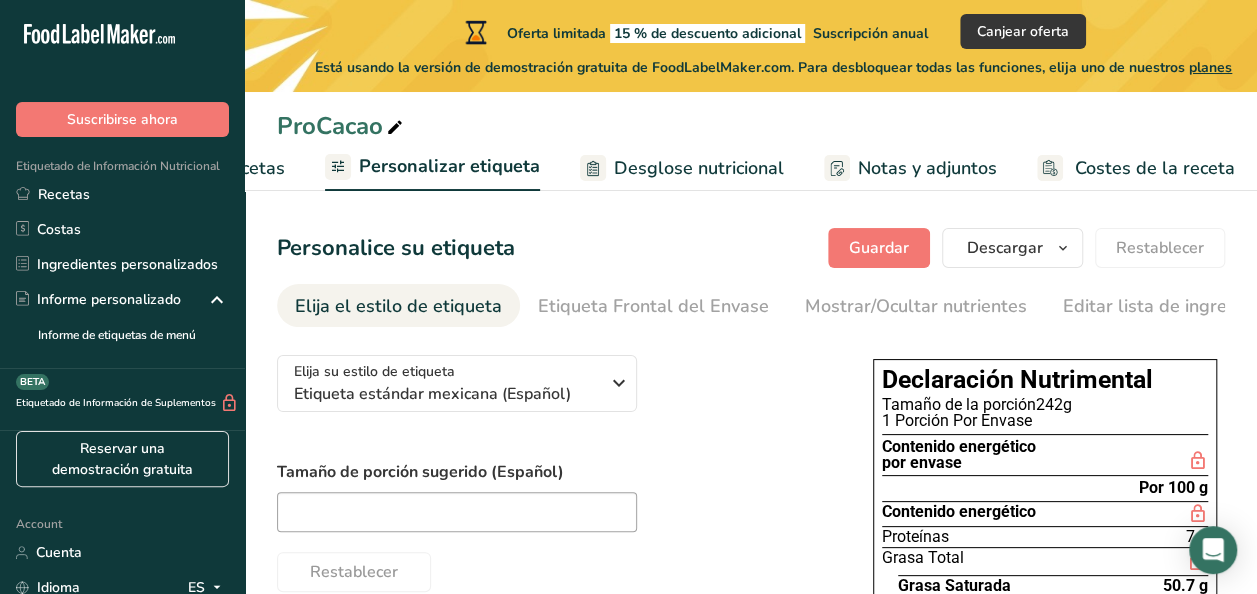 click on "Desglose nutricional" at bounding box center (699, 168) 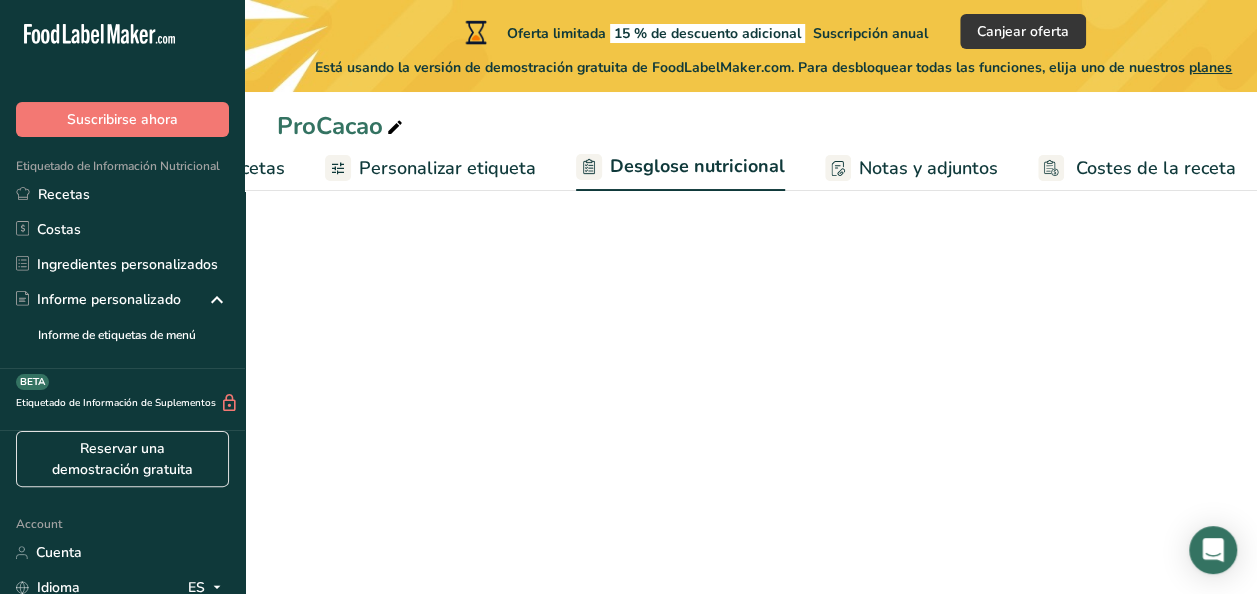 scroll, scrollTop: 0, scrollLeft: 486, axis: horizontal 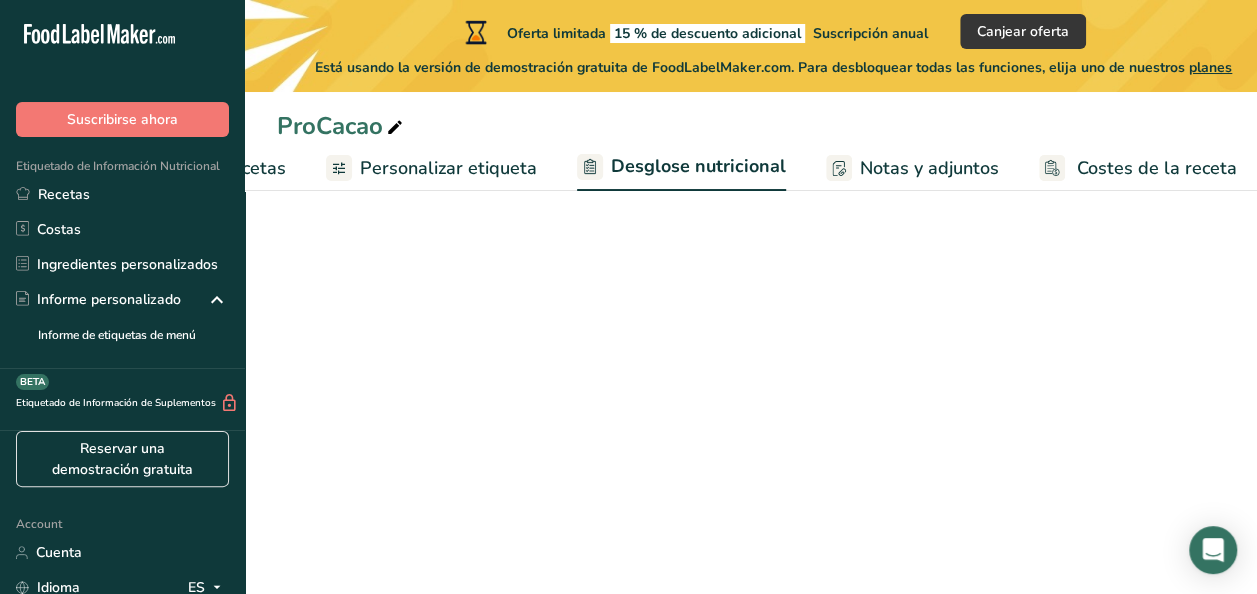select on "Calories" 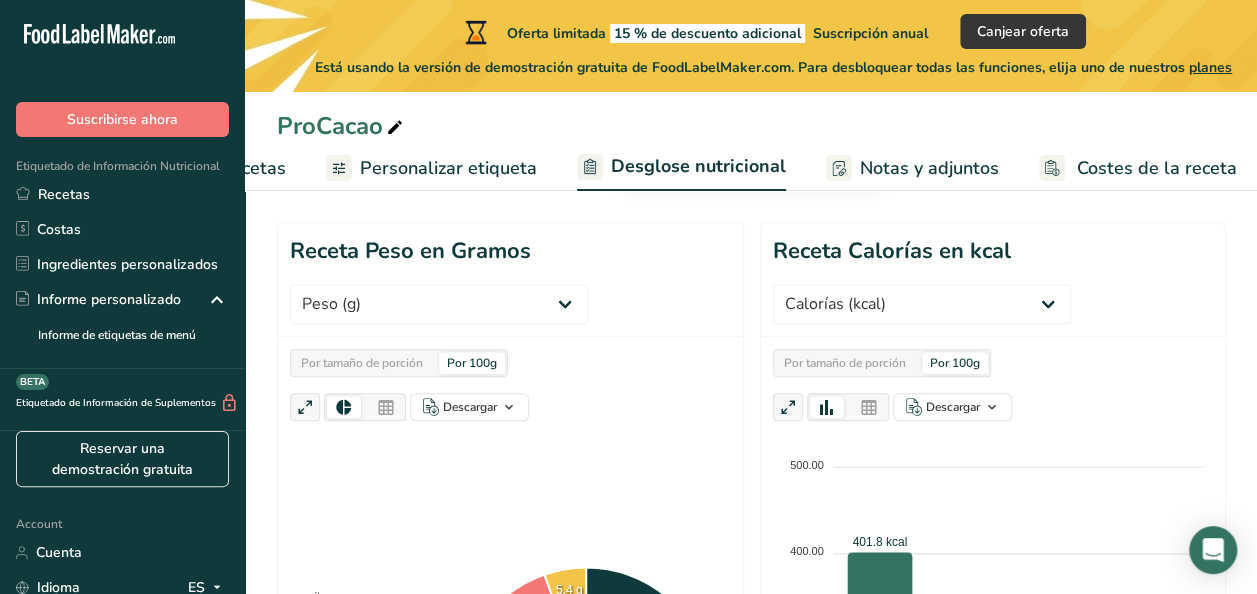 scroll, scrollTop: 0, scrollLeft: 0, axis: both 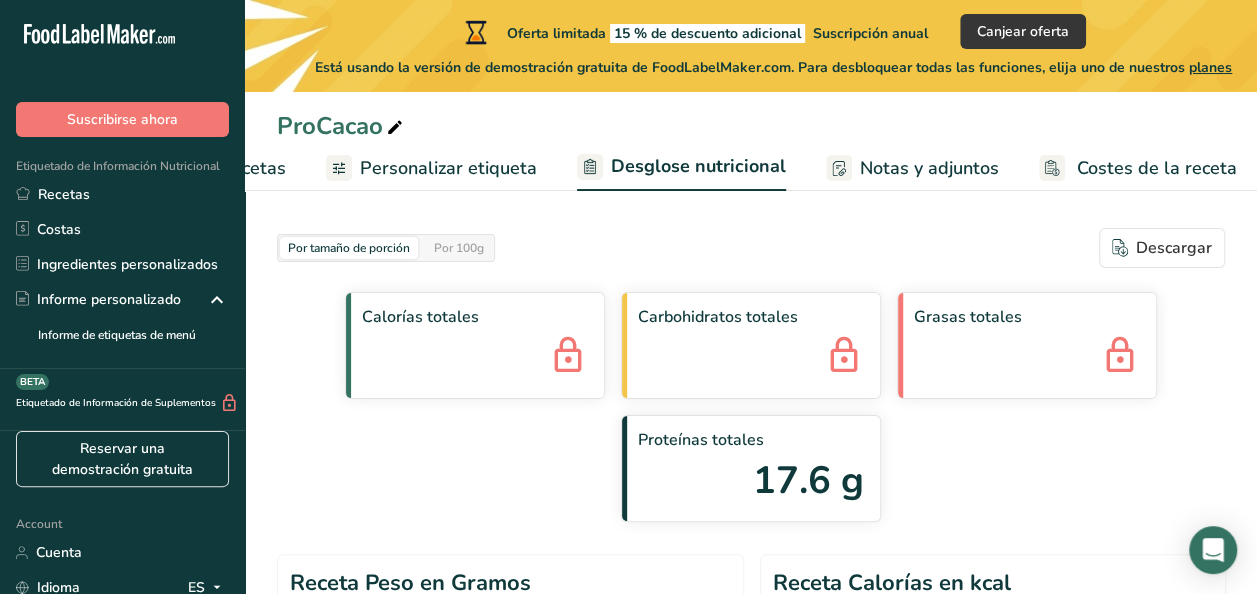 click on "Personalizar etiqueta" at bounding box center (448, 168) 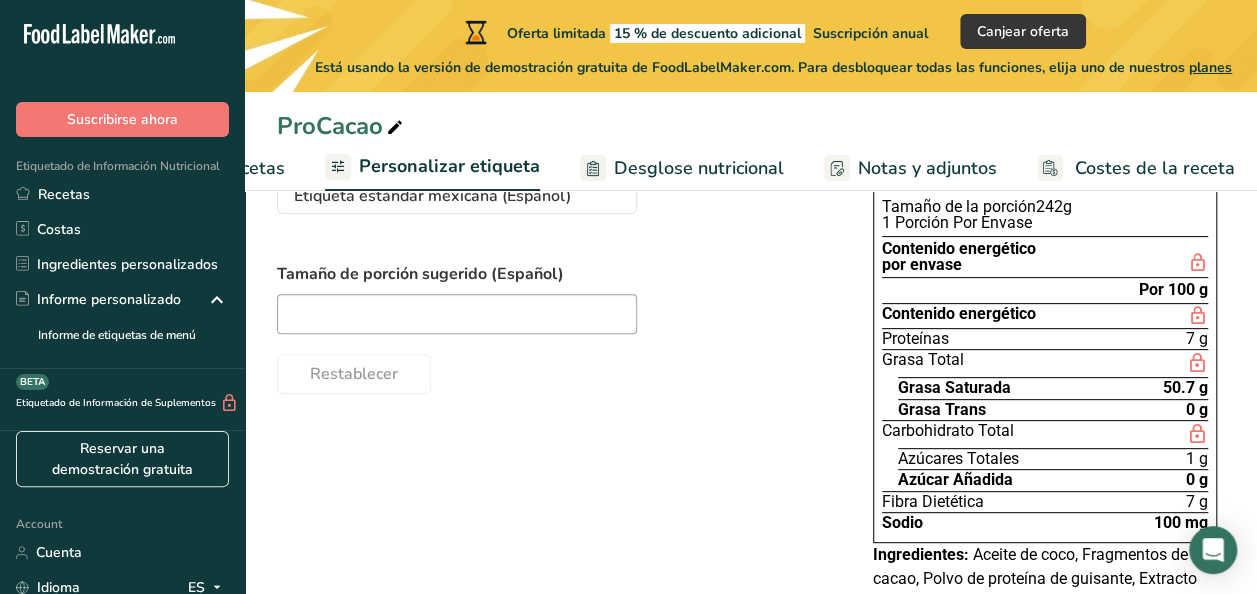 scroll, scrollTop: 200, scrollLeft: 0, axis: vertical 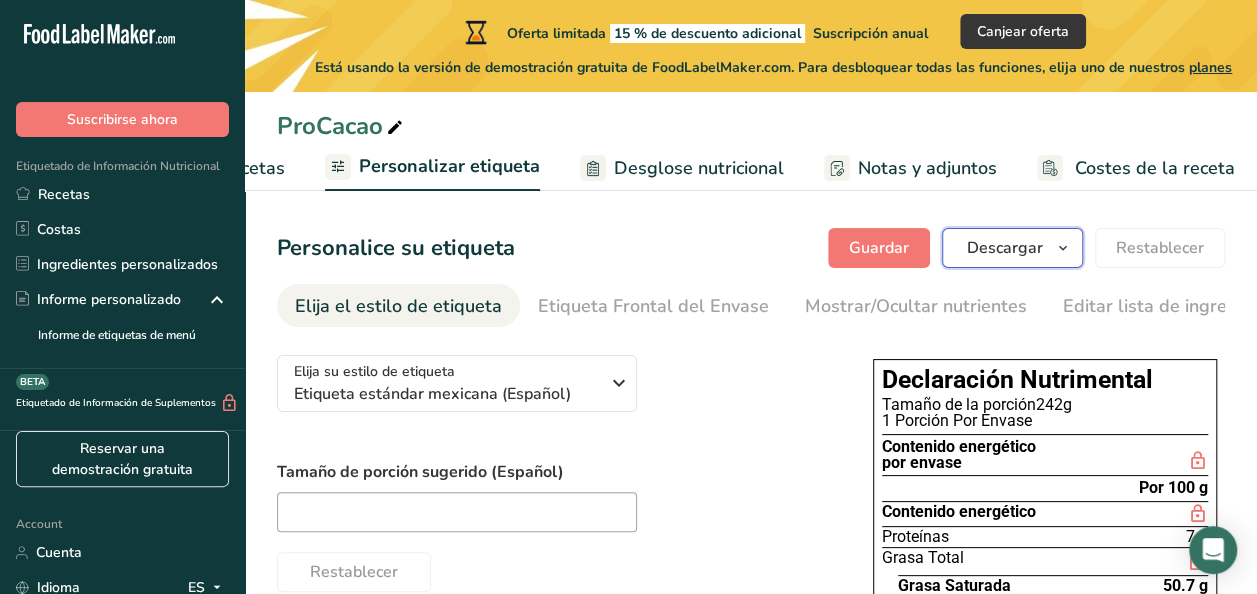 click on "Descargar" at bounding box center [1005, 248] 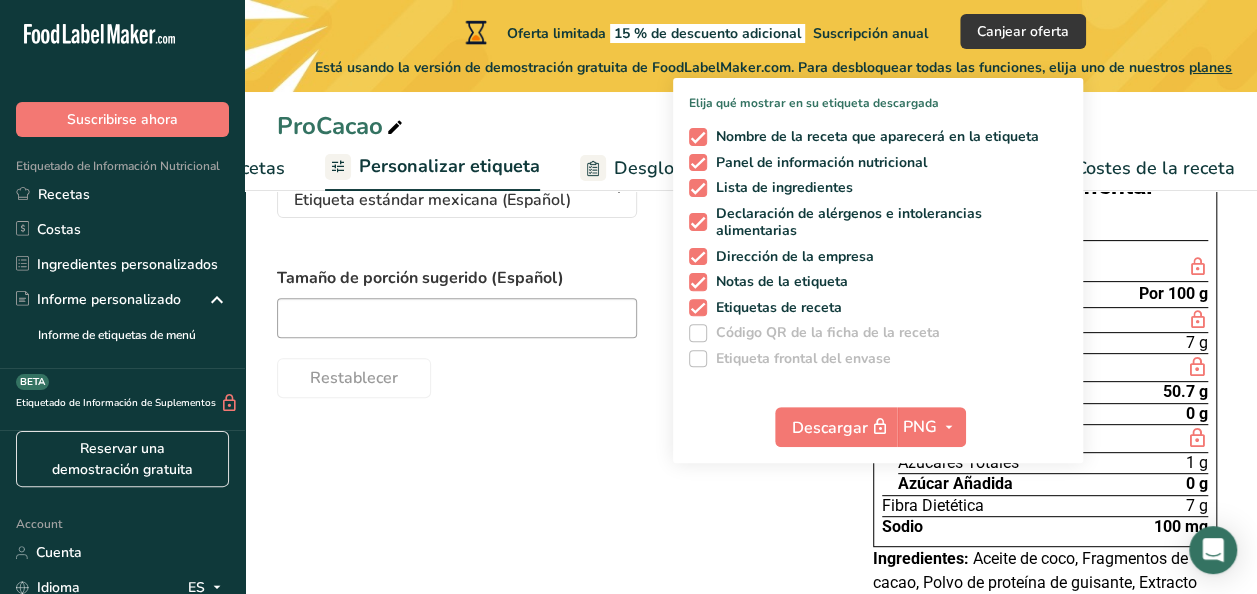 scroll, scrollTop: 200, scrollLeft: 0, axis: vertical 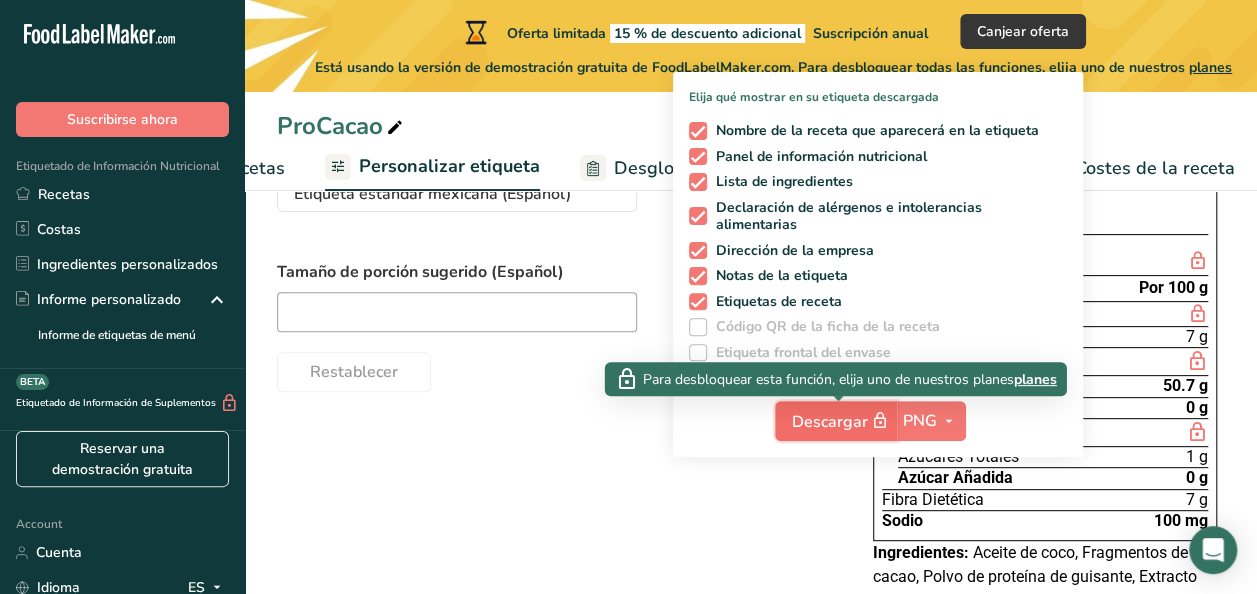 click on "Descargar" at bounding box center [836, 421] 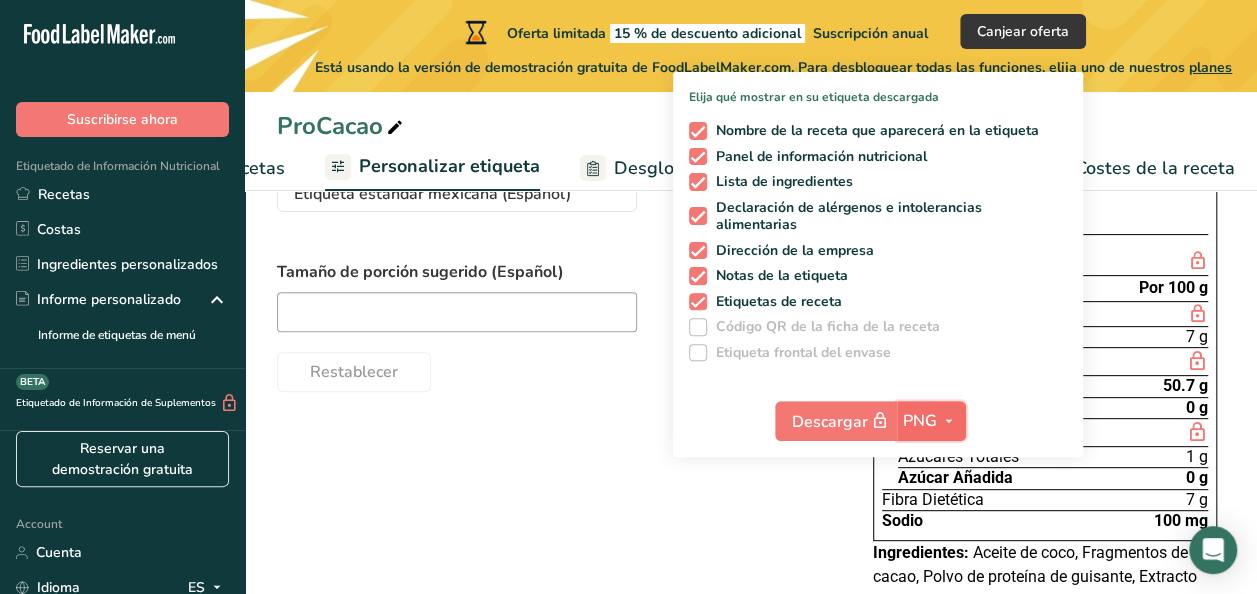 click on "PNG" at bounding box center [920, 421] 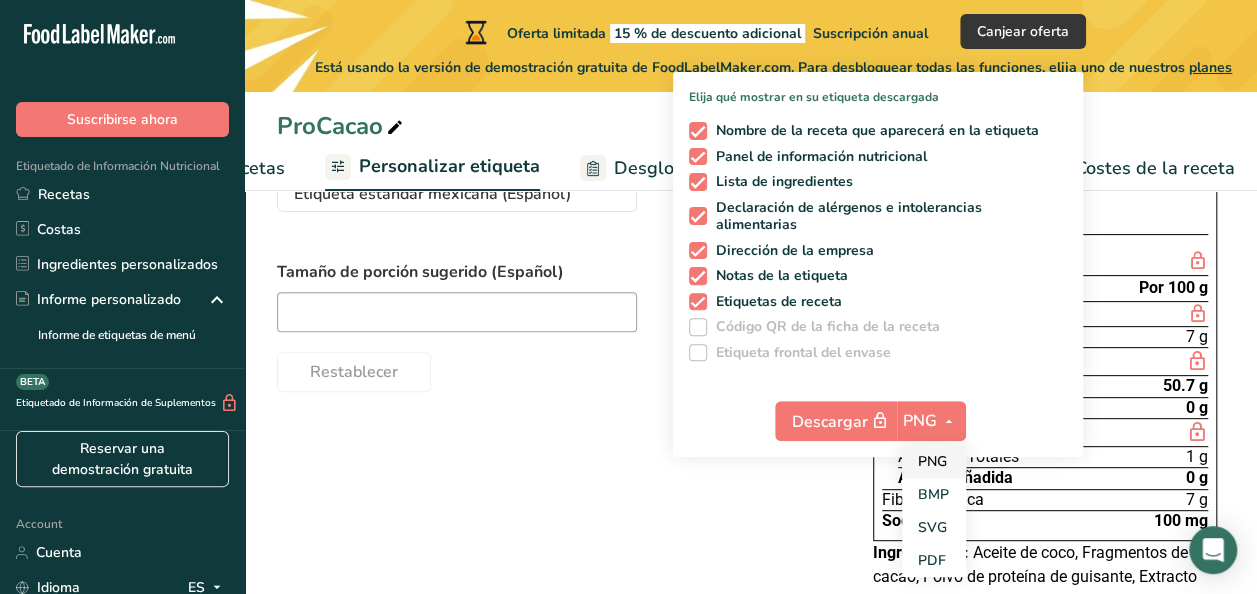 click on "PNG" at bounding box center [934, 461] 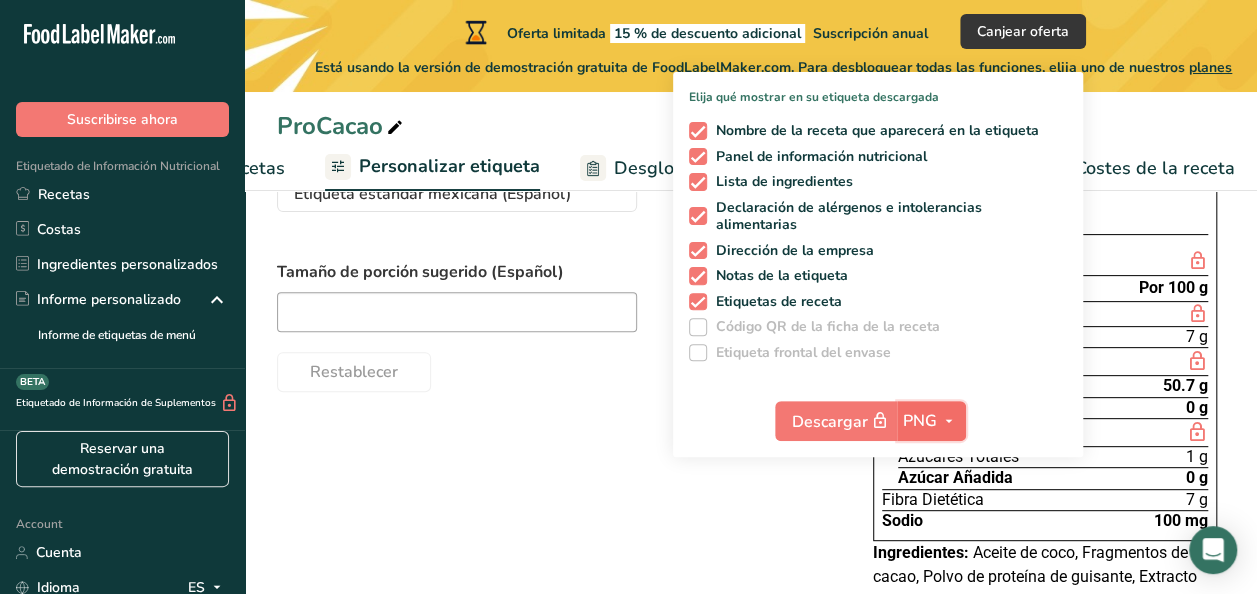 click at bounding box center [949, 421] 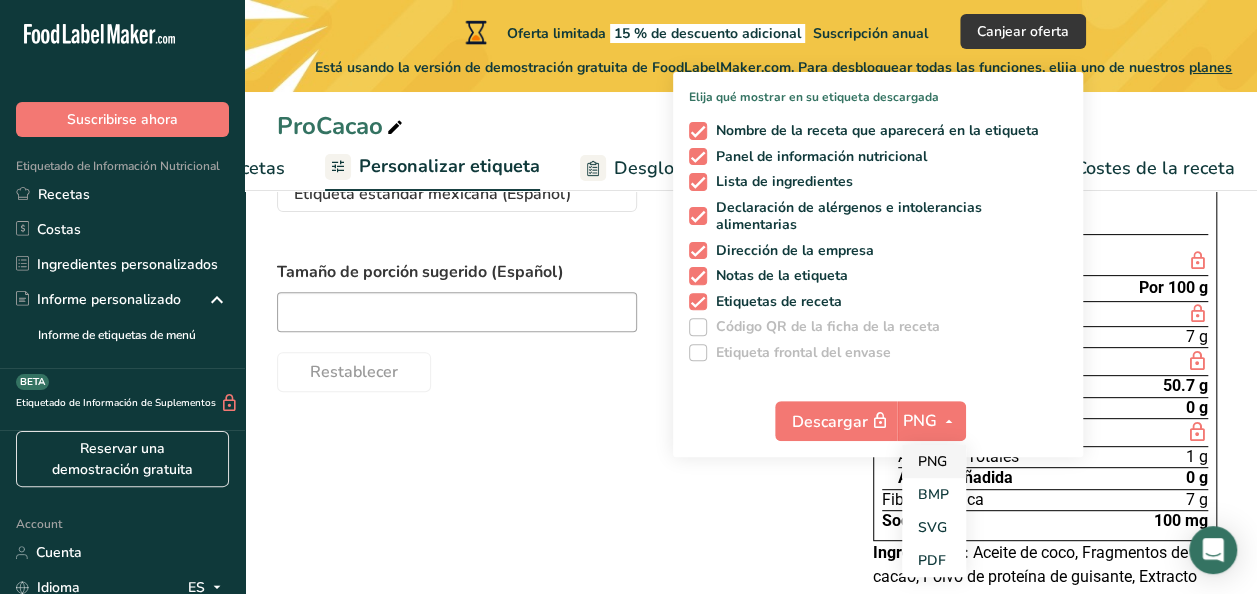 click on "PNG" at bounding box center (934, 461) 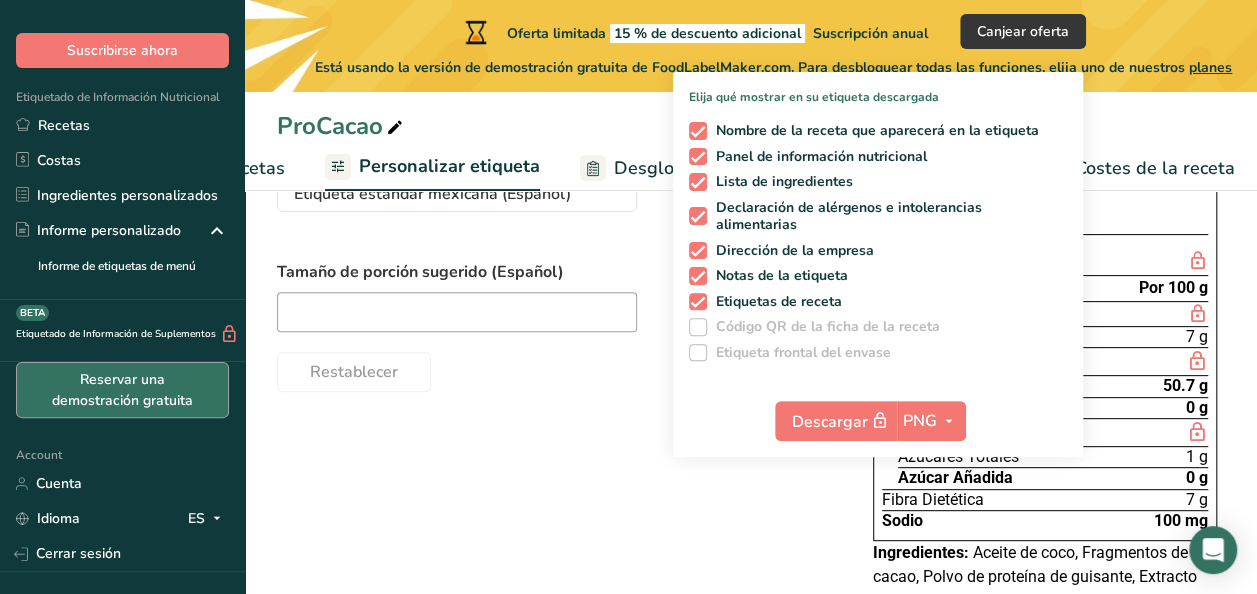 scroll, scrollTop: 100, scrollLeft: 0, axis: vertical 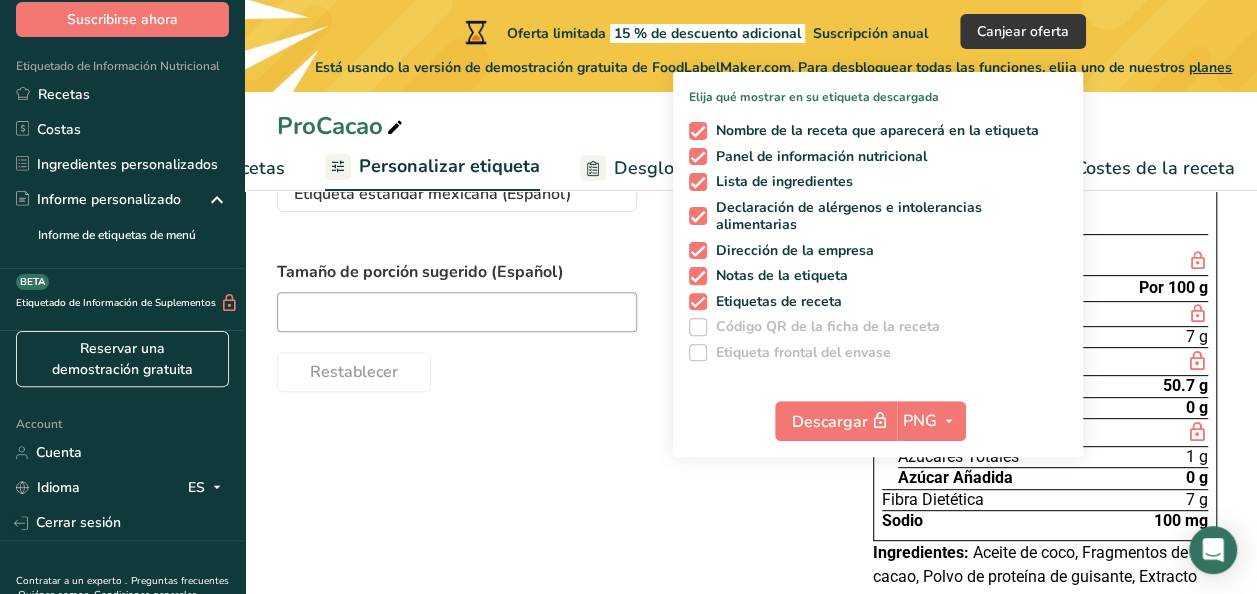click on "Elija su estilo de etiqueta
Etiqueta estándar mexicana (Español)
EE. UU. (FDA)
Etiqueta estándar FDA
Etiqueta tabular FDA
Etiqueta lineal FDA
Etiqueta simplificada FDA
Etiqueta FDA de dos columnas (Por porción/Por envase)
Etiqueta FDA de dos columnas (Tal como se vende/Tal como se prepara)
Etiqueta estándar FDA agregada
Etiqueta estándar FDA con micronutrientes listados lado a lado
Reino Unido (FSA)
Etiqueta obligatoria del Reino Unido "Parte trasera del envase"
Etiqueta de semáforo del Reino Unido "Parte frontal del envase"
Canadá (CFIA)" at bounding box center [751, 398] 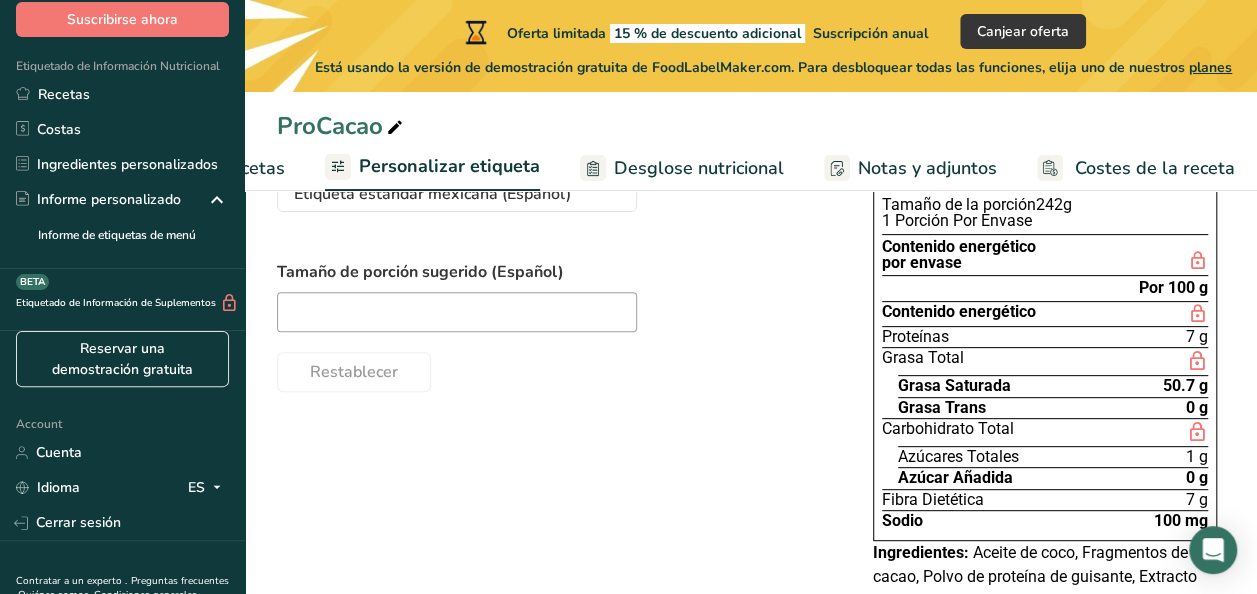 scroll, scrollTop: 100, scrollLeft: 0, axis: vertical 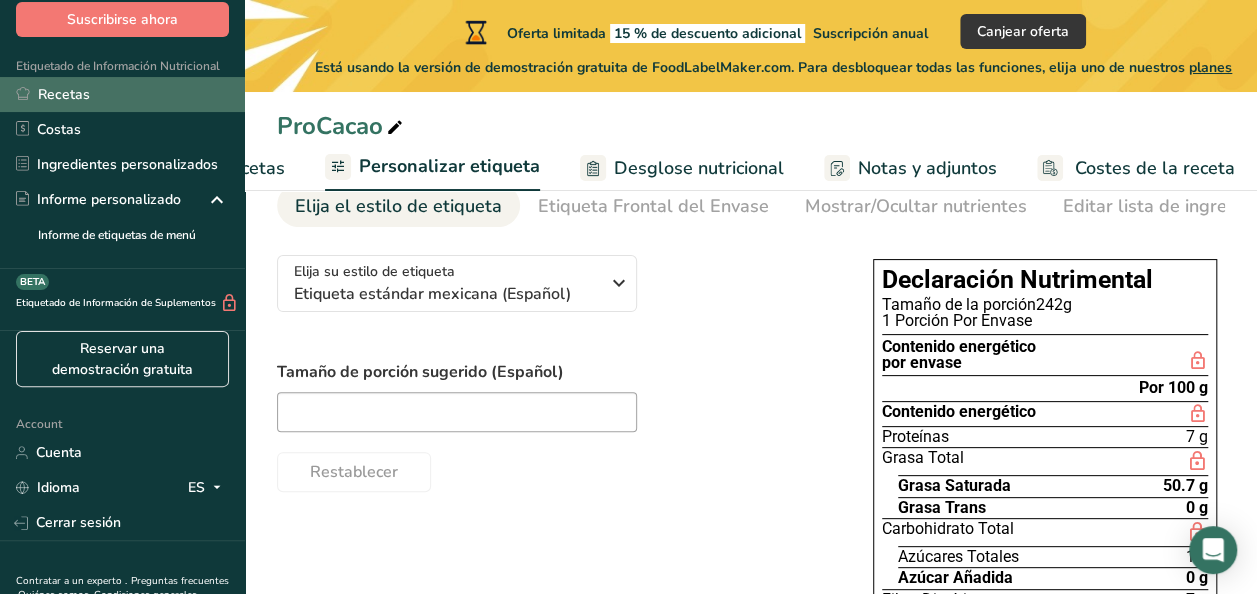 click on "Recetas" at bounding box center (122, 94) 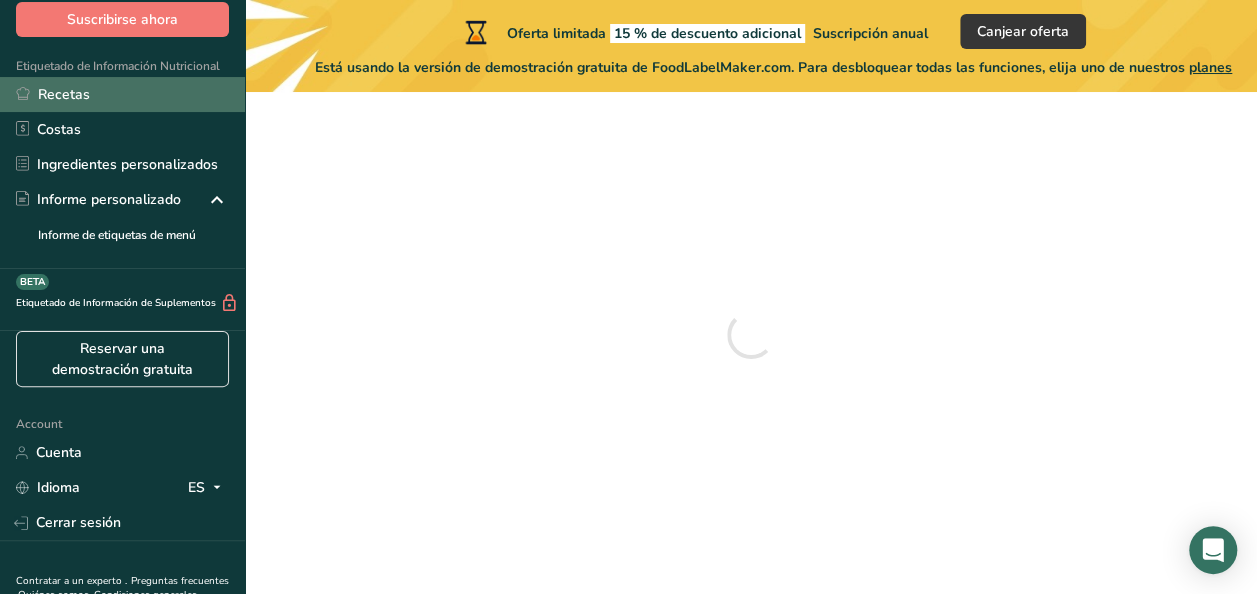 scroll, scrollTop: 0, scrollLeft: 0, axis: both 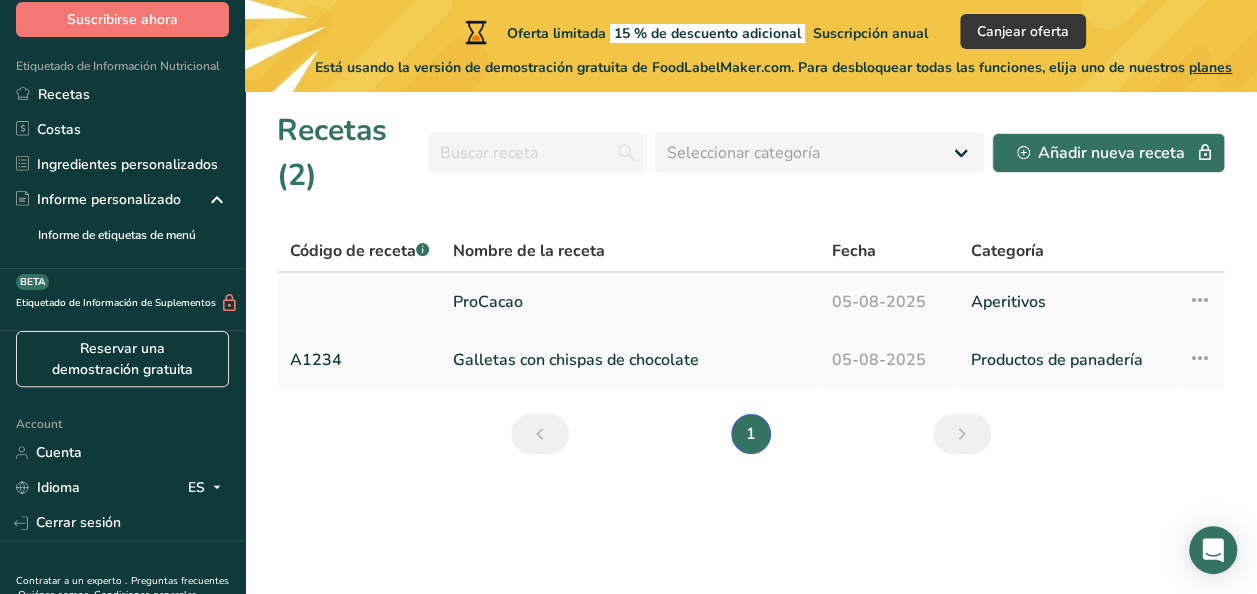 click at bounding box center [1200, 300] 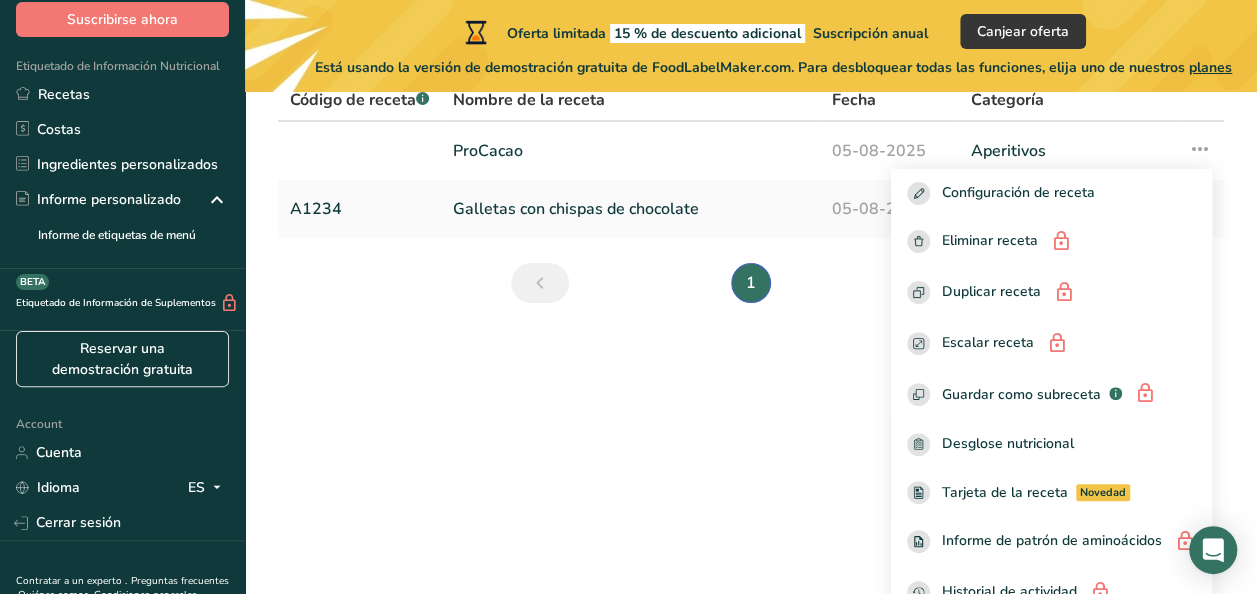 scroll, scrollTop: 178, scrollLeft: 0, axis: vertical 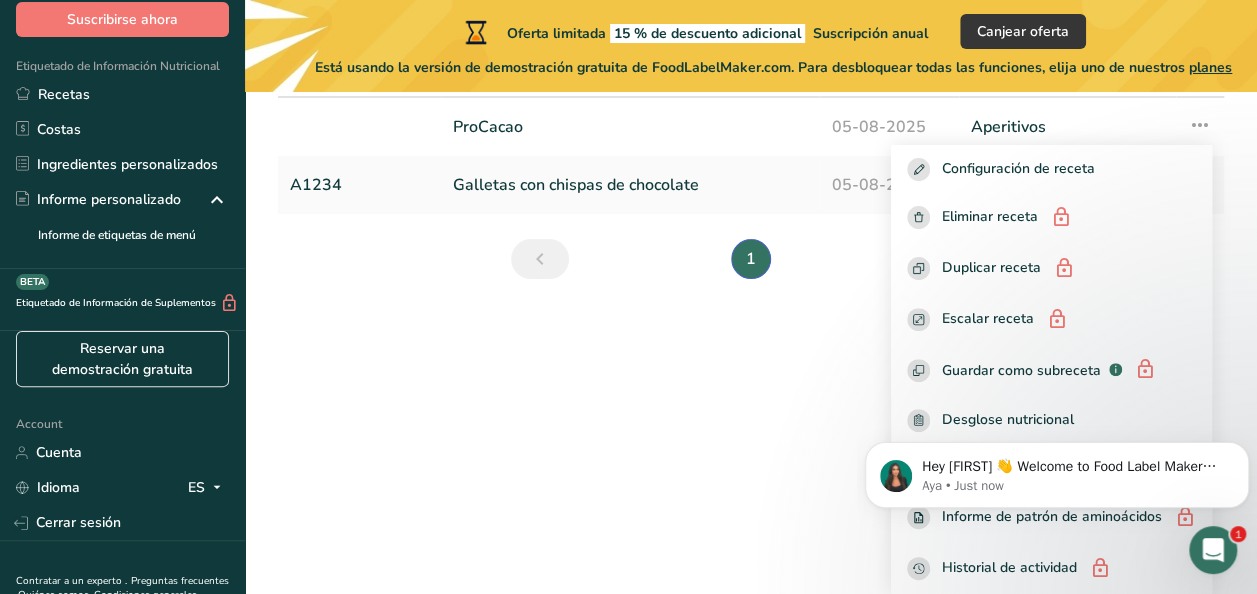 click on "Hey [FIRST] 👋 Welcome to Food Label Maker🙌 Take a look around! If you have any questions, just reply to this message. Aya • Just now" at bounding box center (1057, 470) 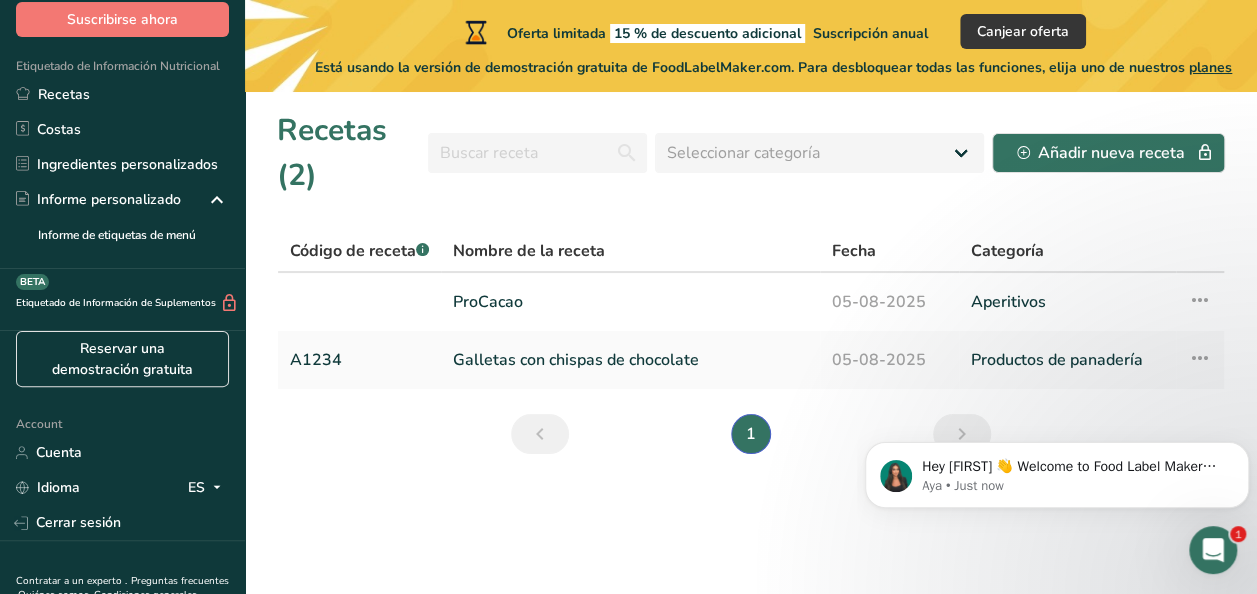 scroll, scrollTop: 0, scrollLeft: 0, axis: both 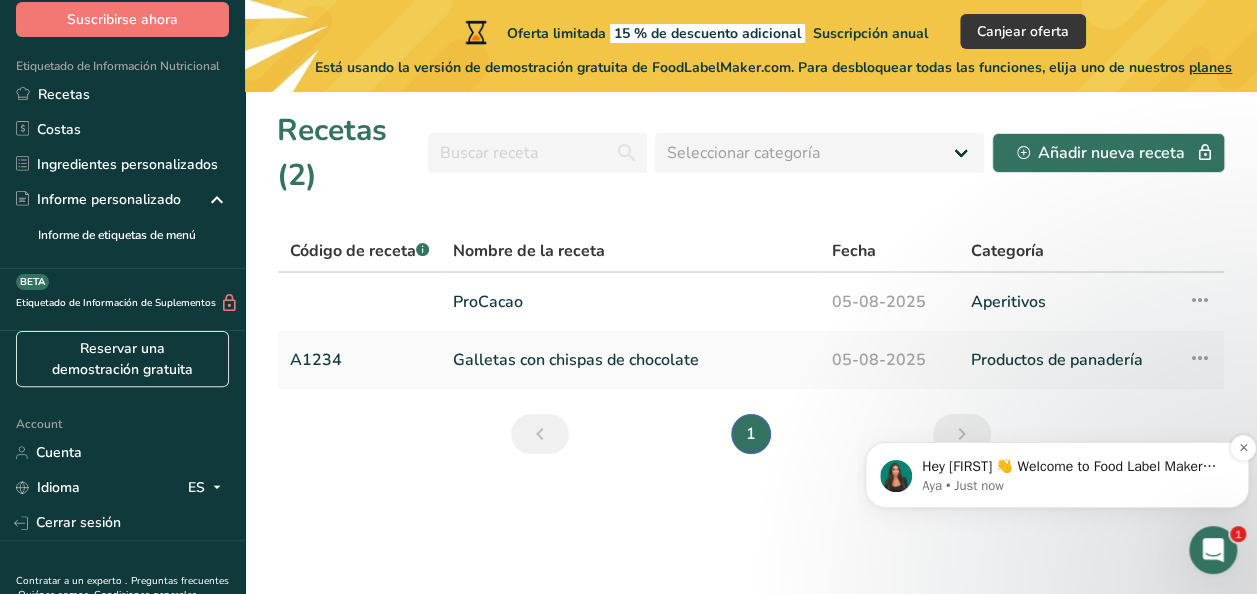 click on "Hey [FIRST] 👋 Welcome to Food Label Maker🙌 Take a look around! If you have any questions, just reply to this message." at bounding box center [1073, 467] 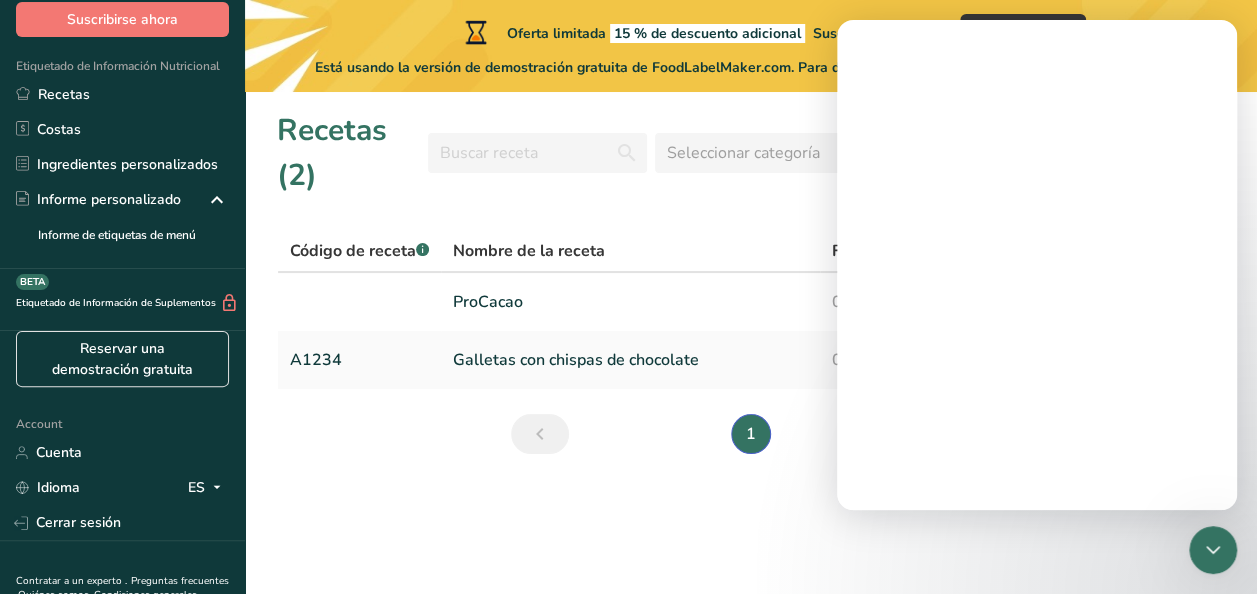 scroll, scrollTop: 0, scrollLeft: 0, axis: both 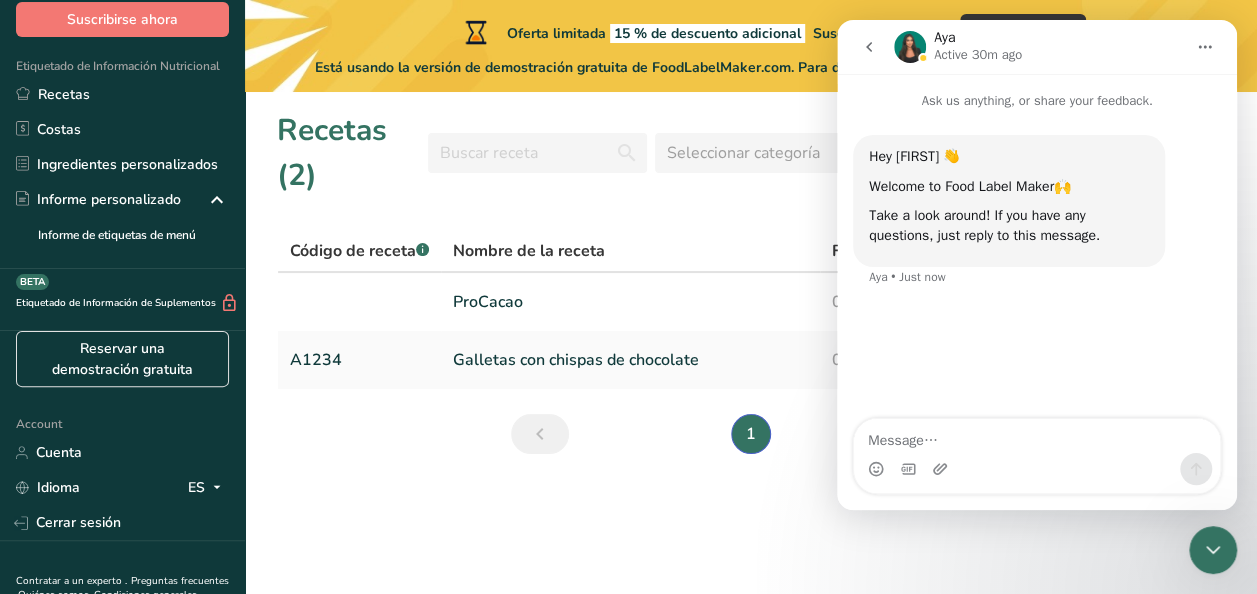 click on "Recetas (2)
Seleccionar categoría
Todos
Productos de panadería
Bebidas
Confitería
Comidas cocinadas, ensaladas y salsas
Lácteos
Aperitivos
Añadir nueva receta
Código de receta
.a-a{fill:#347362;}.b-a{fill:#fff;}          Nombre de la receta   Fecha   Categoría
ProCacao
05-08-2025
Aperitivos
Configuración de receta       Eliminar receta             Duplicar receta               Escalar receta               Guardar como subreceta   .a-a{fill:#347362;}.b-a{fill:#fff;}                                 Desglose nutricional                 Tarjeta de la receta
Novedad
Informe de patrón de aminoácidos" at bounding box center [751, 343] 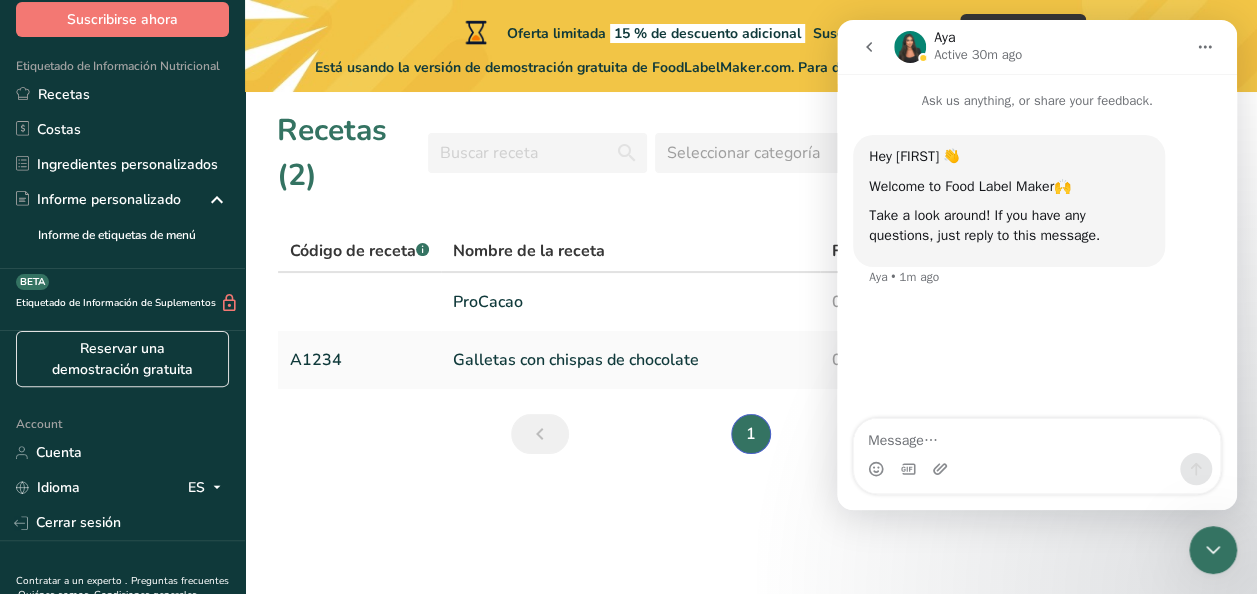 click at bounding box center (869, 47) 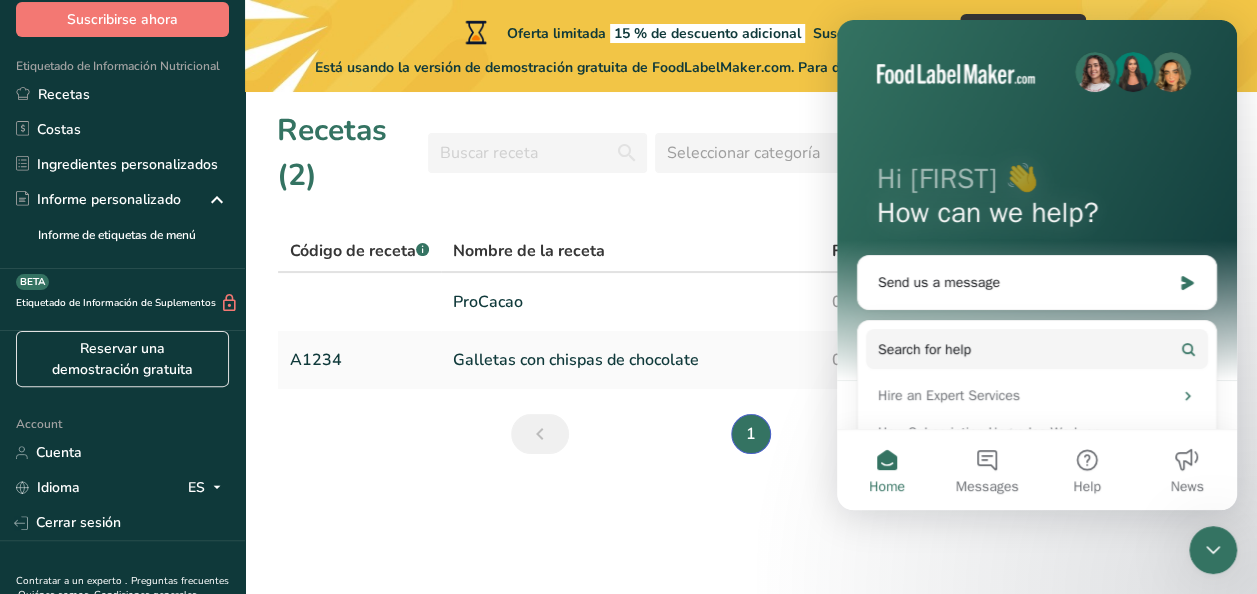 click on "Recetas (2)
Seleccionar categoría
Todos
Productos de panadería
Bebidas
Confitería
Comidas cocinadas, ensaladas y salsas
Lácteos
Aperitivos
Añadir nueva receta
Código de receta
.a-a{fill:#347362;}.b-a{fill:#fff;}          Nombre de la receta   Fecha   Categoría
ProCacao
05-08-2025
Aperitivos
Configuración de receta       Eliminar receta             Duplicar receta               Escalar receta               Guardar como subreceta   .a-a{fill:#347362;}.b-a{fill:#fff;}                                 Desglose nutricional                 Tarjeta de la receta
Novedad
Informe de patrón de aminoácidos" at bounding box center (751, 343) 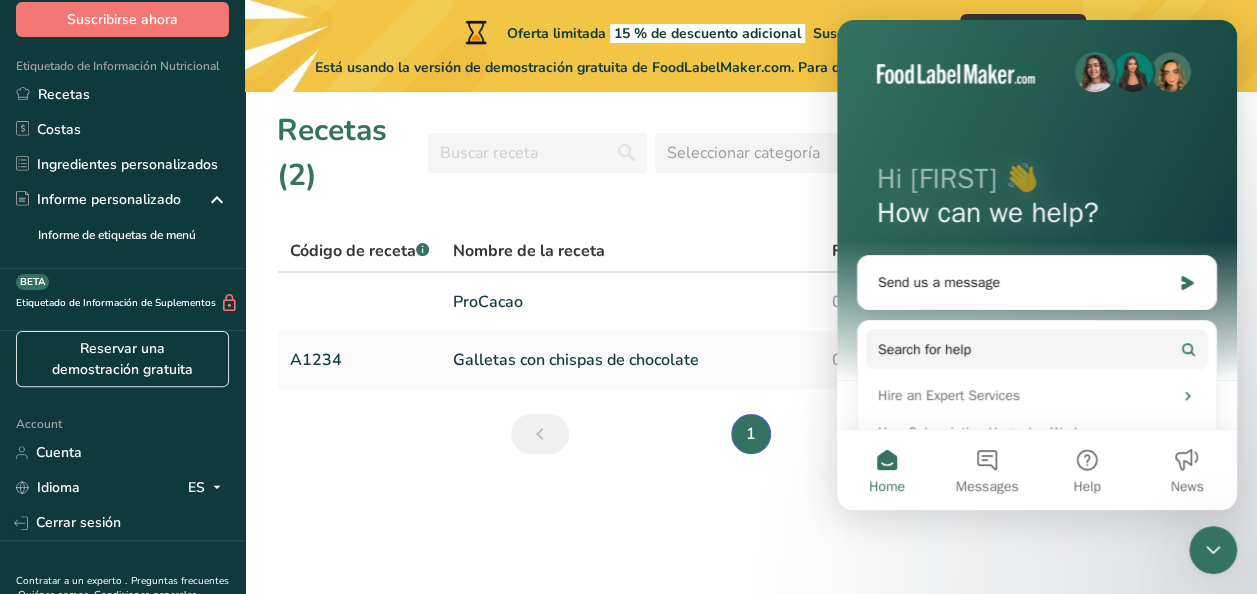 click on "Recetas (2)
Seleccionar categoría
Todos
Productos de panadería
Bebidas
Confitería
Comidas cocinadas, ensaladas y salsas
Lácteos
Aperitivos
Añadir nueva receta
Código de receta
.a-a{fill:#347362;}.b-a{fill:#fff;}          Nombre de la receta   Fecha   Categoría
ProCacao
05-08-2025
Aperitivos
Configuración de receta       Eliminar receta             Duplicar receta               Escalar receta               Guardar como subreceta   .a-a{fill:#347362;}.b-a{fill:#fff;}                                 Desglose nutricional                 Tarjeta de la receta
Novedad
Informe de patrón de aminoácidos" at bounding box center [751, 343] 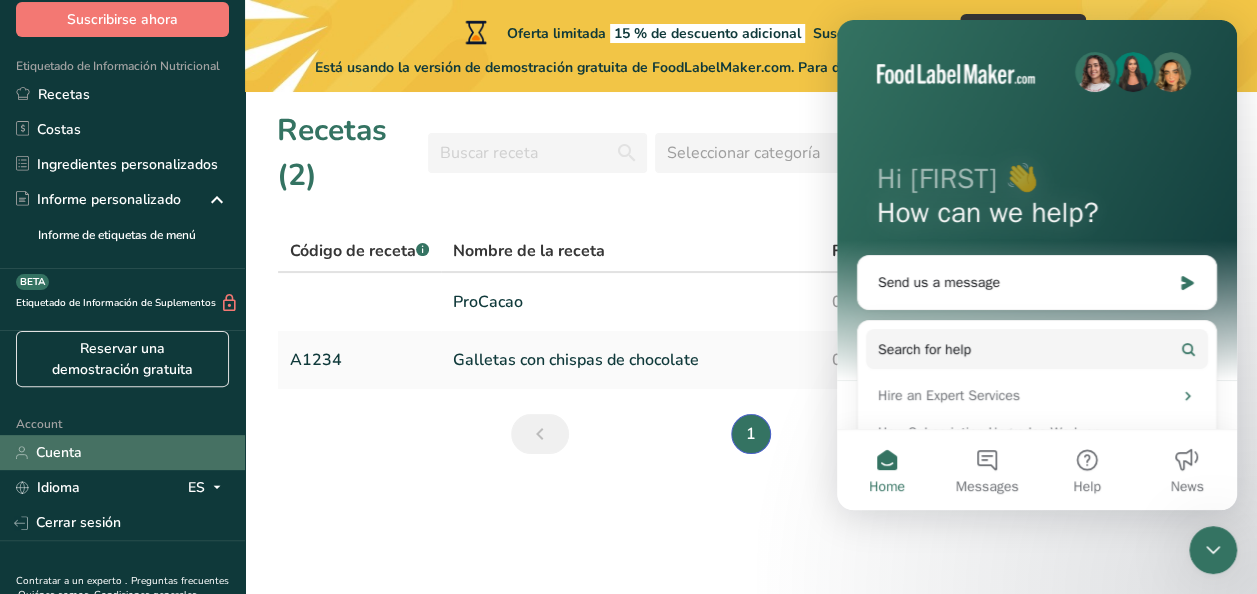 click on "Cuenta" at bounding box center (122, 452) 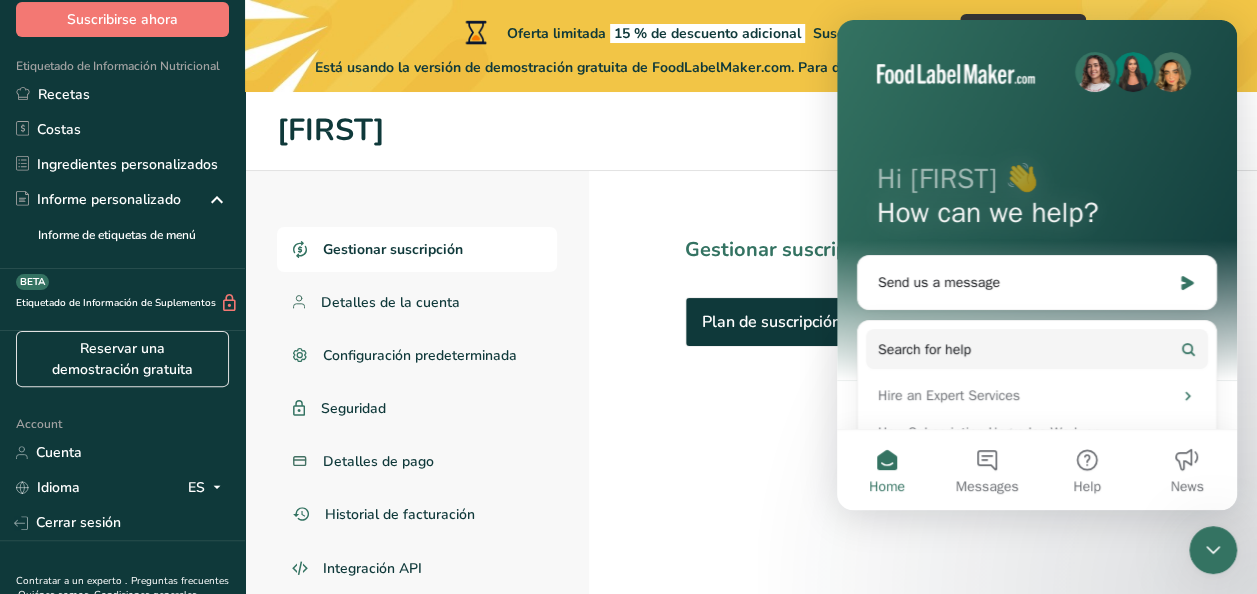 click at bounding box center (1213, 550) 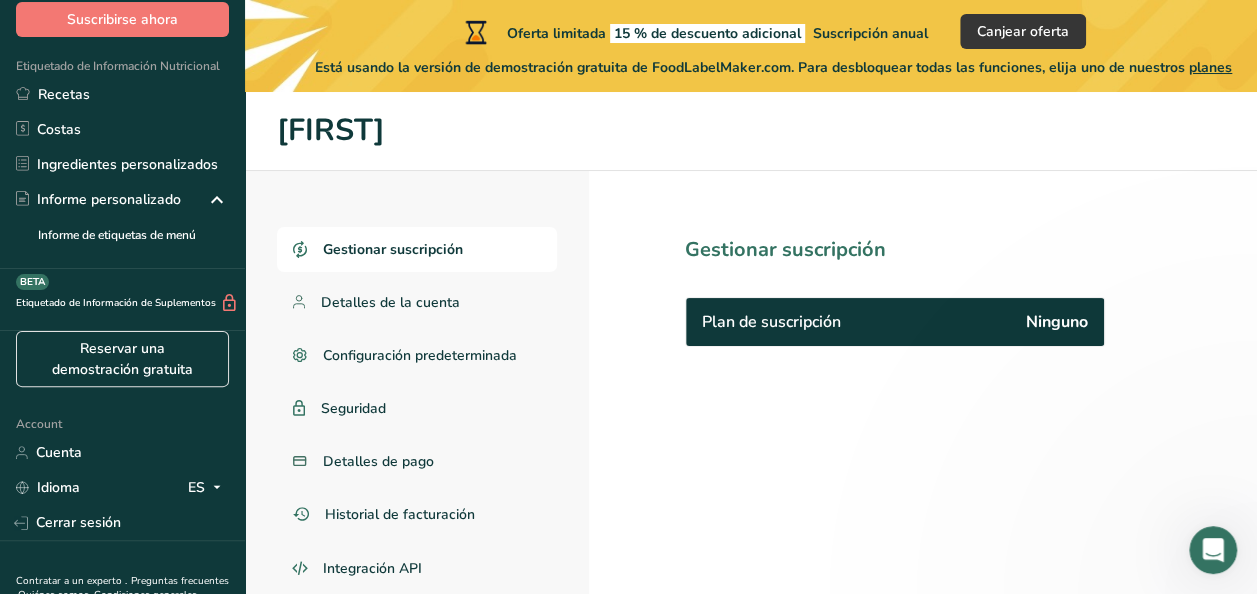 scroll, scrollTop: 0, scrollLeft: 0, axis: both 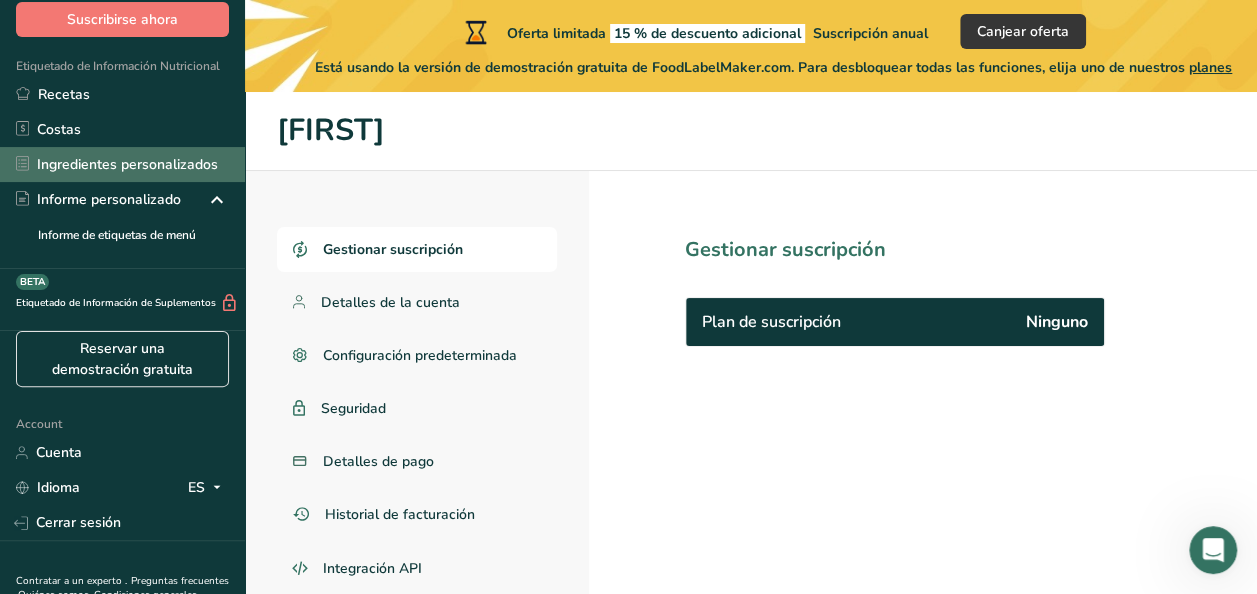 click on "Ingredientes personalizados" at bounding box center [122, 164] 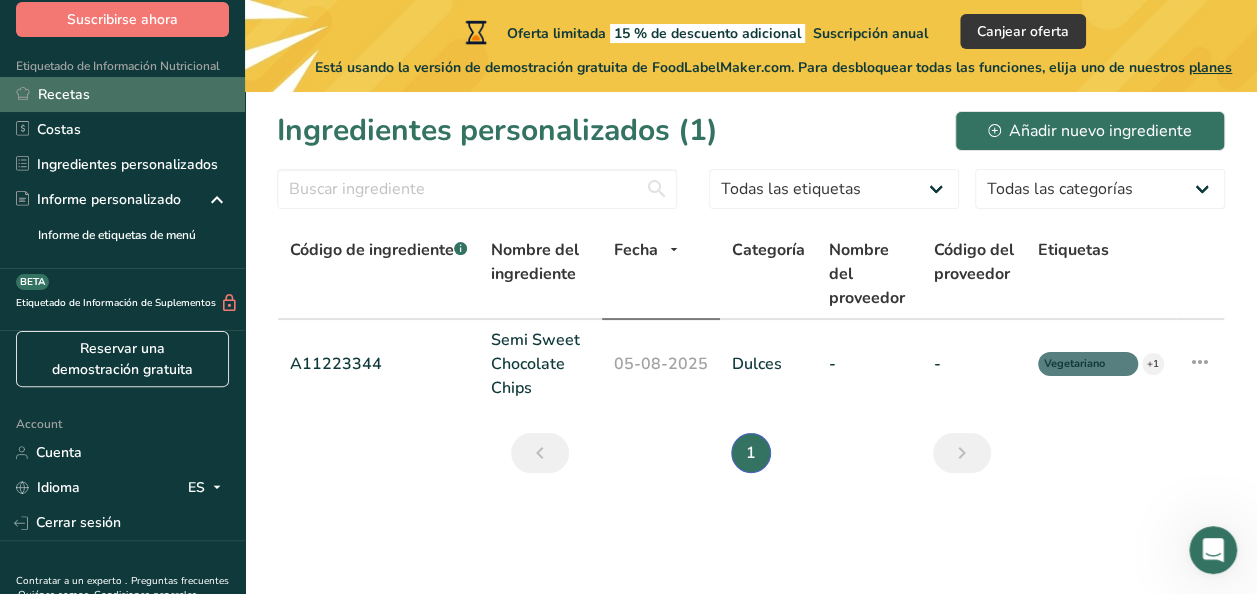 click on "Recetas" at bounding box center [122, 94] 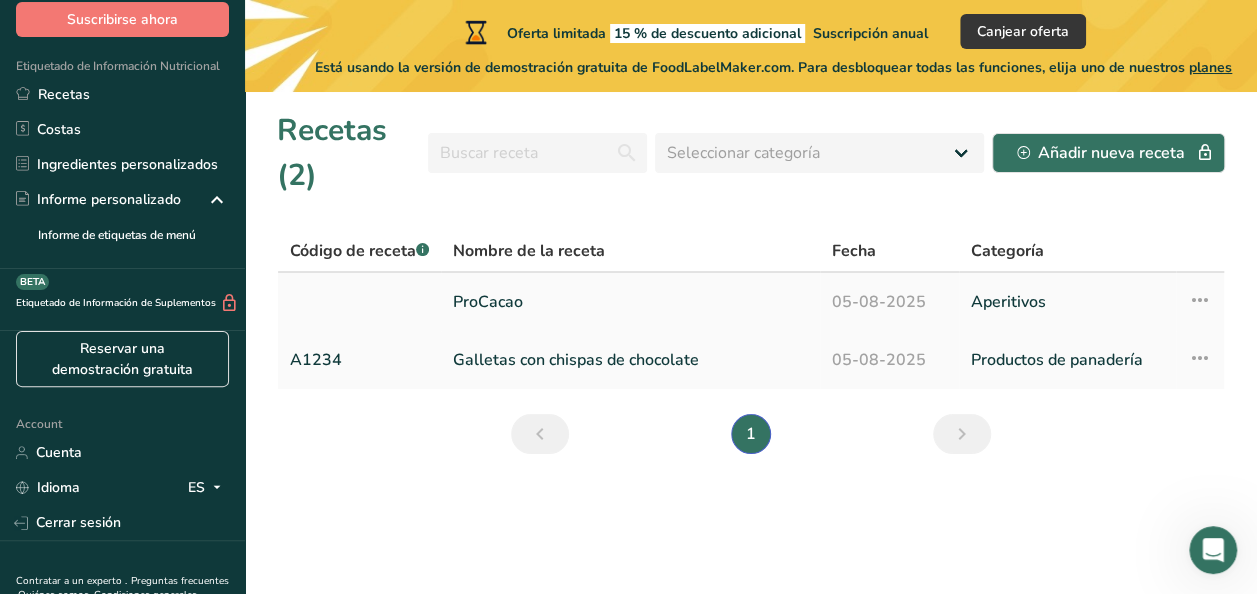 click at bounding box center [1200, 300] 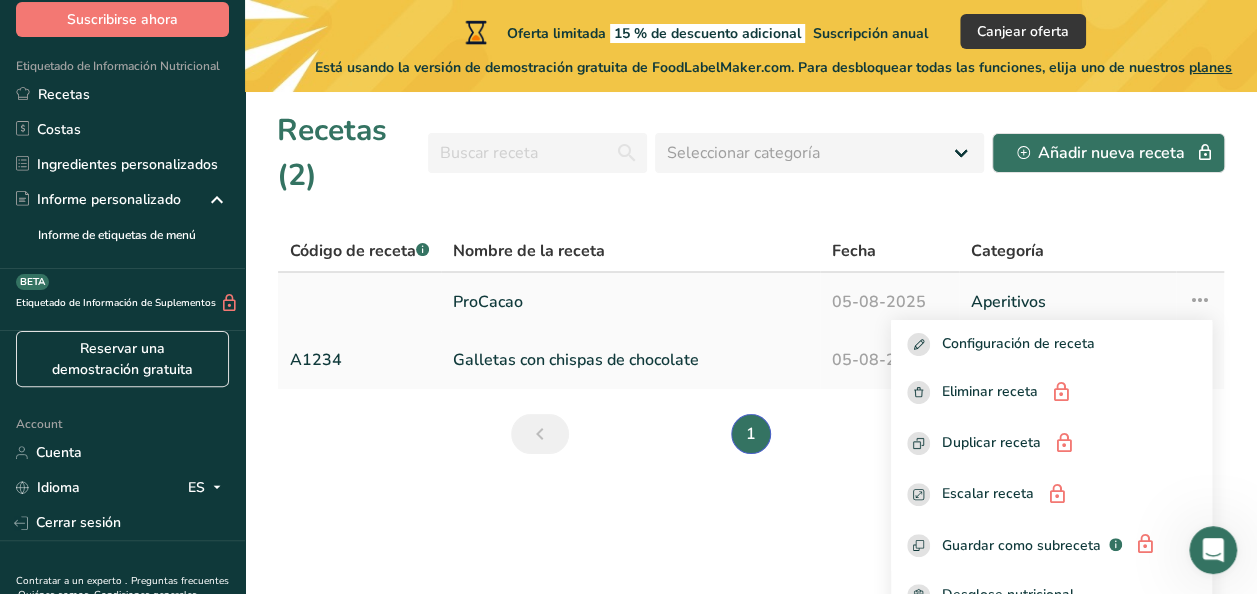 click on "ProCacao" at bounding box center (630, 302) 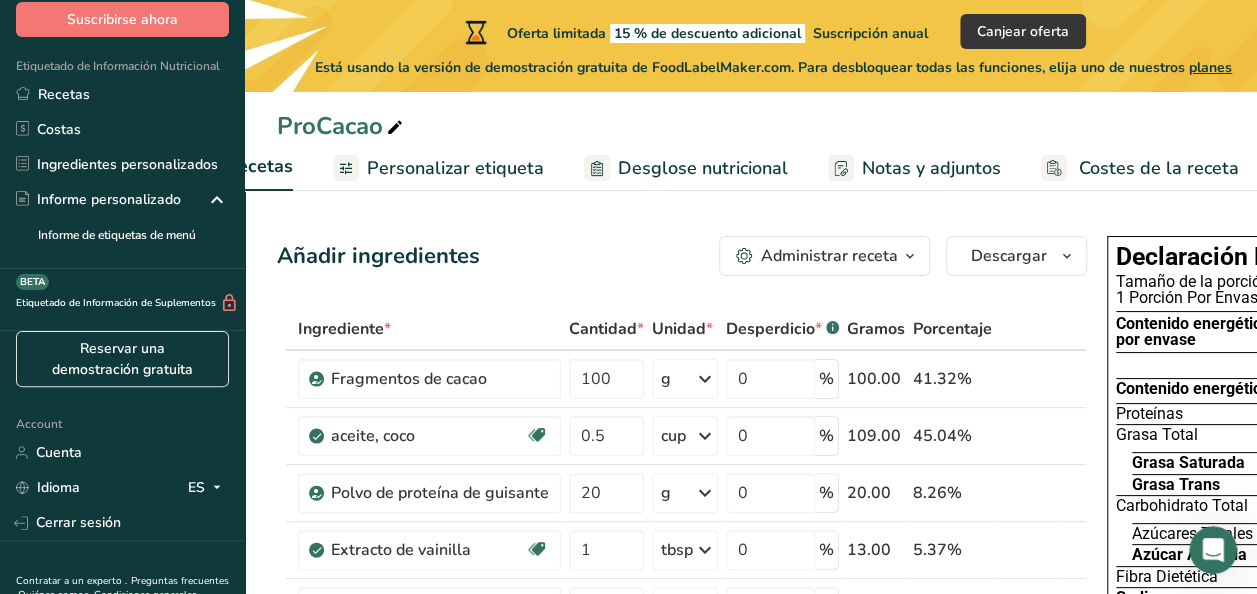 scroll, scrollTop: 0, scrollLeft: 486, axis: horizontal 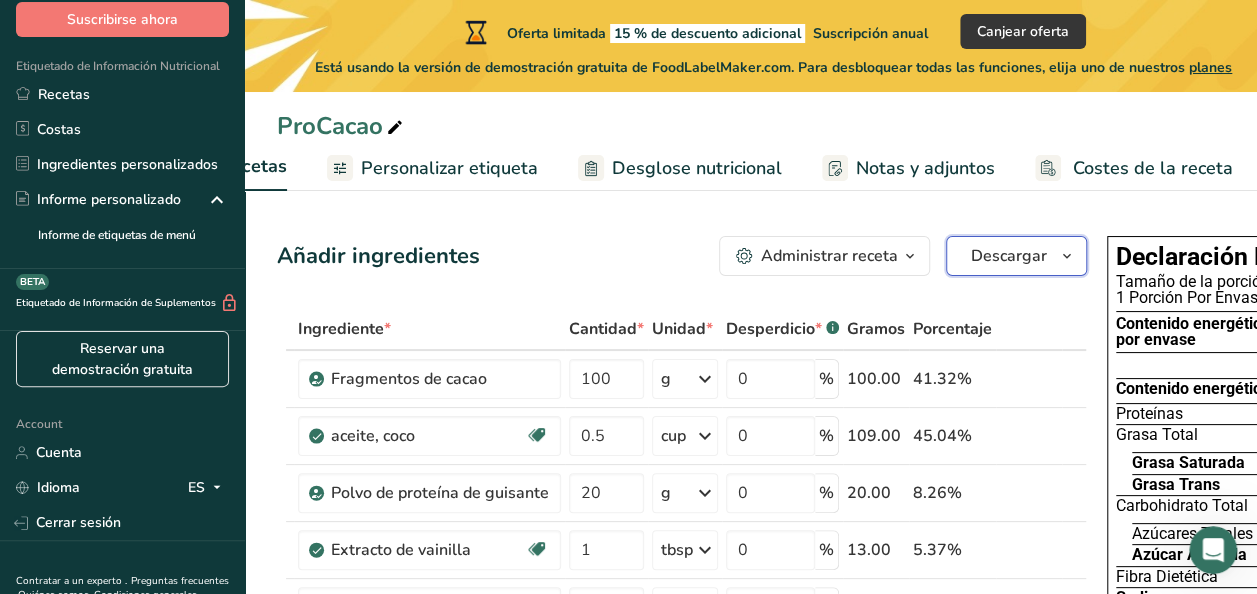 click on "Descargar" at bounding box center (1009, 256) 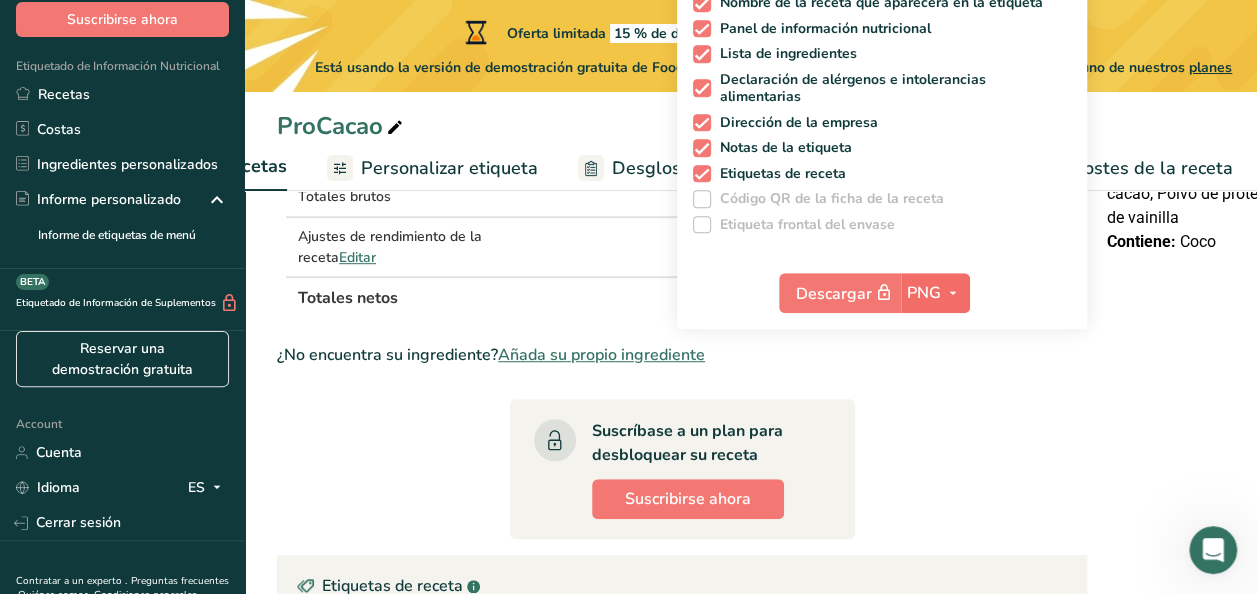 scroll, scrollTop: 500, scrollLeft: 0, axis: vertical 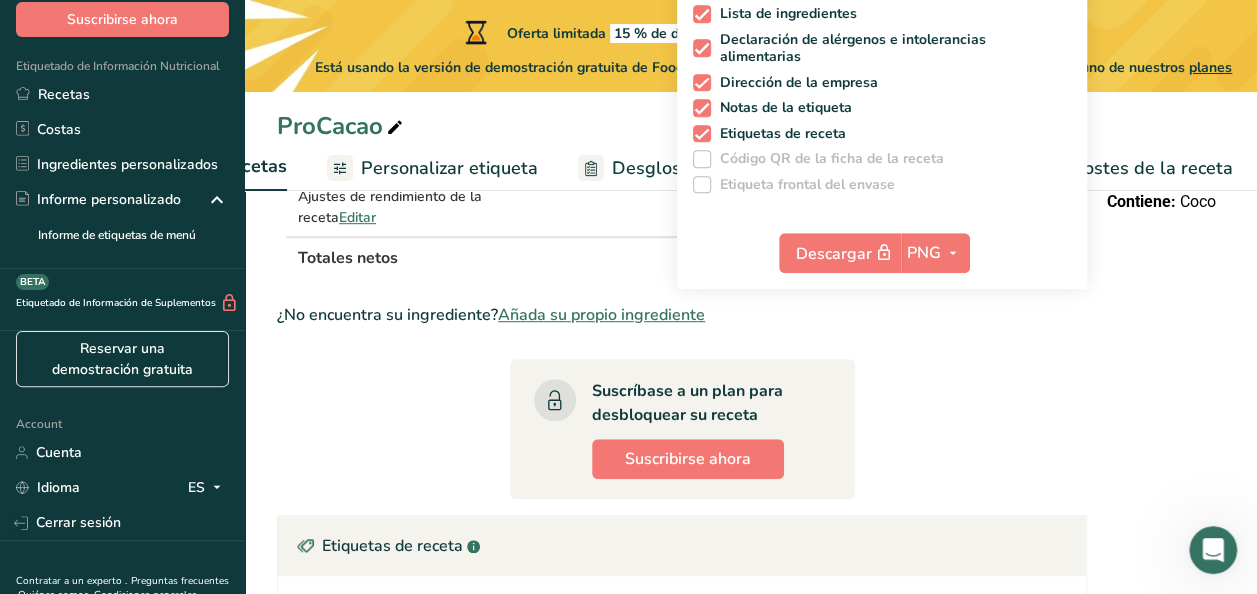 click on "Declaración Nutrimental
Tamaño de la porción
242g
1 Porción Por Envase
Contenido energético   por envase
Por 100 g
Contenido energético
Proteínas
7 g
Grasa Total
Grasa Saturada
50.7 g
Grasa Trans
0 g
Carbohidrato Total
Azúcares Totales
1 g
Azúcar Añadida
0 g
Fibra Dietética
7 g
Sodio
100 mg
Ingredientes:    Aceite de coco, Fragmentos de cacao, Polvo de proteína de guisante, Extracto de vainilla   Contiene:
Coco" at bounding box center (1279, 369) 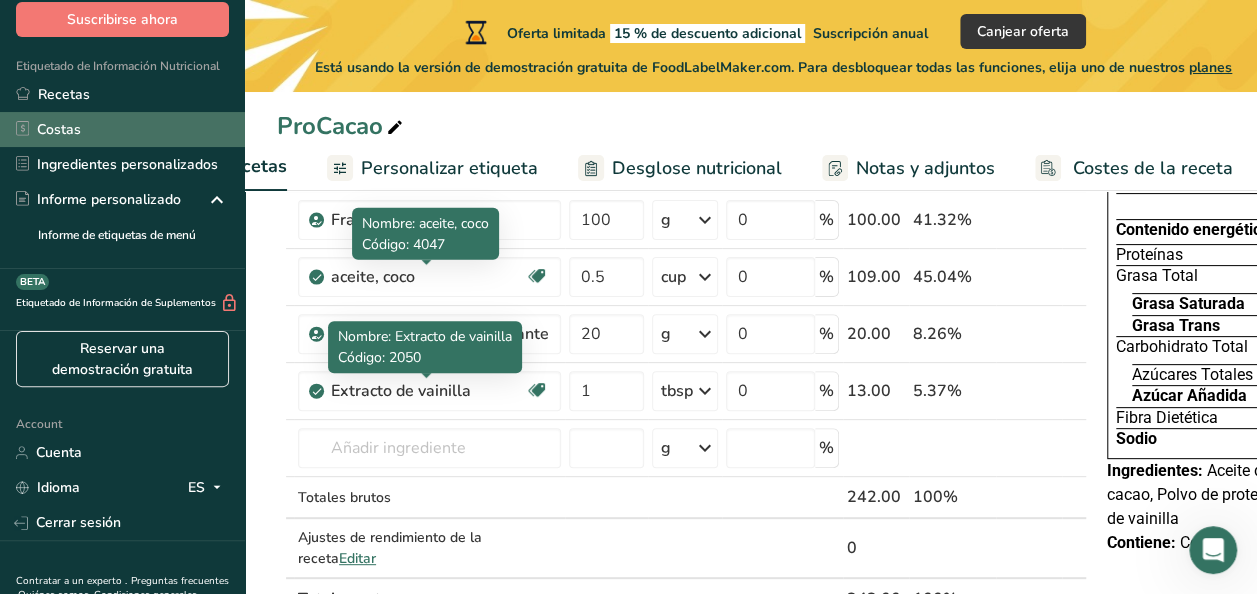 scroll, scrollTop: 100, scrollLeft: 0, axis: vertical 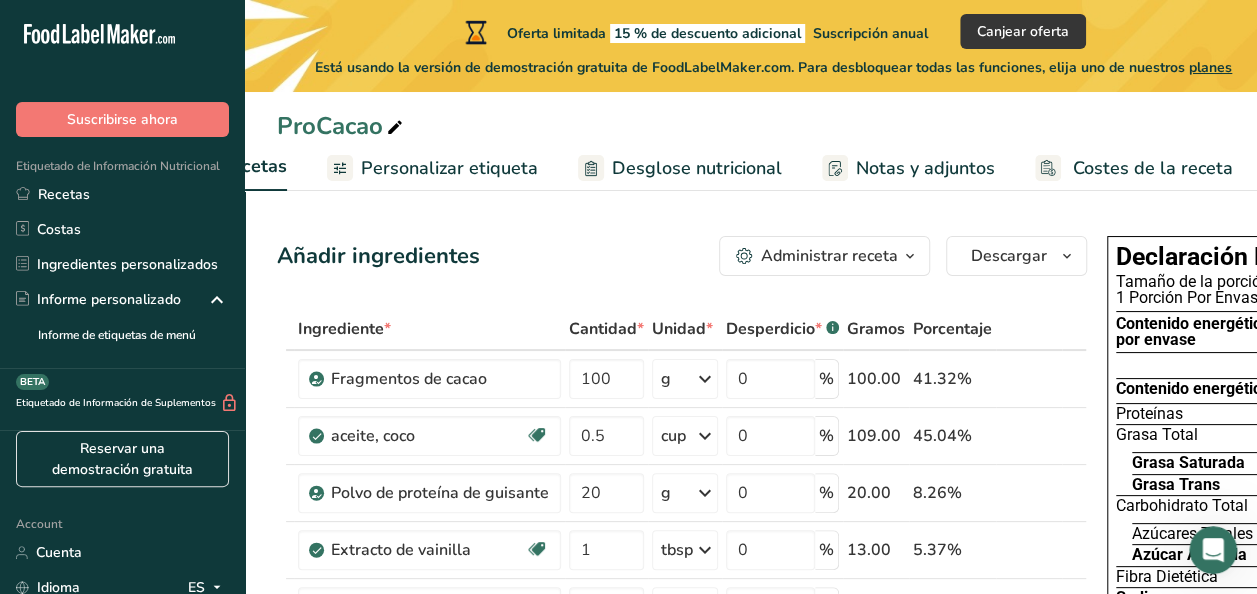 click on "Personalizar etiqueta" at bounding box center [449, 168] 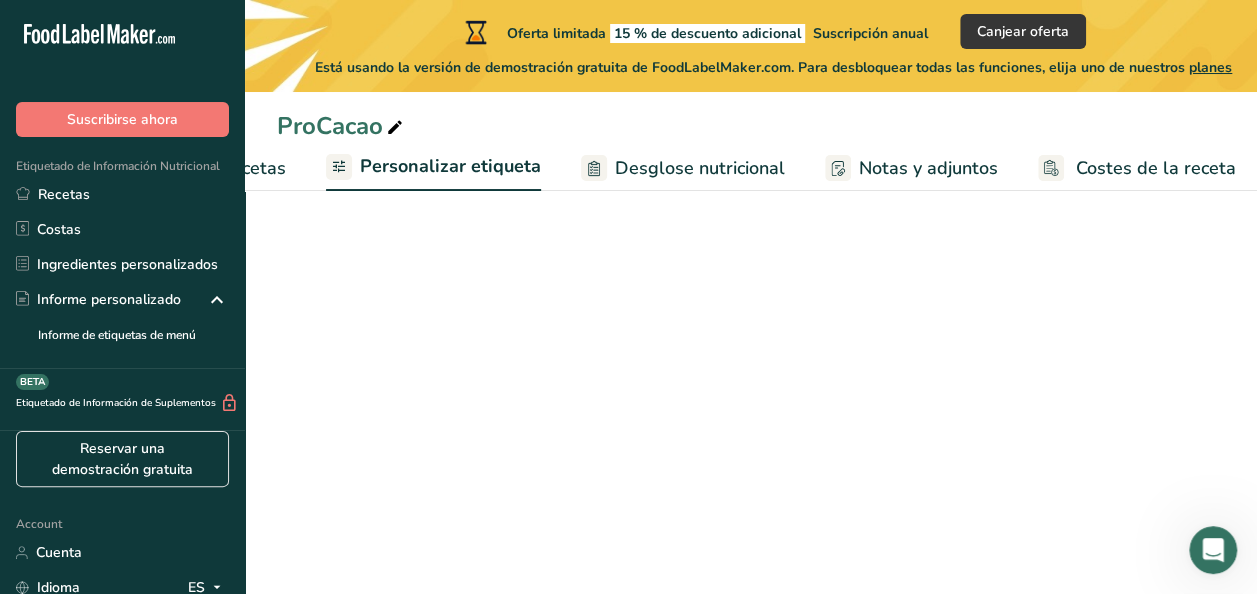 scroll, scrollTop: 0, scrollLeft: 487, axis: horizontal 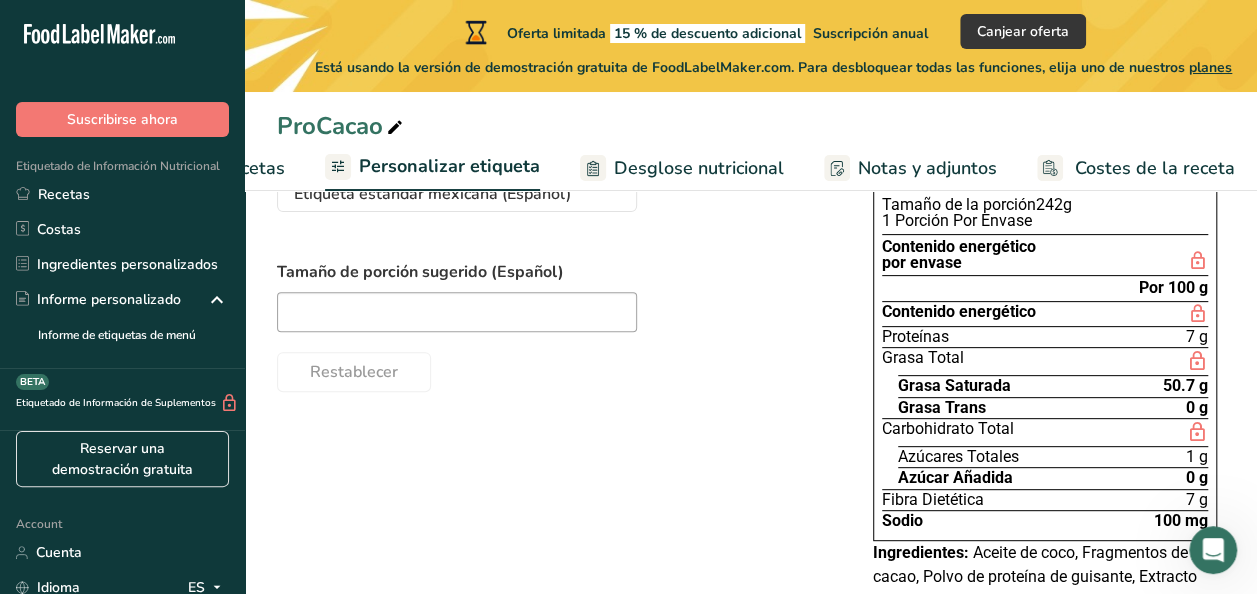 click at bounding box center [555, 312] 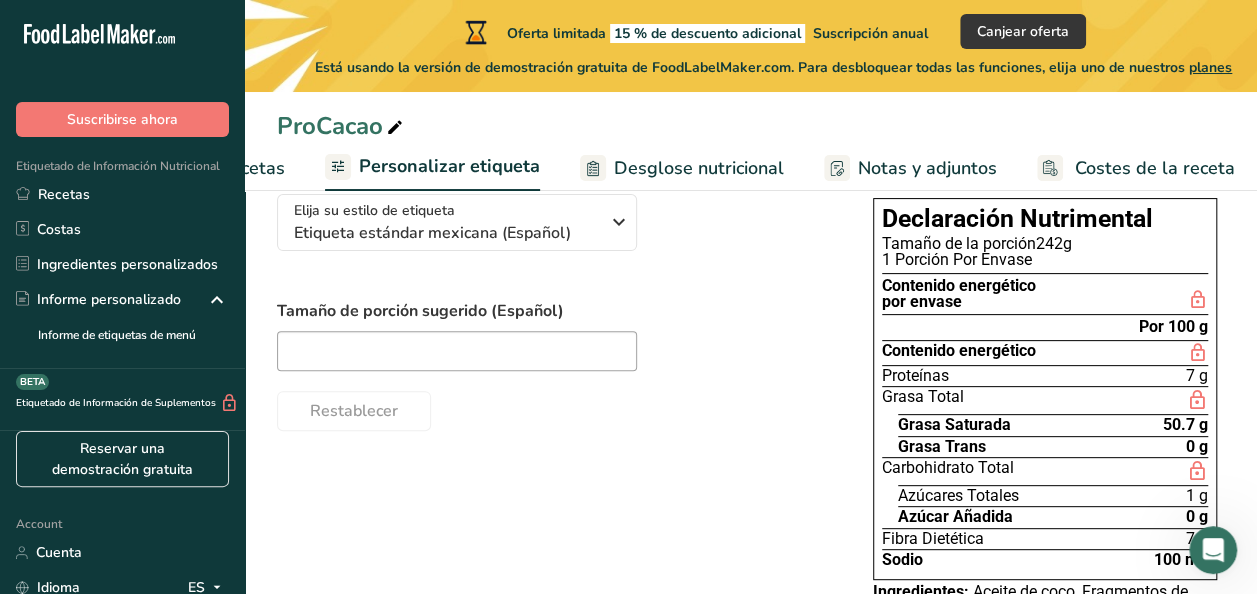 scroll, scrollTop: 160, scrollLeft: 0, axis: vertical 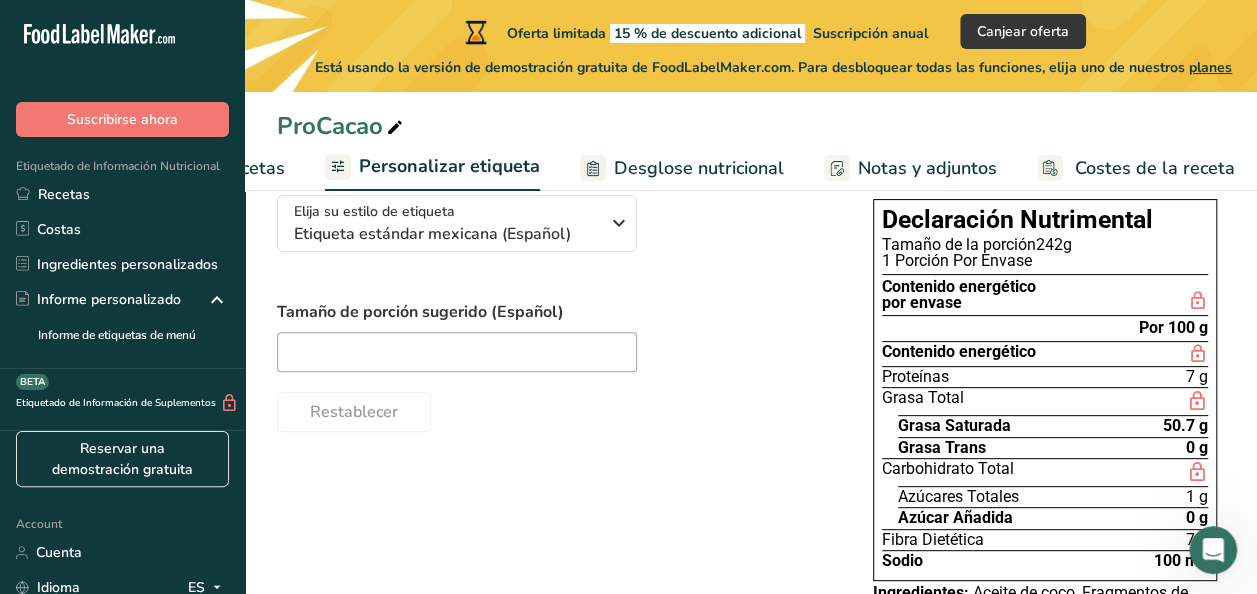 click on "planes" at bounding box center [1210, 67] 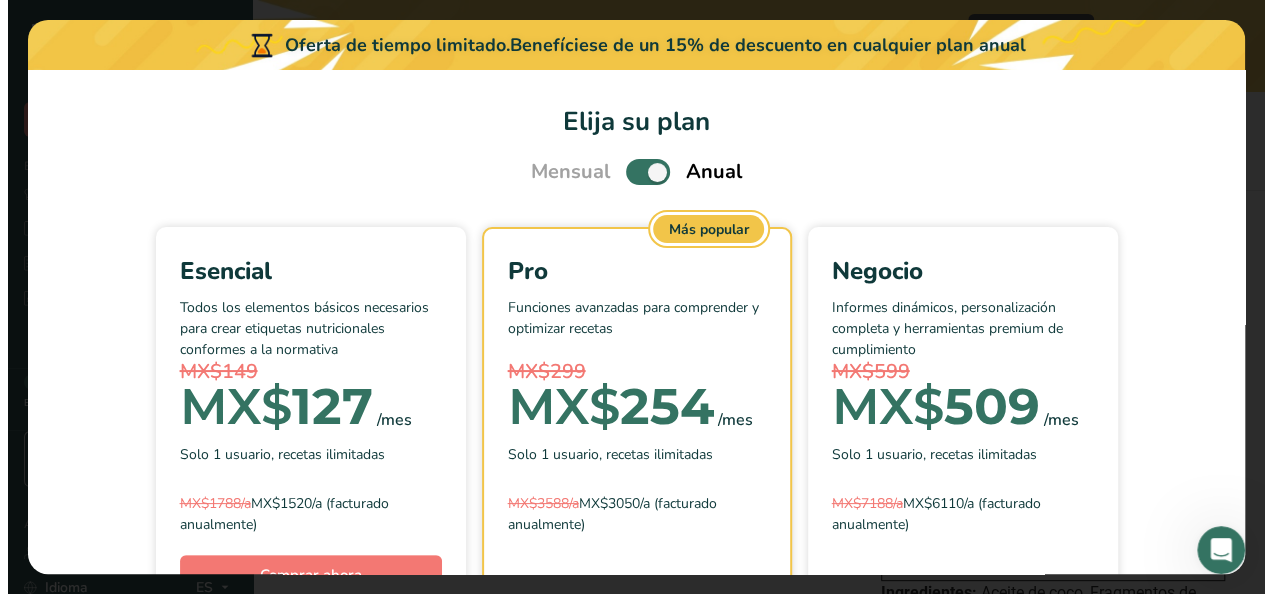 scroll, scrollTop: 0, scrollLeft: 472, axis: horizontal 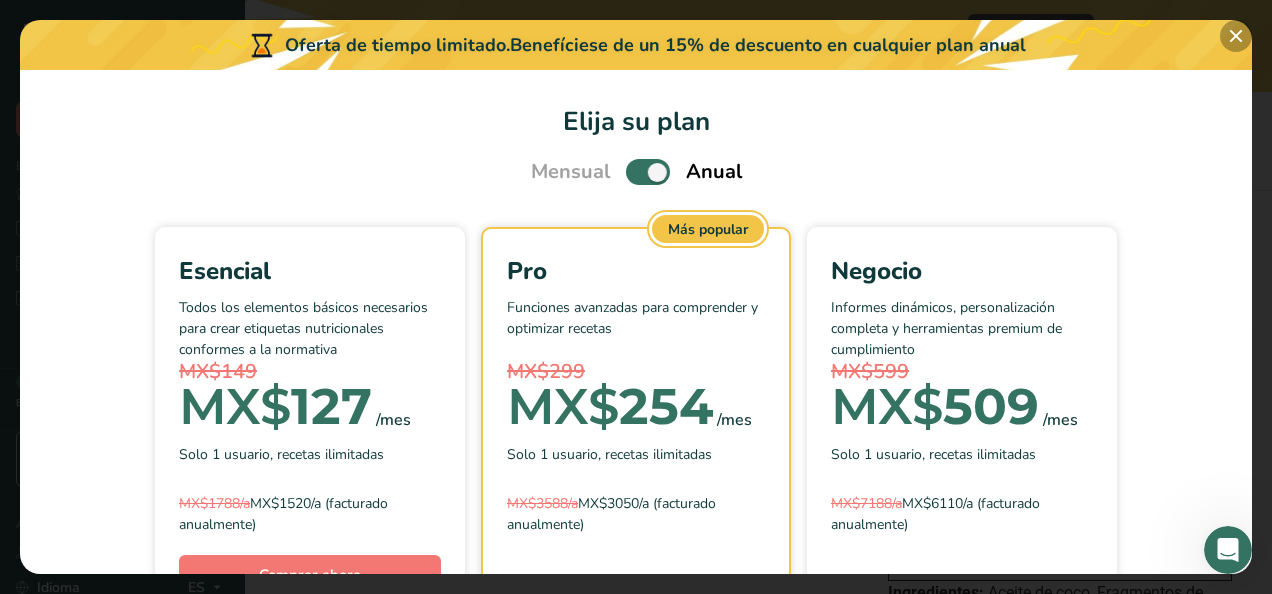 click at bounding box center (1236, 36) 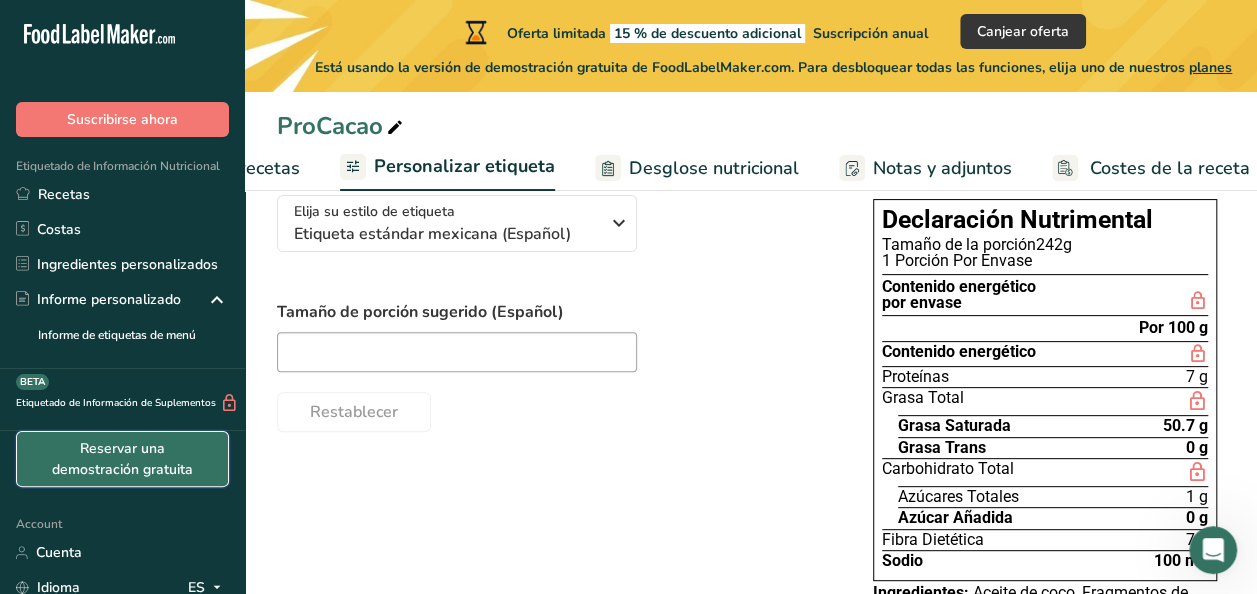 click on "Reservar una demostración gratuita" at bounding box center [122, 459] 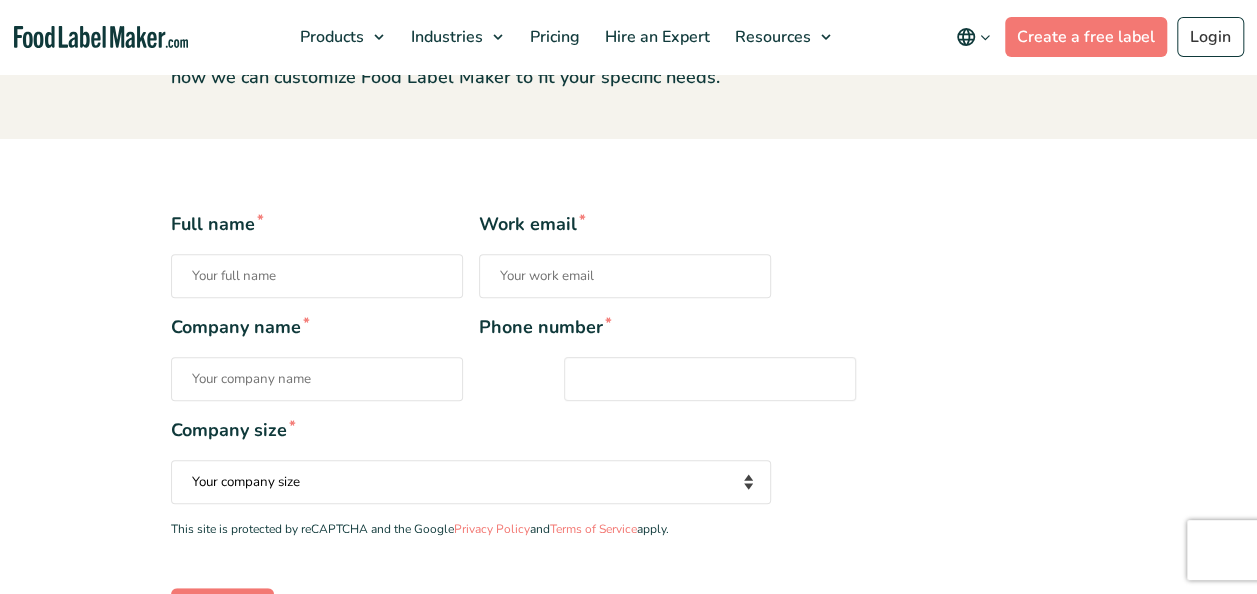 scroll, scrollTop: 300, scrollLeft: 0, axis: vertical 